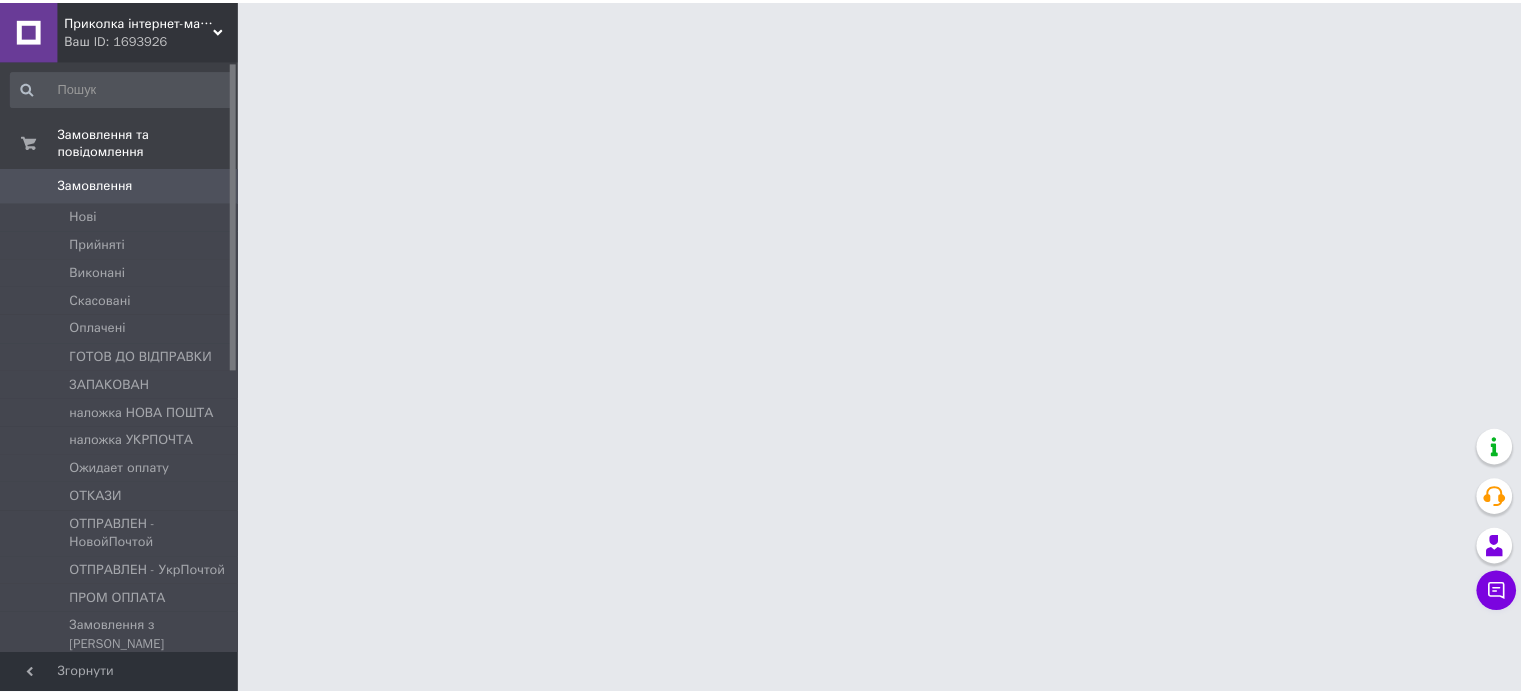 scroll, scrollTop: 0, scrollLeft: 0, axis: both 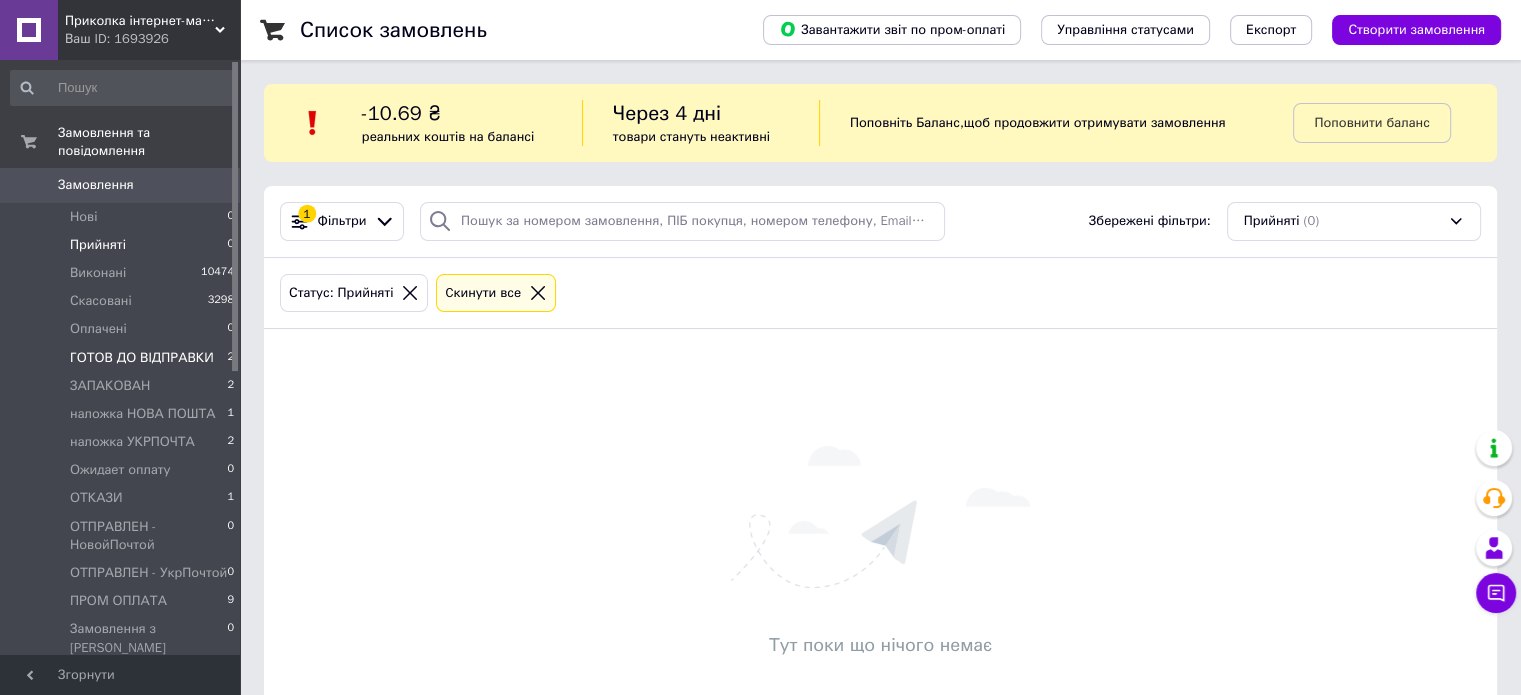 click on "ГОТОВ ДО ВІДПРАВКИ" at bounding box center (142, 358) 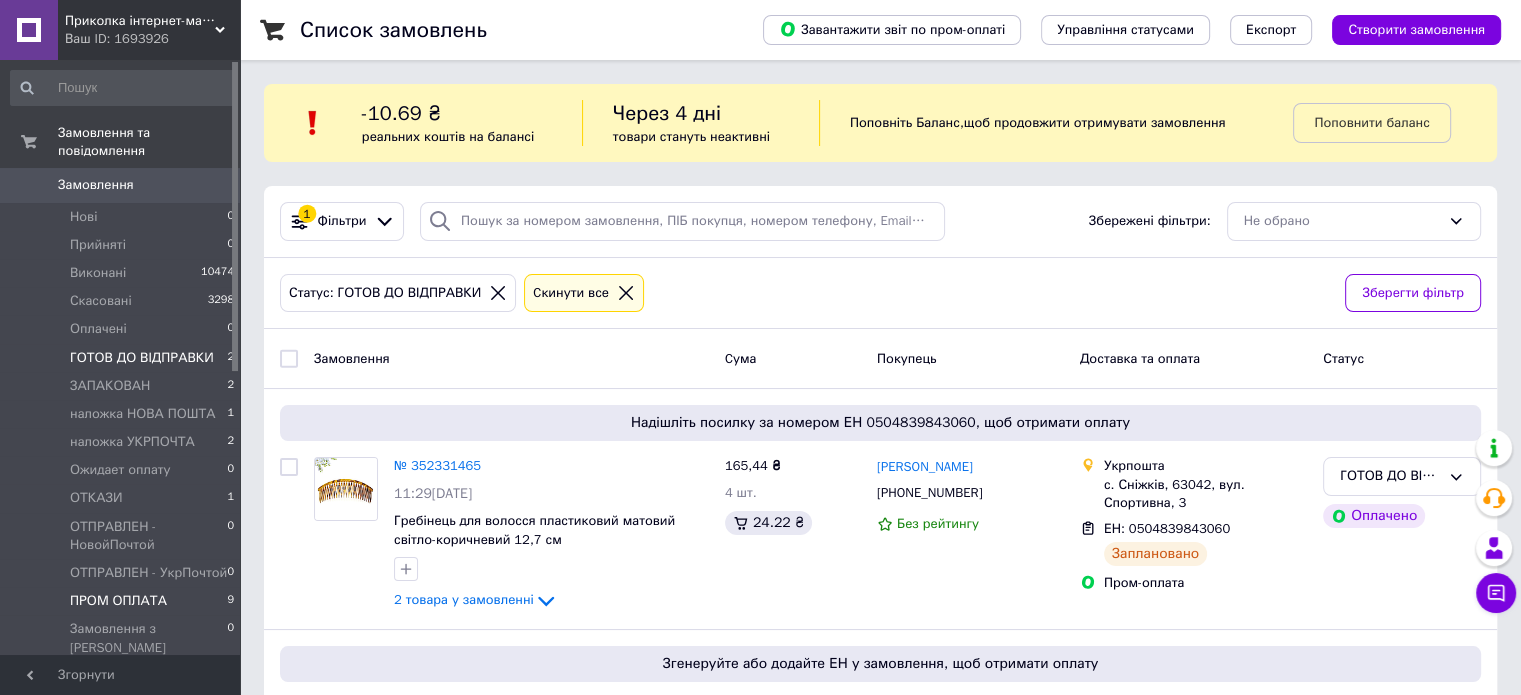click on "ПРОМ ОПЛАТА 9" at bounding box center (123, 601) 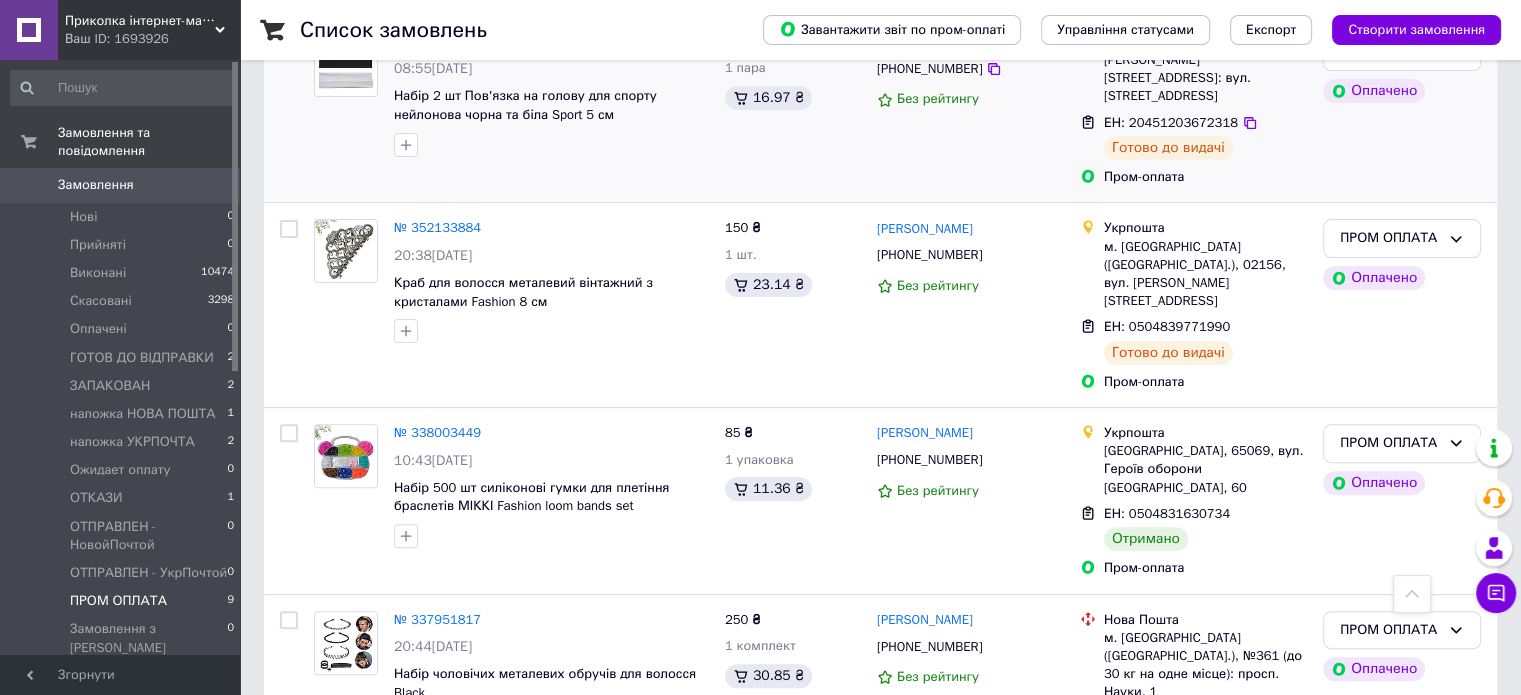 scroll, scrollTop: 733, scrollLeft: 0, axis: vertical 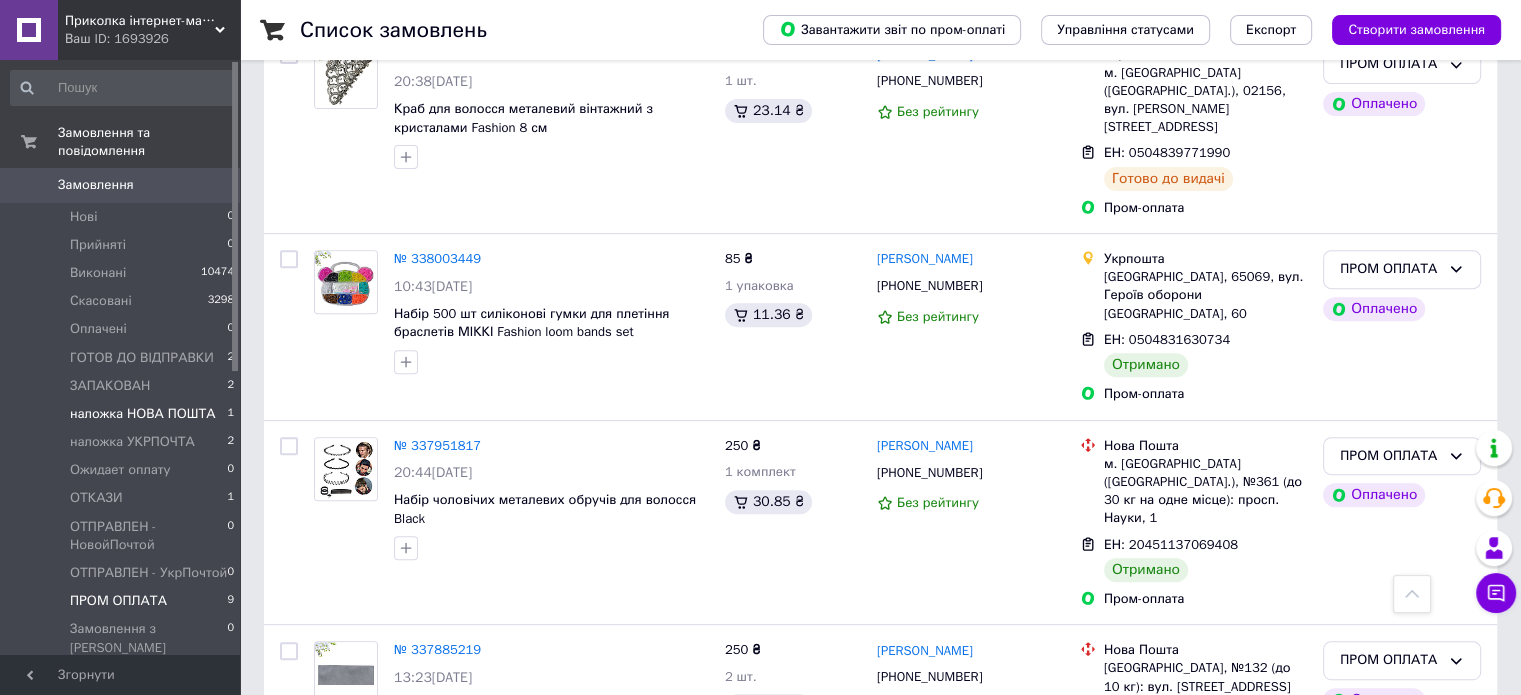 click on "наложка НОВА ПОШТА" at bounding box center [143, 414] 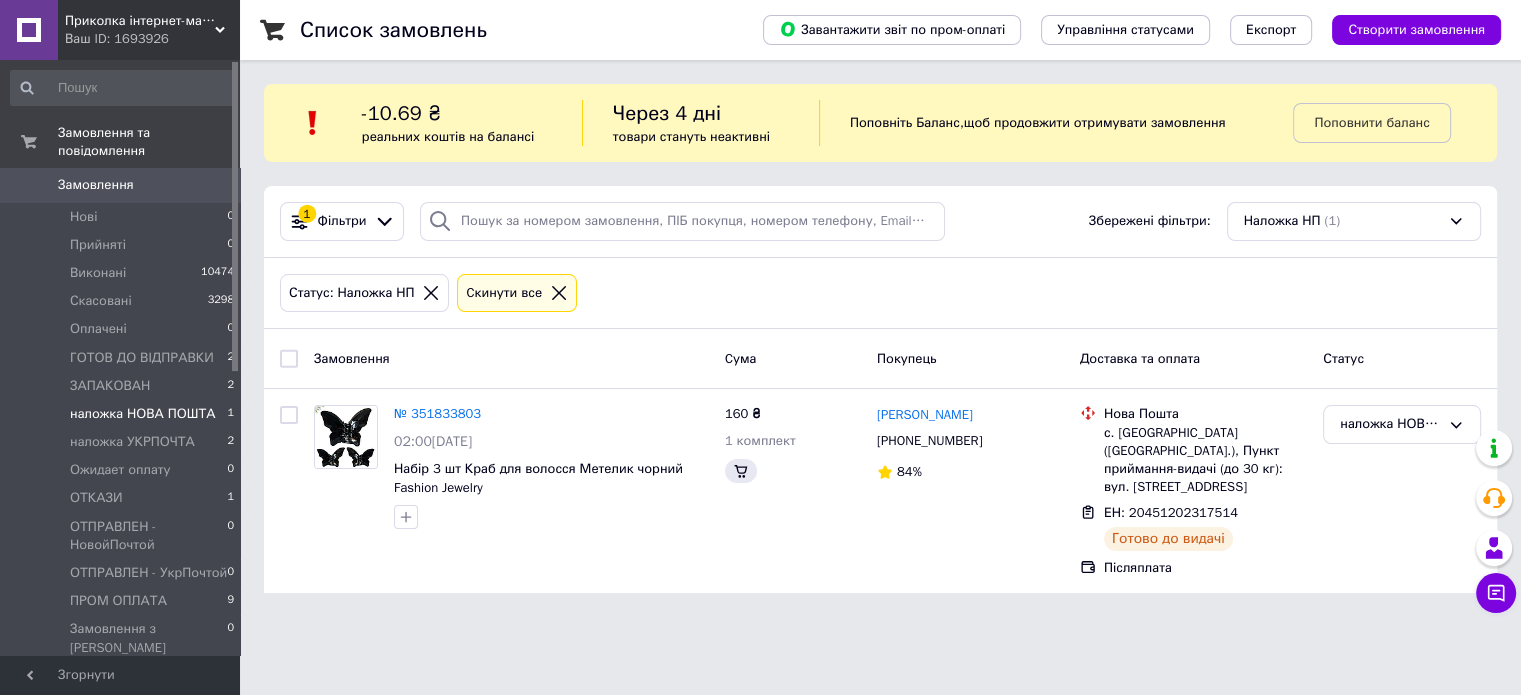 scroll, scrollTop: 0, scrollLeft: 0, axis: both 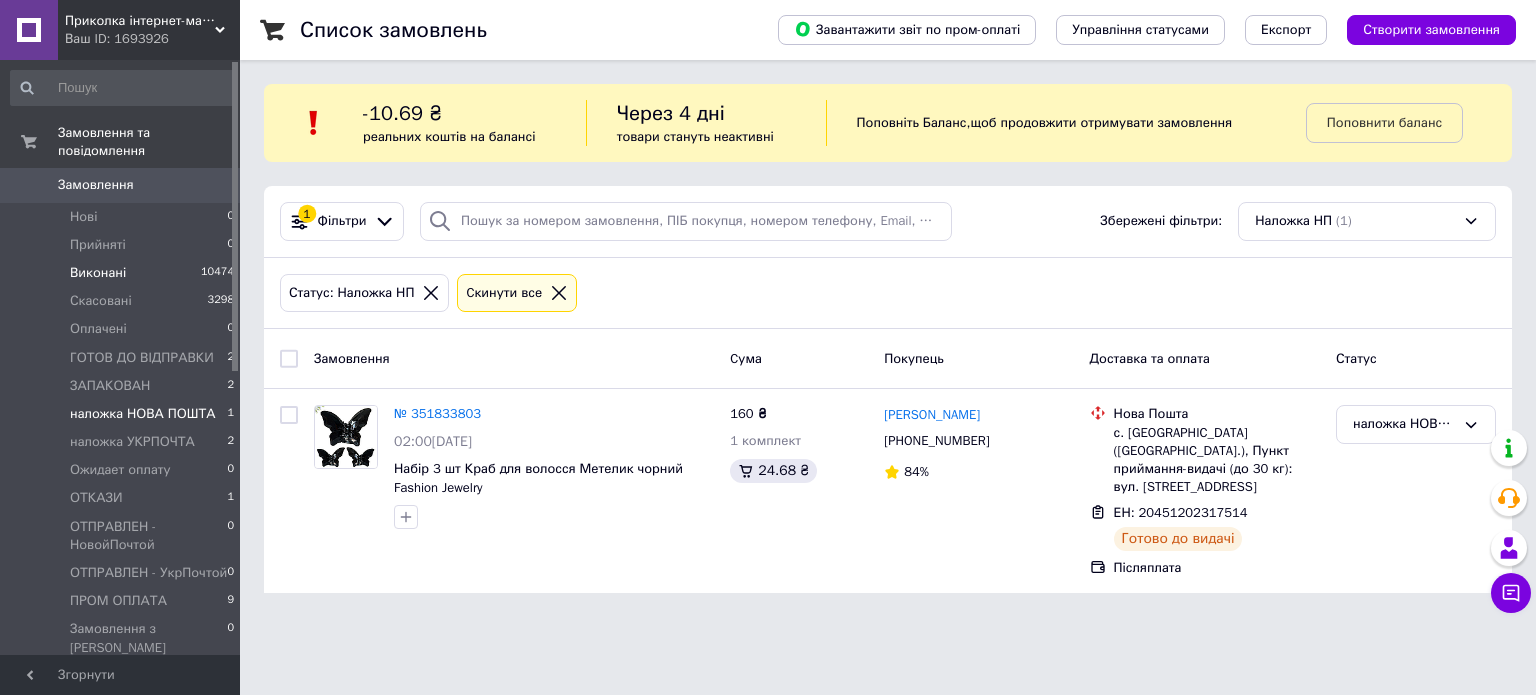 click on "Виконані" at bounding box center [98, 273] 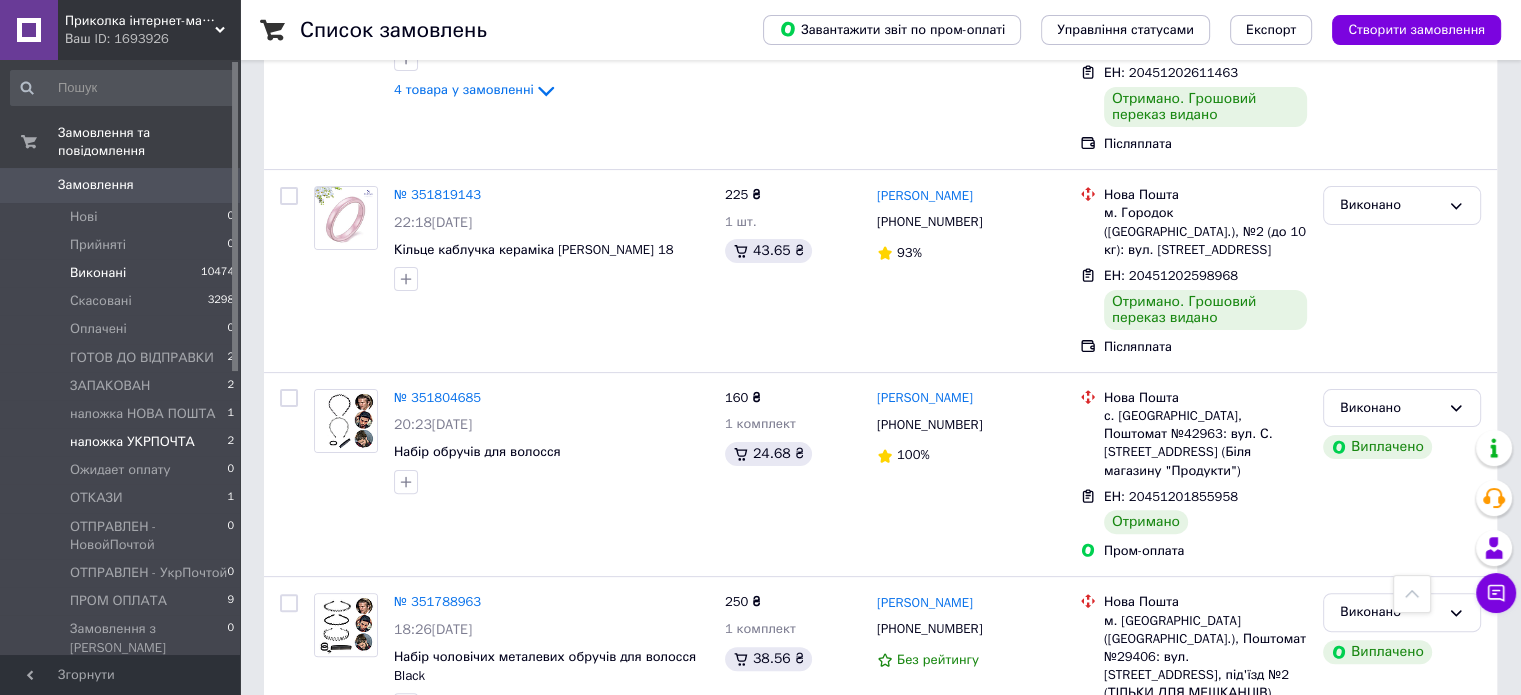 scroll, scrollTop: 466, scrollLeft: 0, axis: vertical 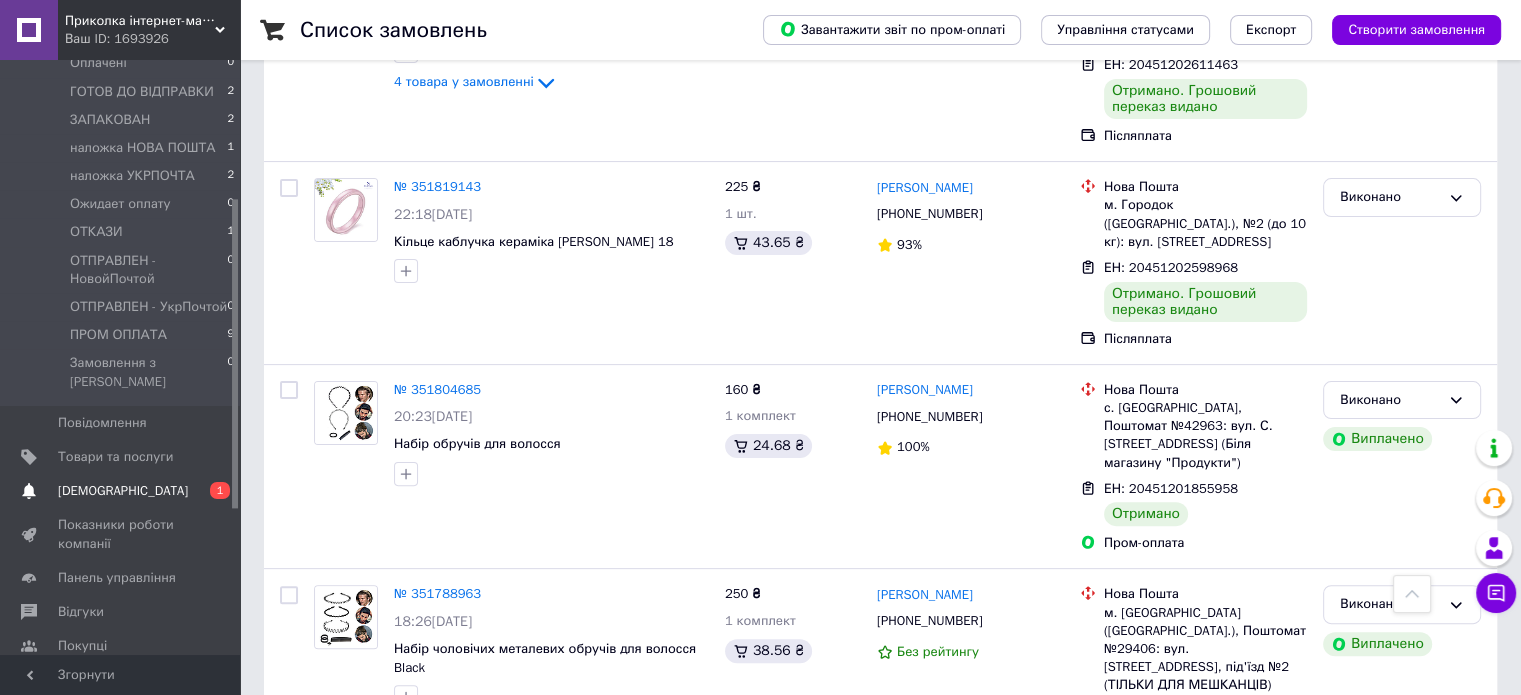 click on "[DEMOGRAPHIC_DATA]" at bounding box center [123, 491] 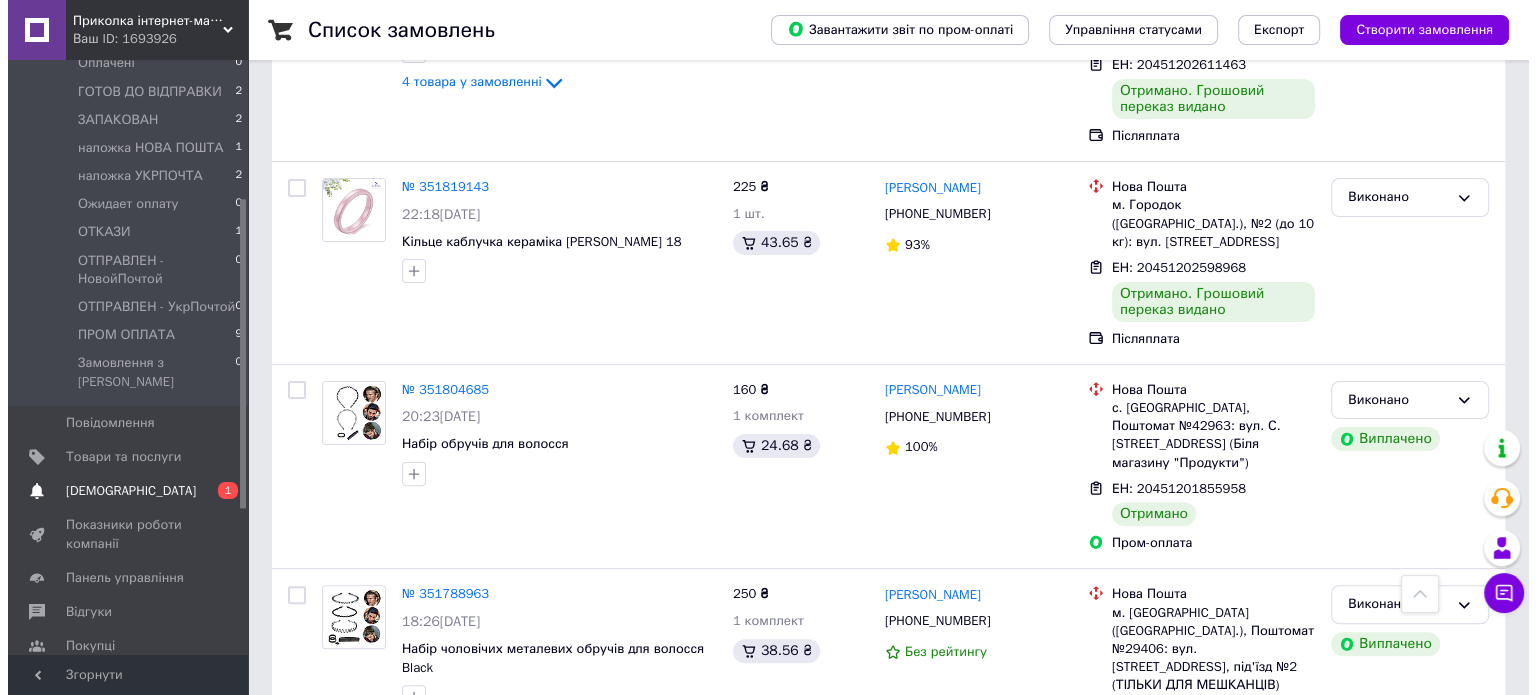 scroll, scrollTop: 0, scrollLeft: 0, axis: both 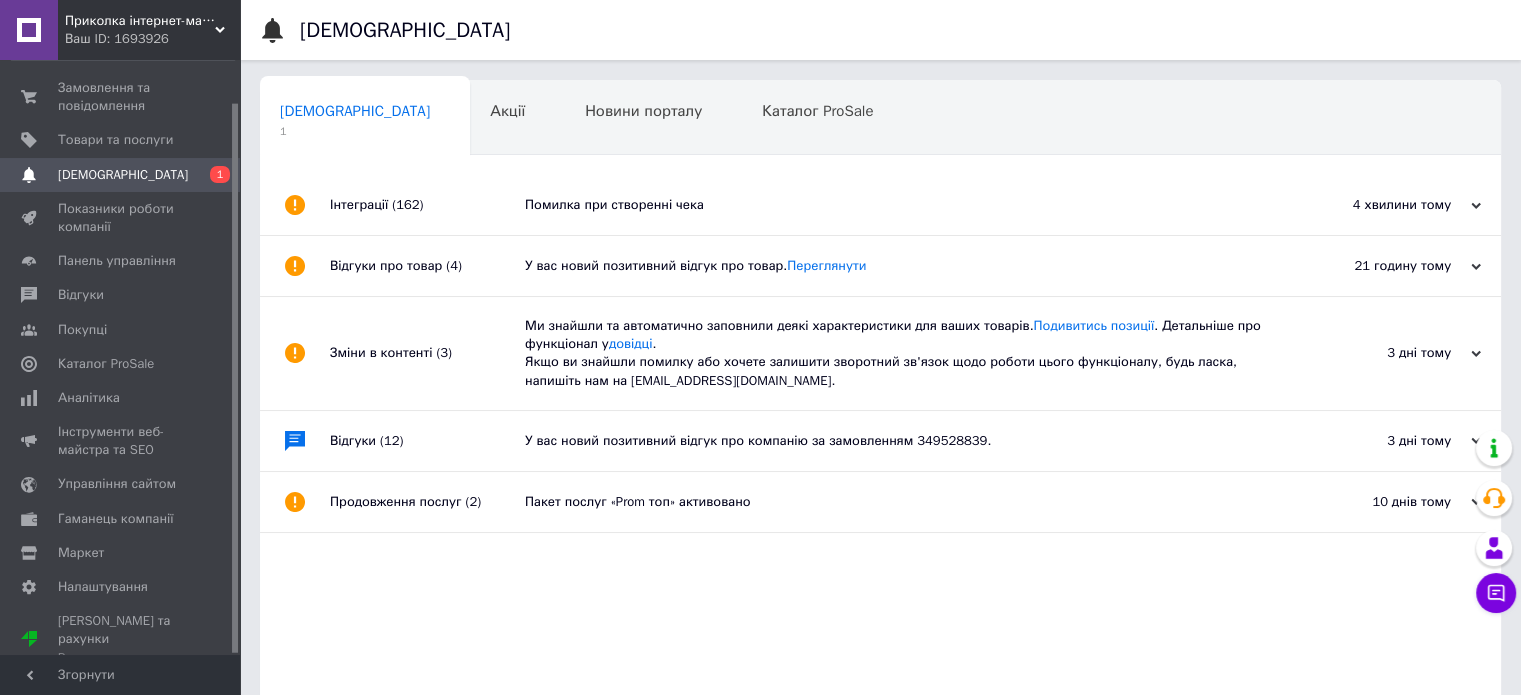 click on "Помилка при створенні чека" at bounding box center [903, 205] 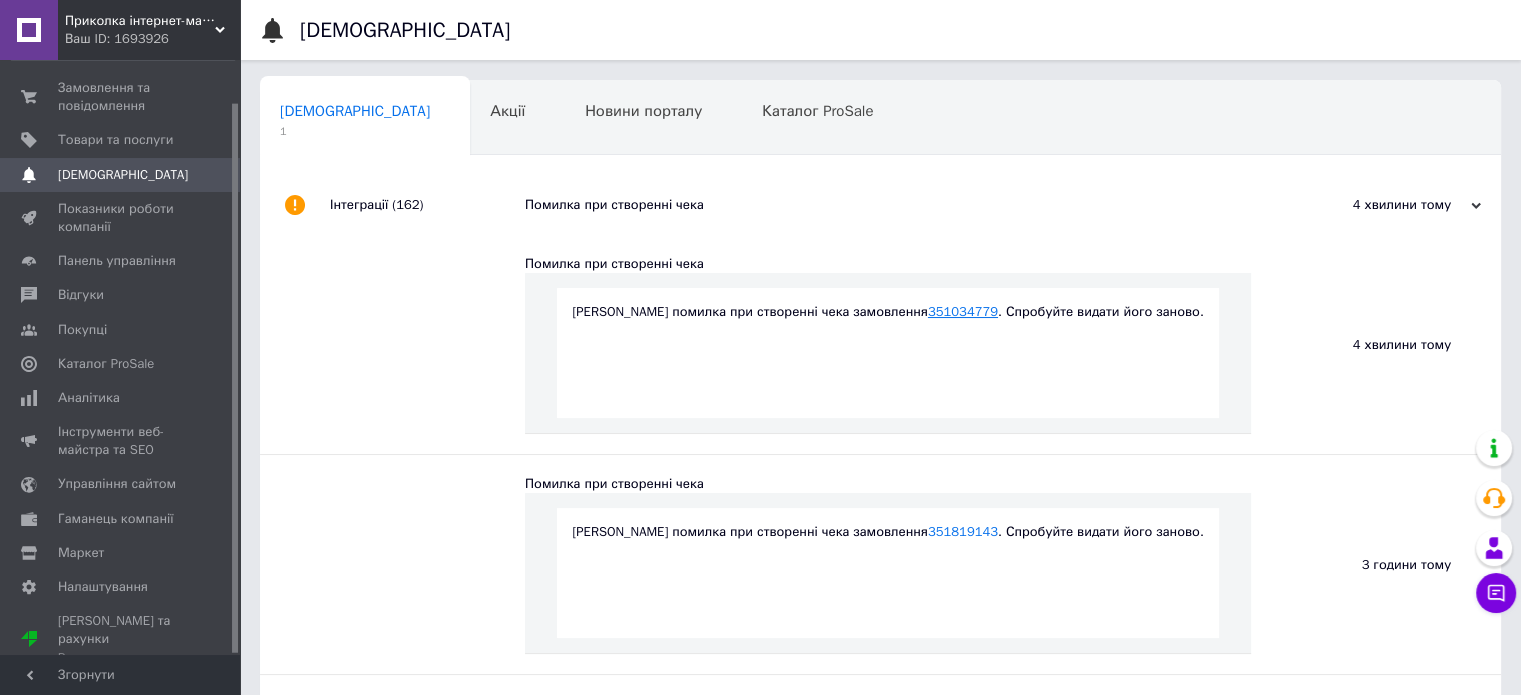 click on "351034779" at bounding box center [963, 311] 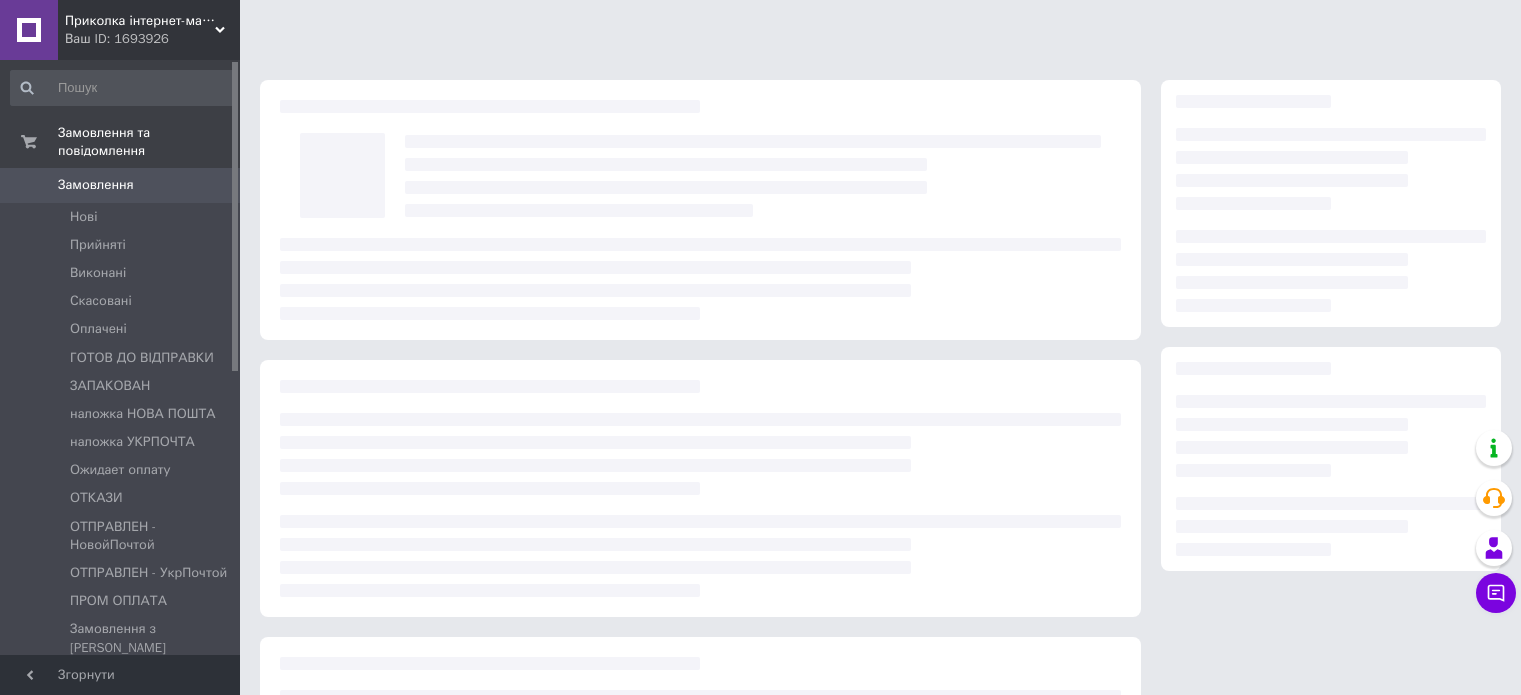 scroll, scrollTop: 0, scrollLeft: 0, axis: both 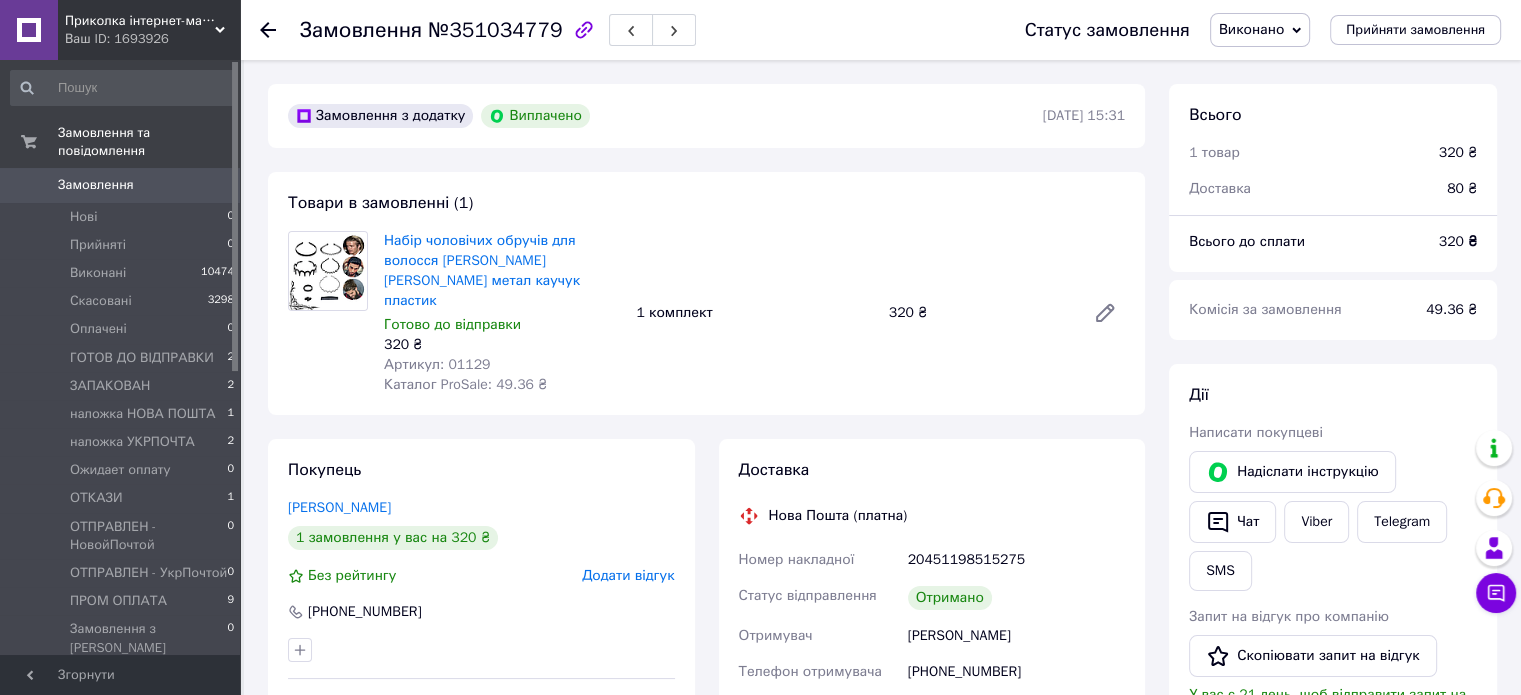 click on "Додати відгук" at bounding box center [628, 575] 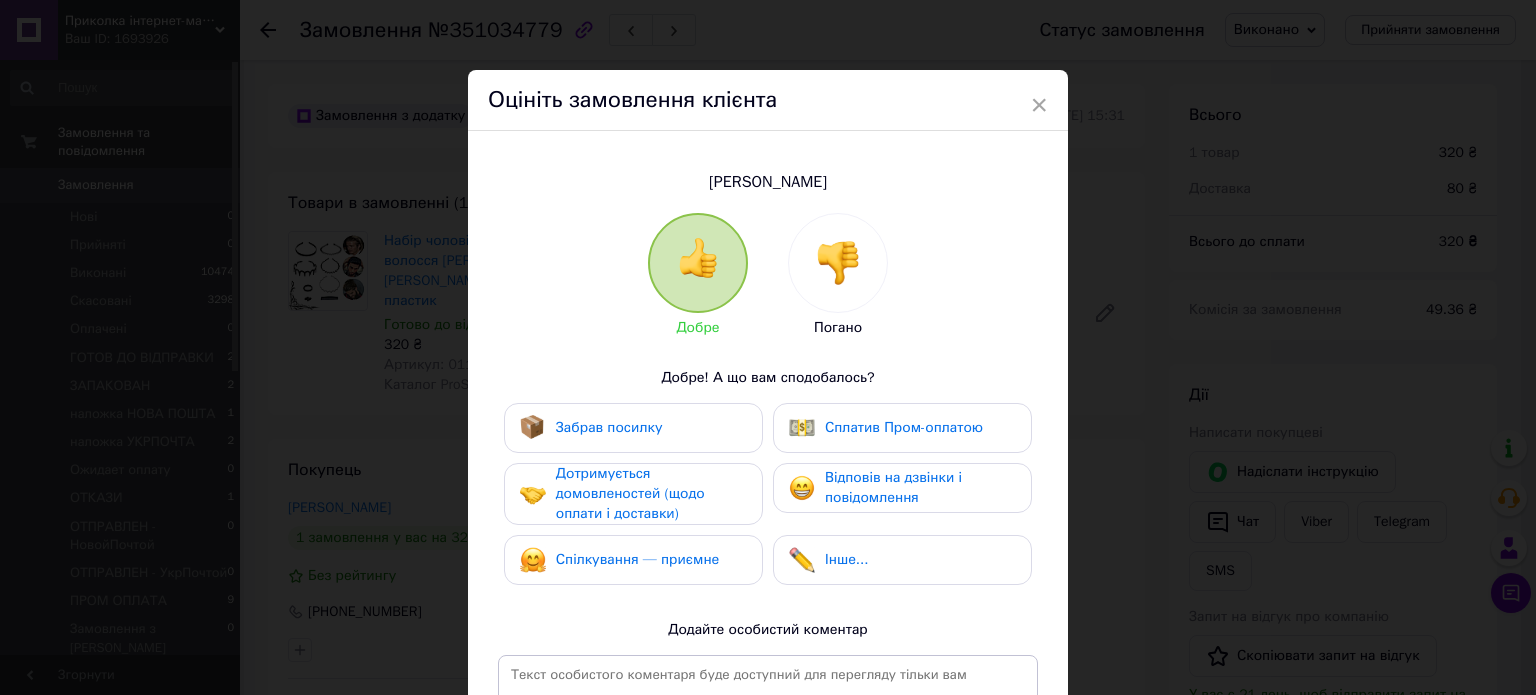 click on "Спілкування — приємне" at bounding box center (633, 560) 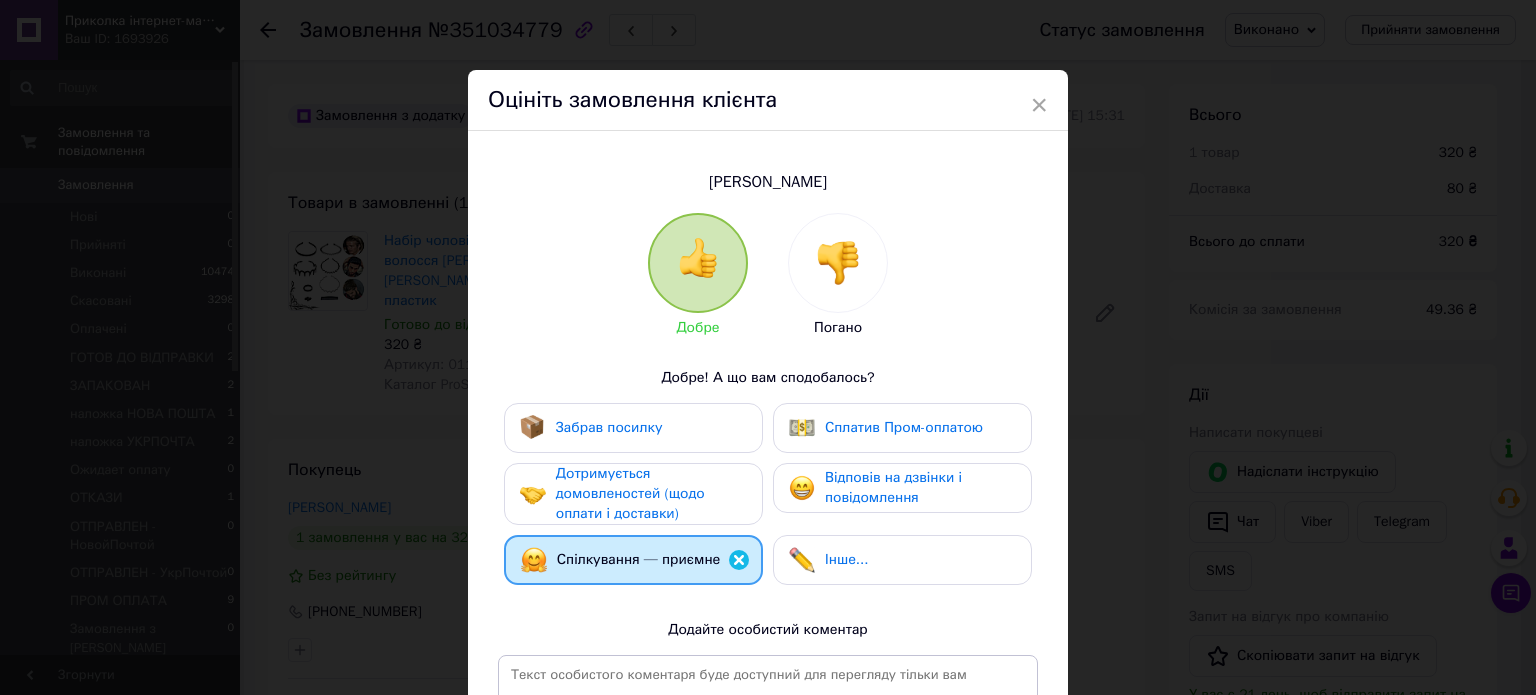 drag, startPoint x: 676, startPoint y: 500, endPoint x: 680, endPoint y: 446, distance: 54.147945 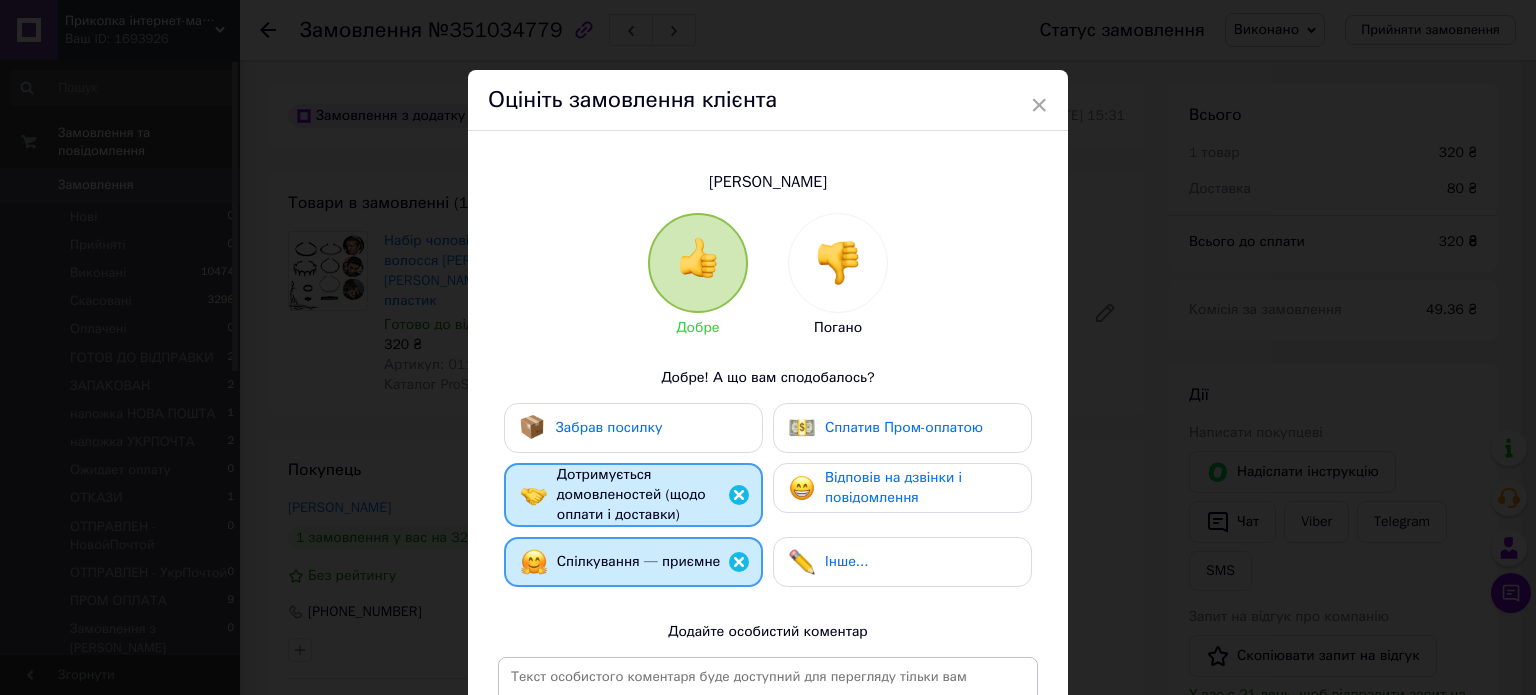drag, startPoint x: 680, startPoint y: 444, endPoint x: 768, endPoint y: 429, distance: 89.26926 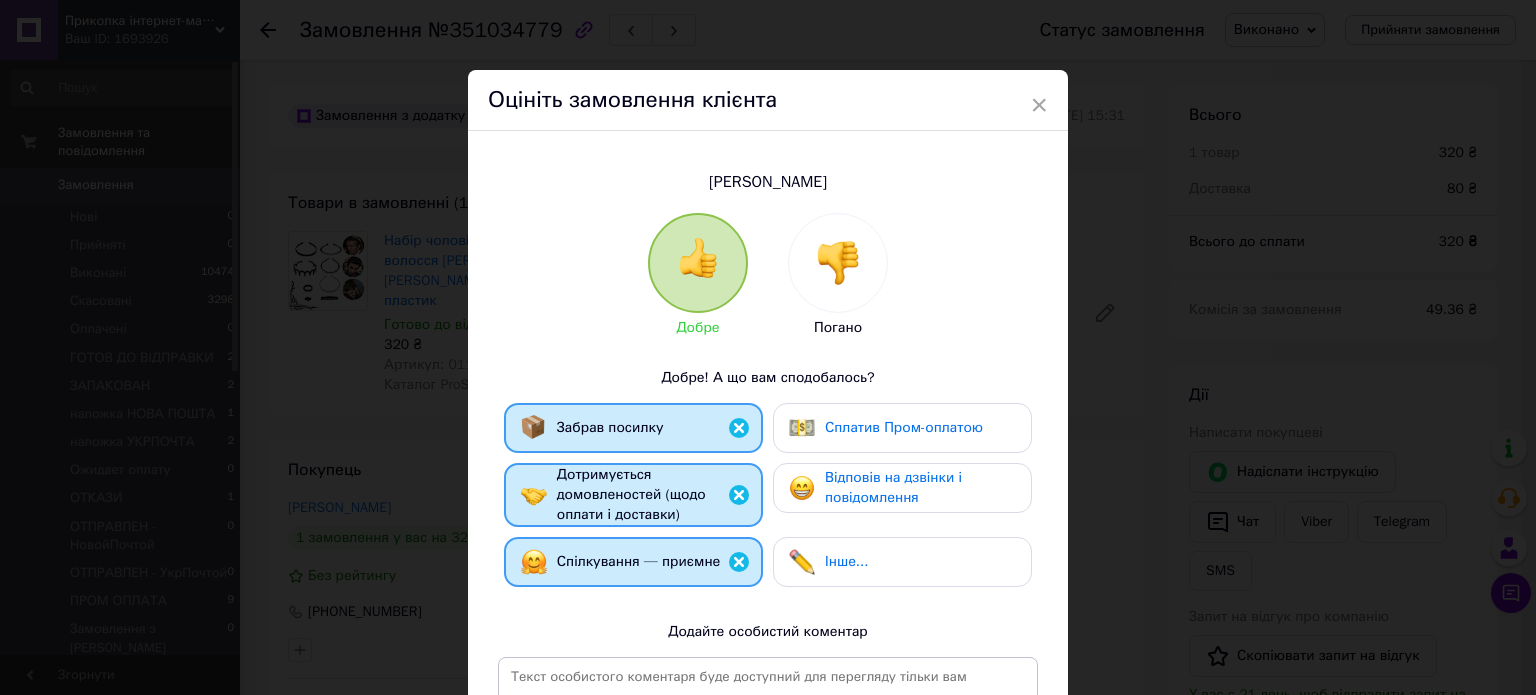 click on "Забрав посилку Сплатив Пром-оплатою Дотримується домовленостей (щодо оплати і доставки) Відповів на дзвінки і повідомлення Спілкування — приємне Інше..." at bounding box center (768, 500) 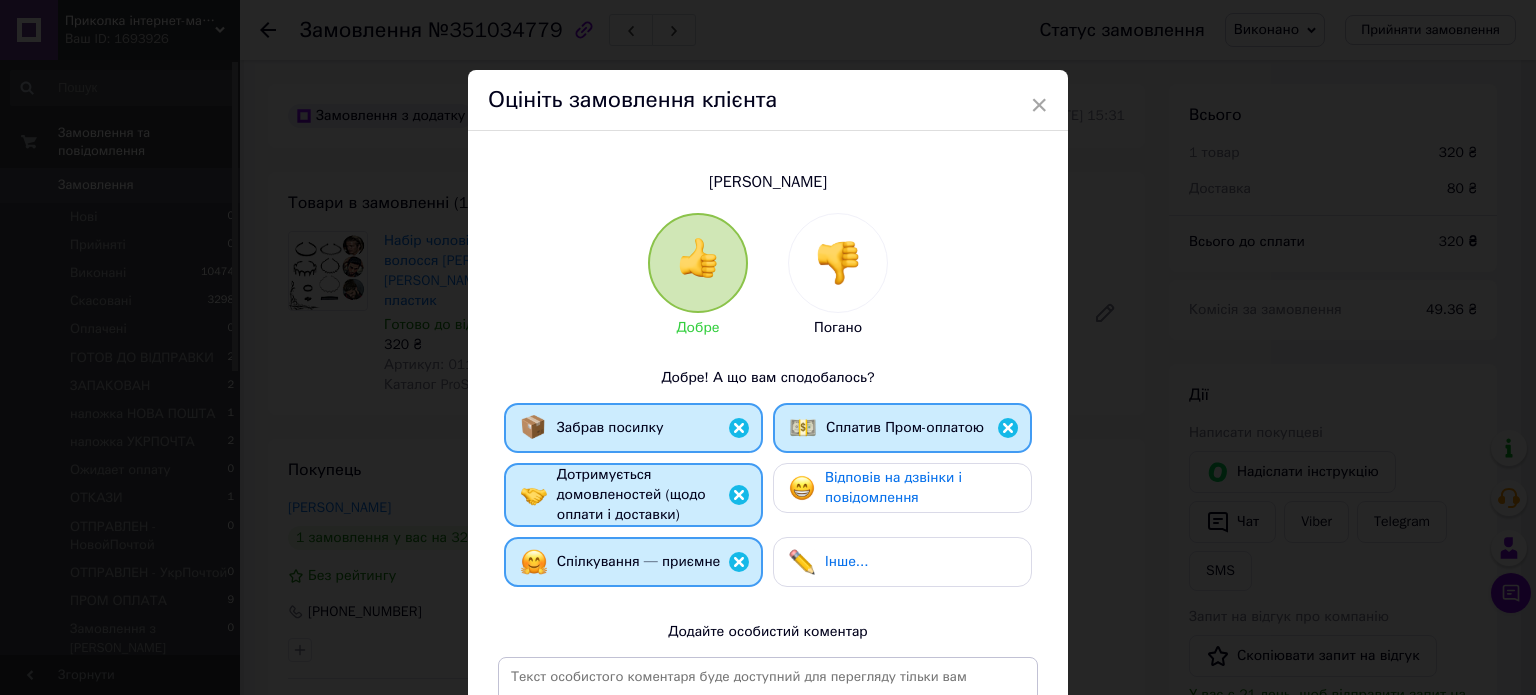 click on "Відповів на дзвінки і повідомлення" at bounding box center [902, 488] 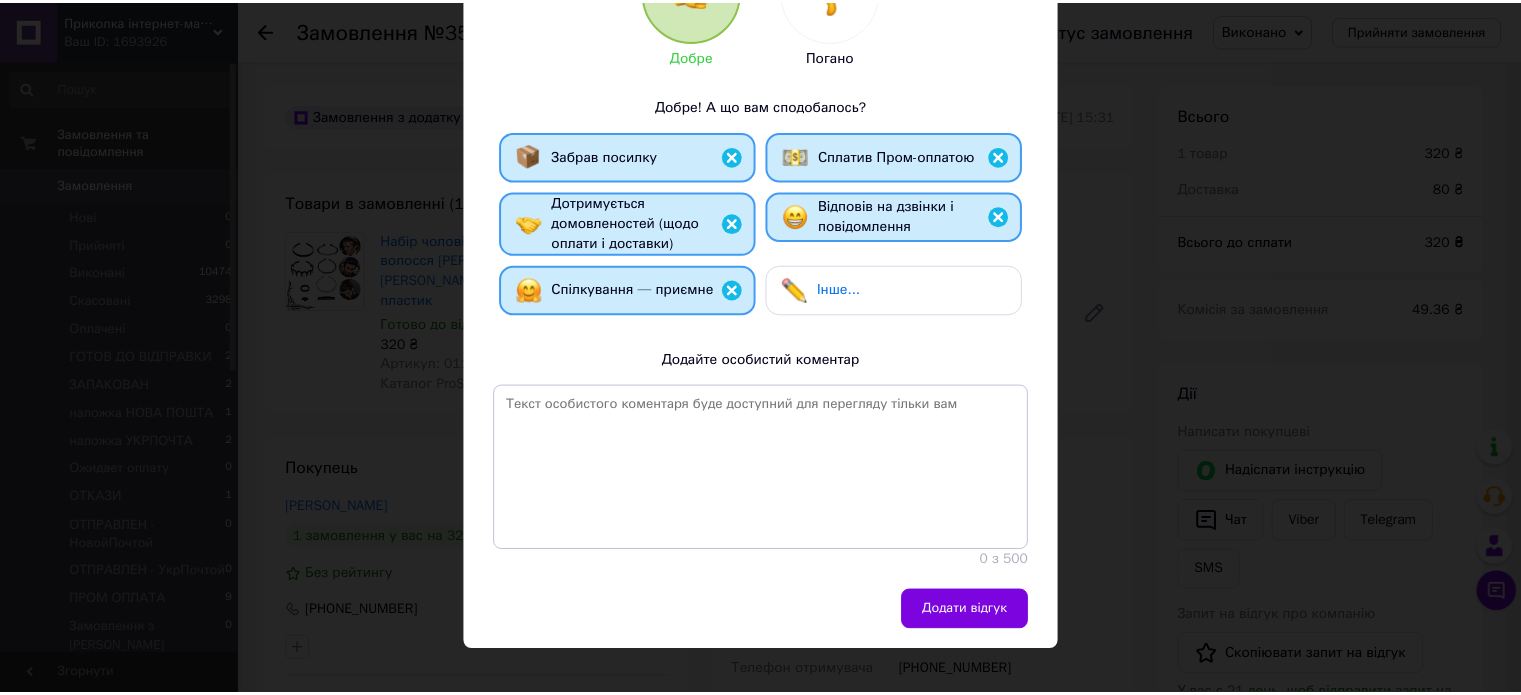 scroll, scrollTop: 295, scrollLeft: 0, axis: vertical 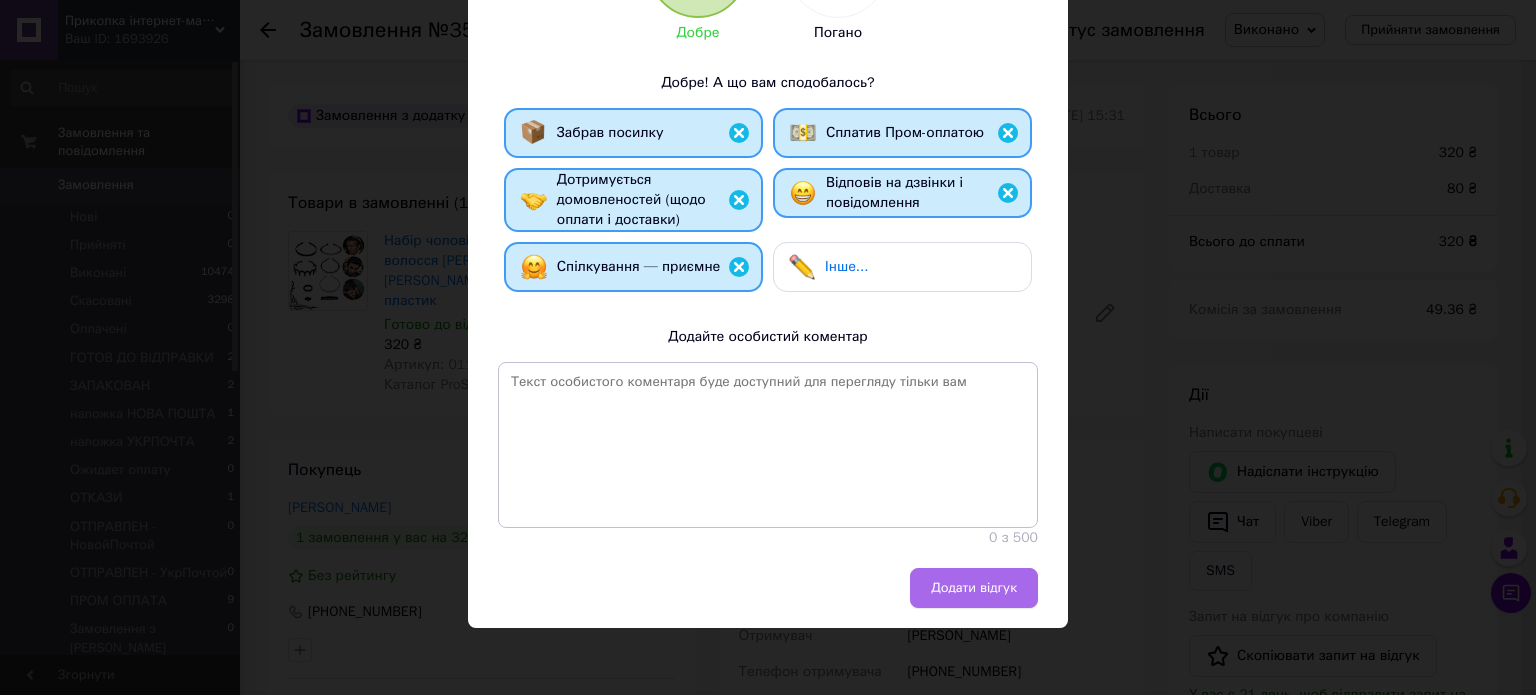 click on "Додати відгук" at bounding box center (974, 588) 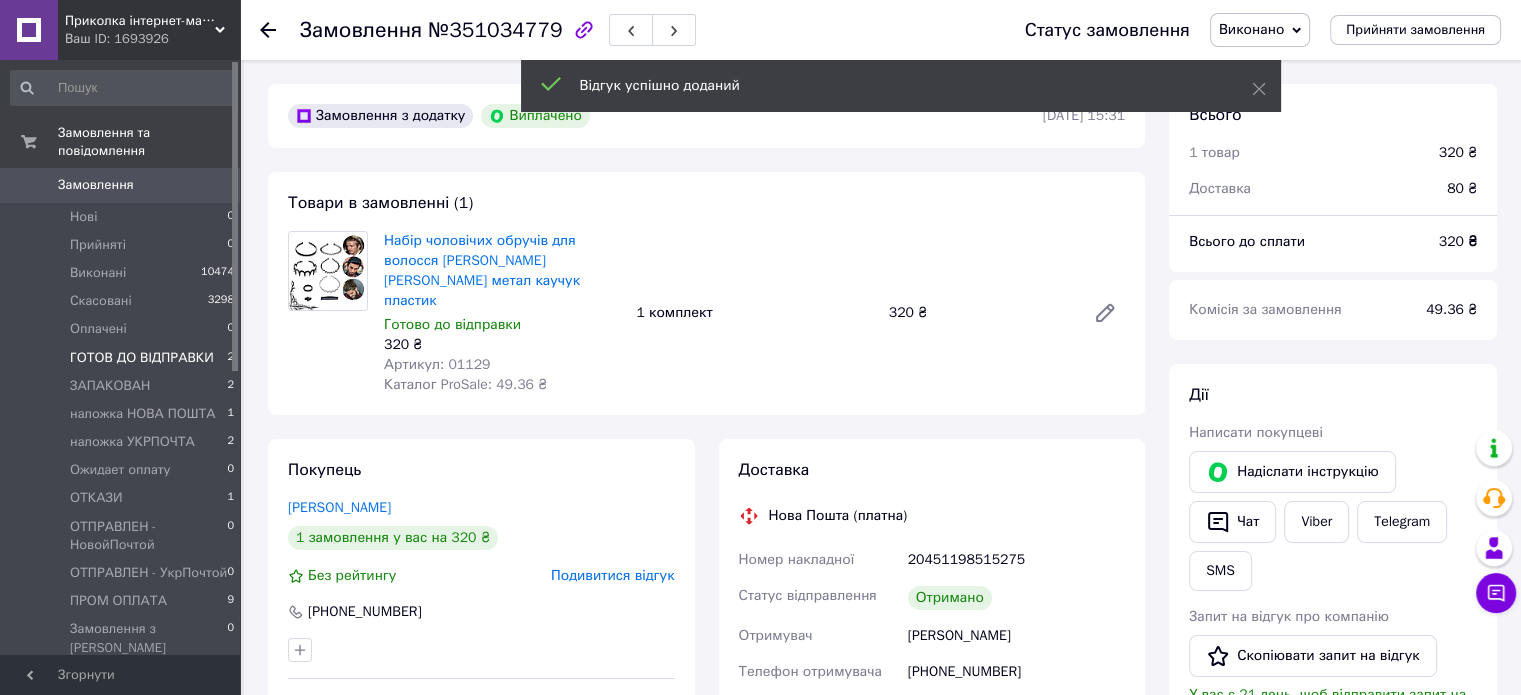 click on "ГОТОВ ДО ВІДПРАВКИ" at bounding box center [142, 358] 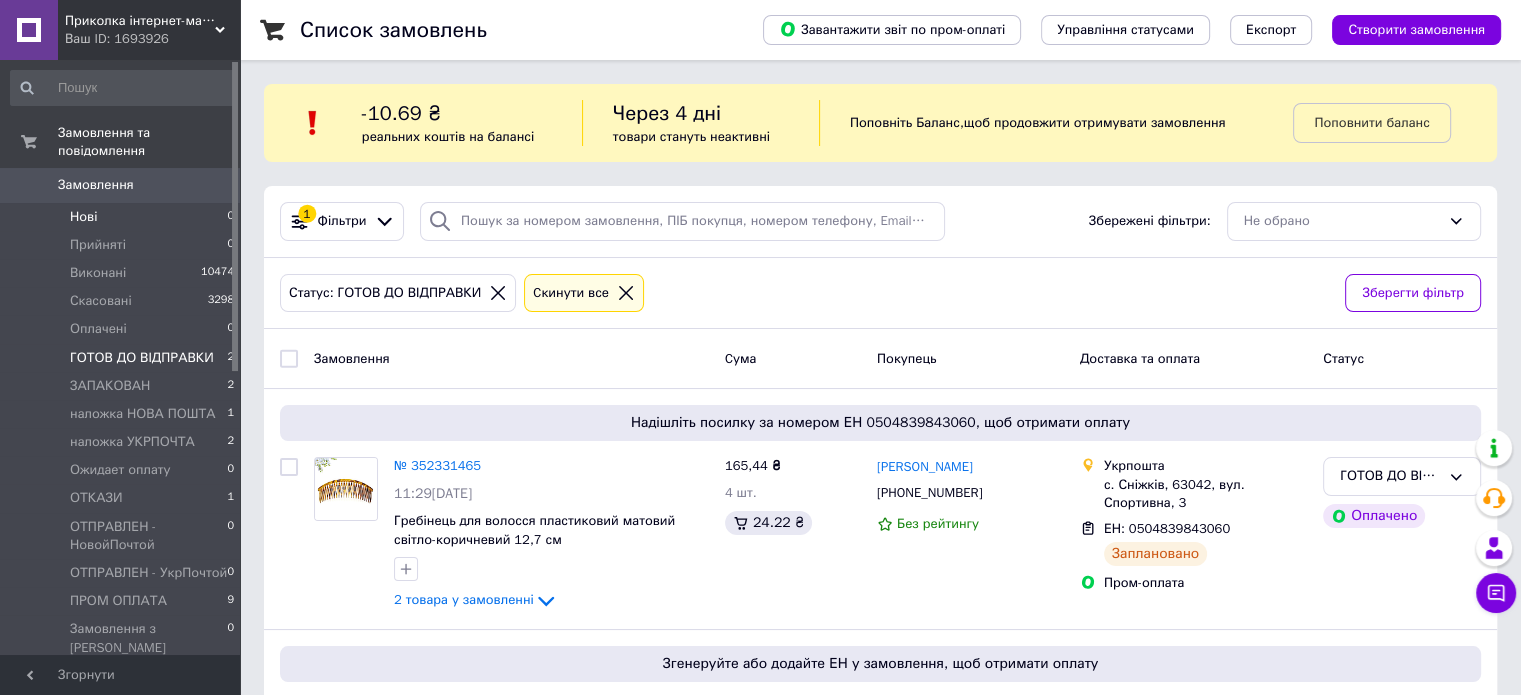 click on "Нові 0" at bounding box center (123, 217) 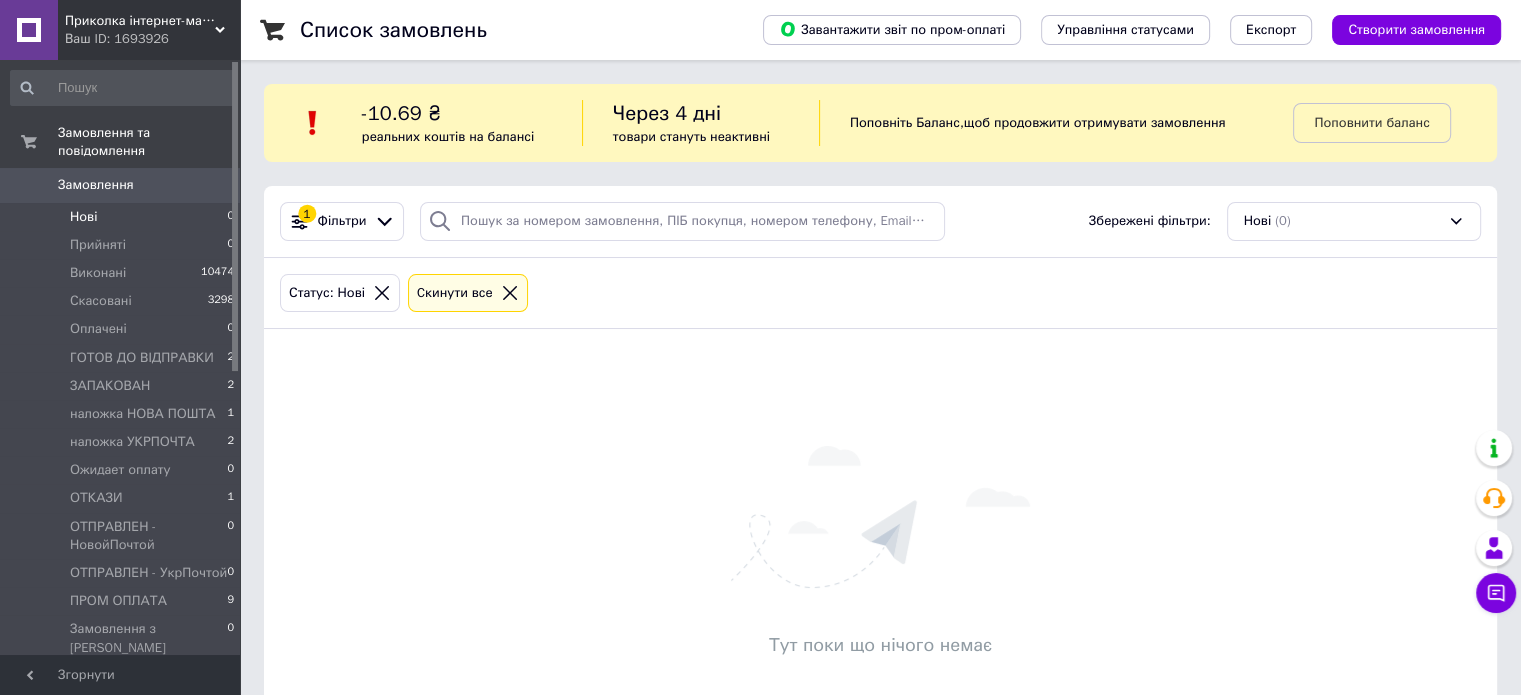 click on "Замовлення" at bounding box center [96, 185] 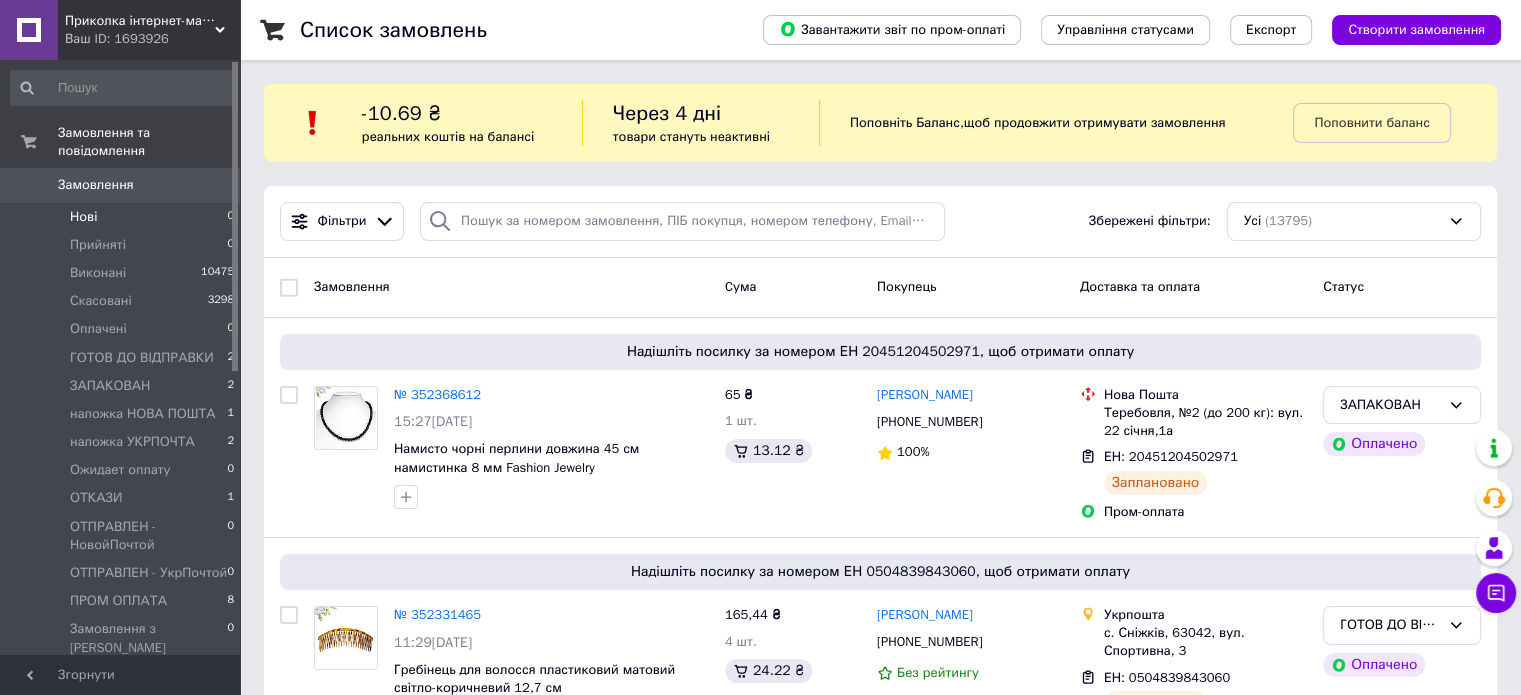 click on "Нові 0" at bounding box center (123, 217) 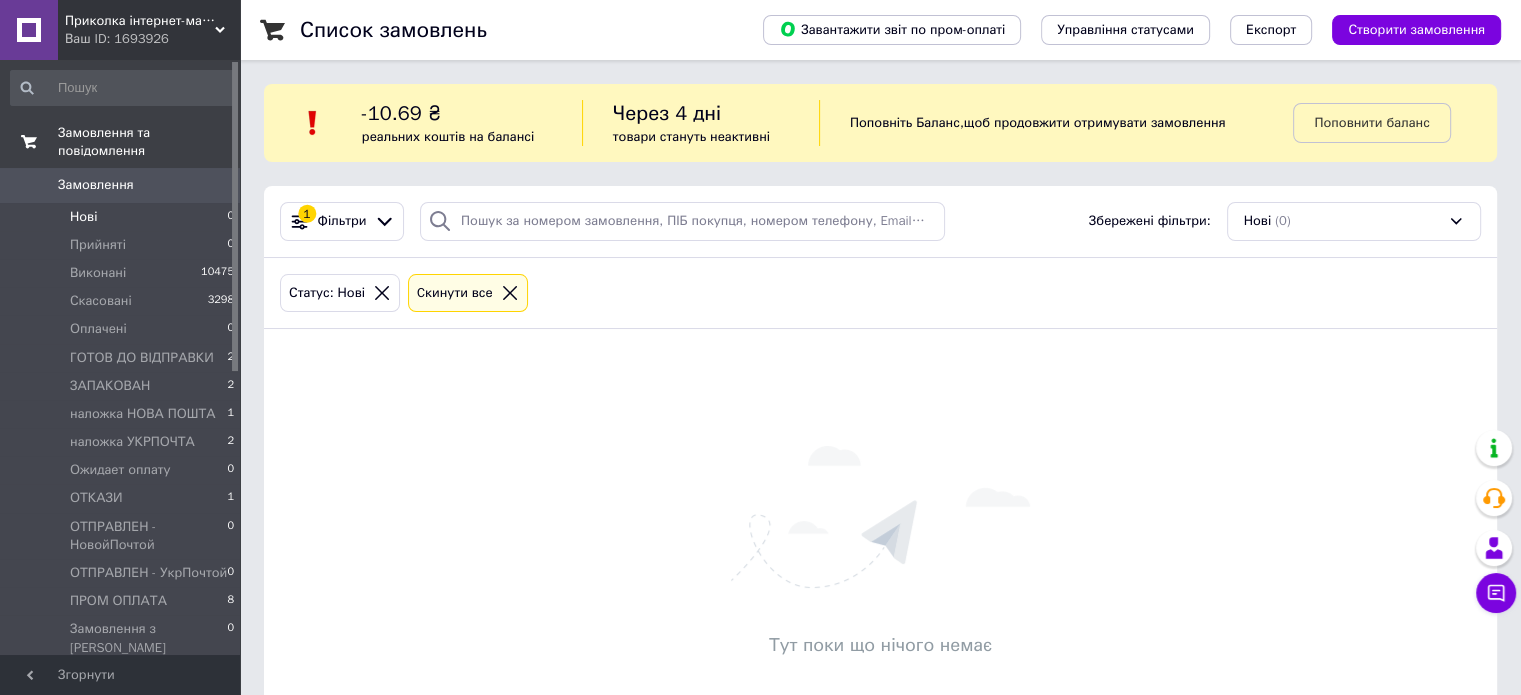 click on "Замовлення та повідомлення" at bounding box center [123, 142] 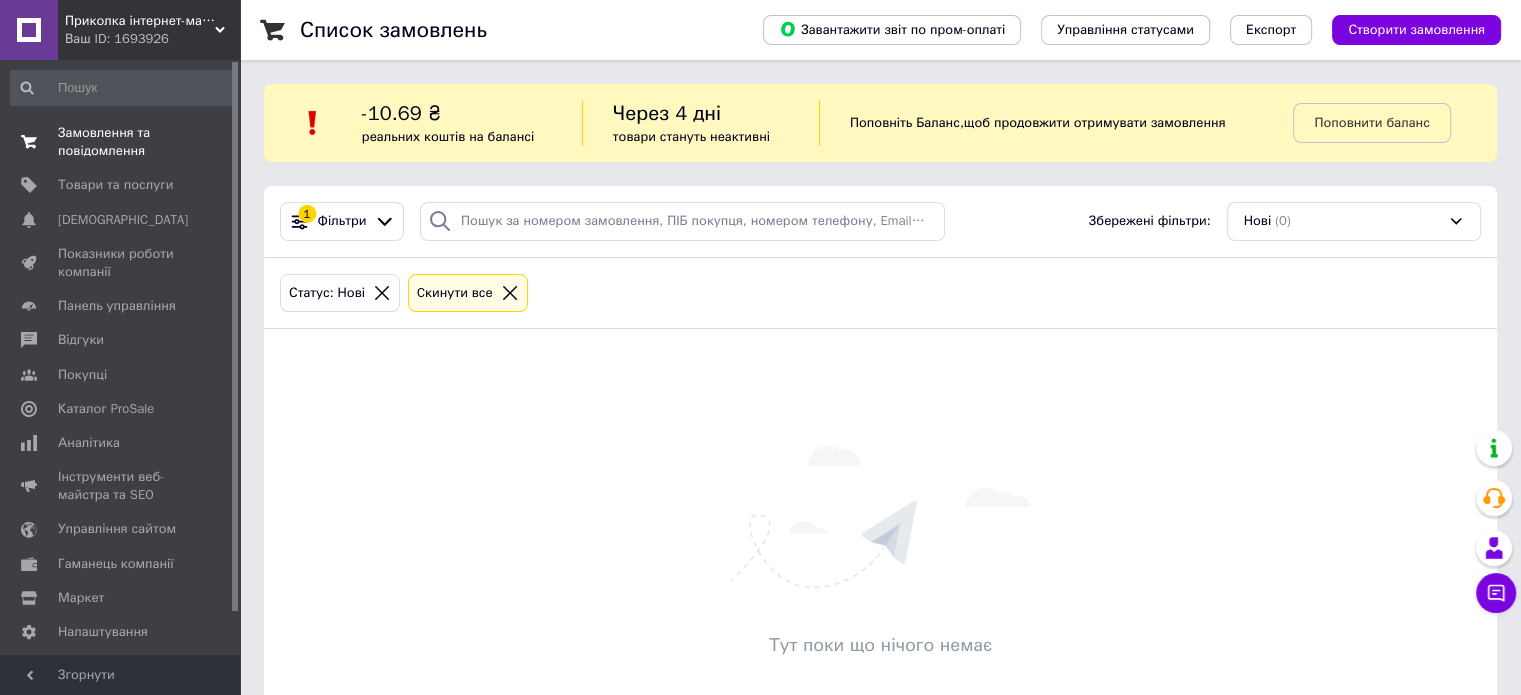 click on "Замовлення та повідомлення" at bounding box center [121, 142] 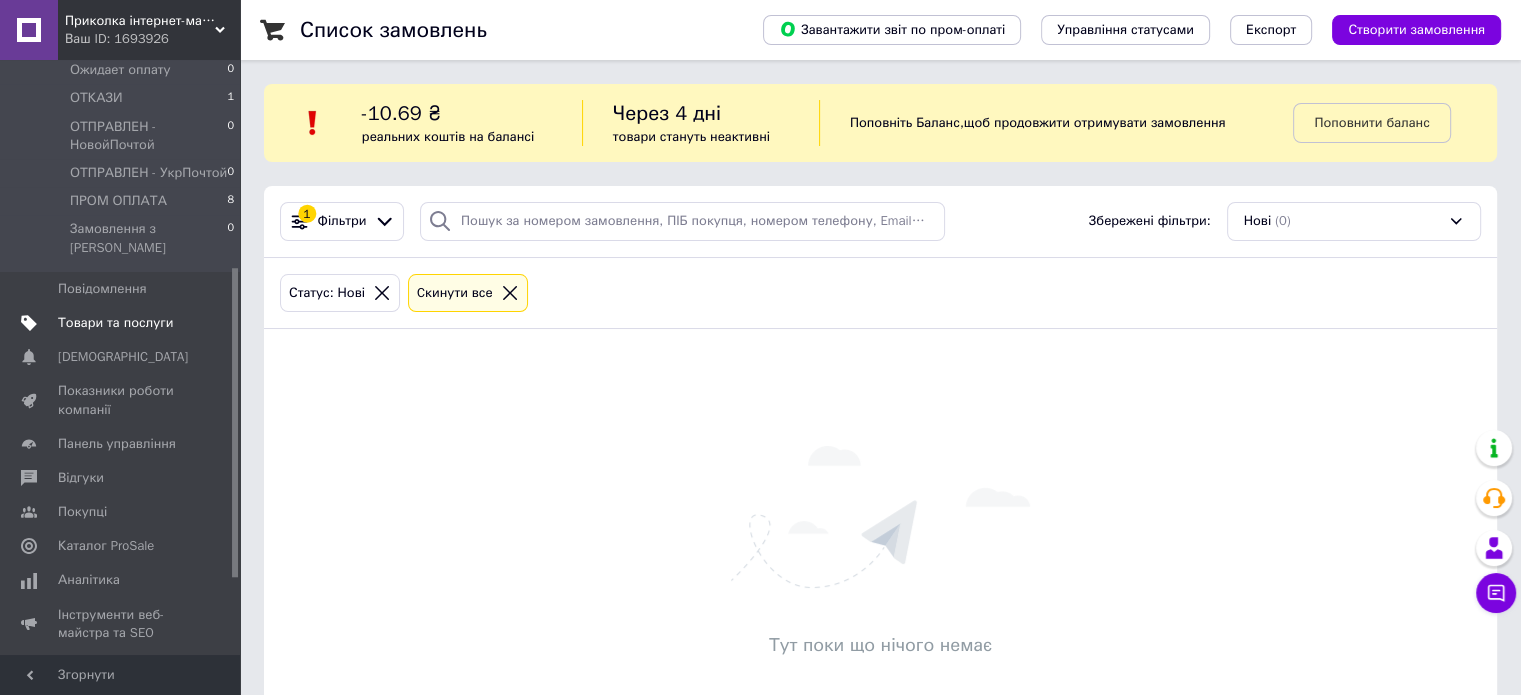 click on "Товари та послуги" at bounding box center (115, 323) 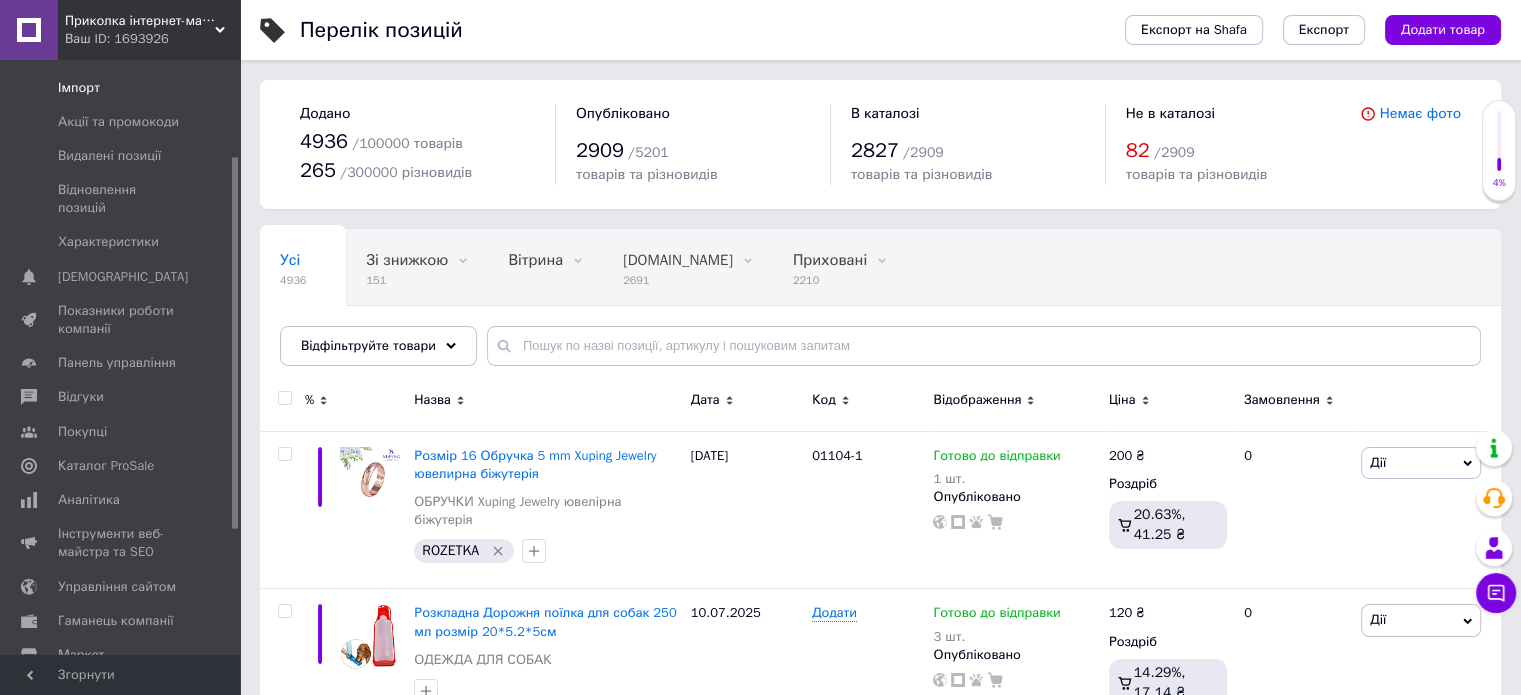 scroll, scrollTop: 153, scrollLeft: 0, axis: vertical 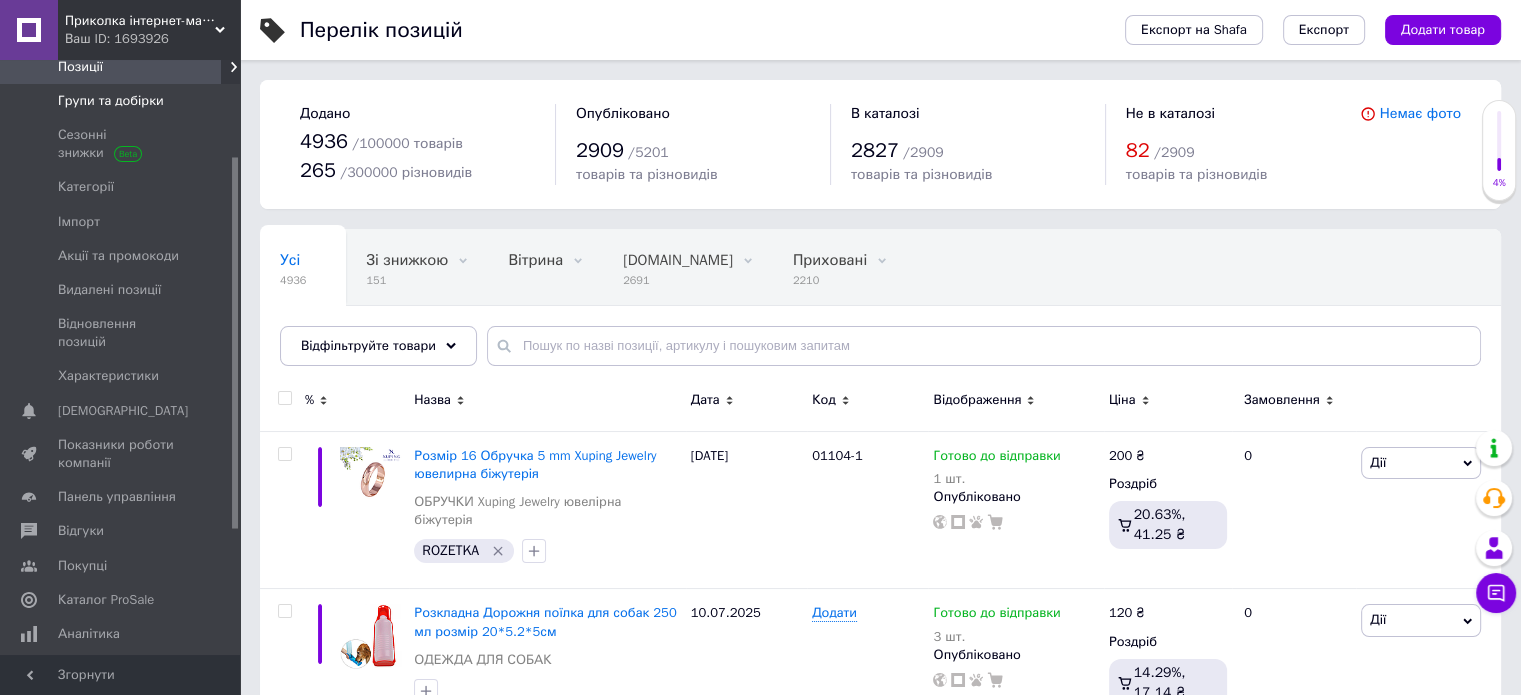 click on "Групи та добірки" at bounding box center [111, 101] 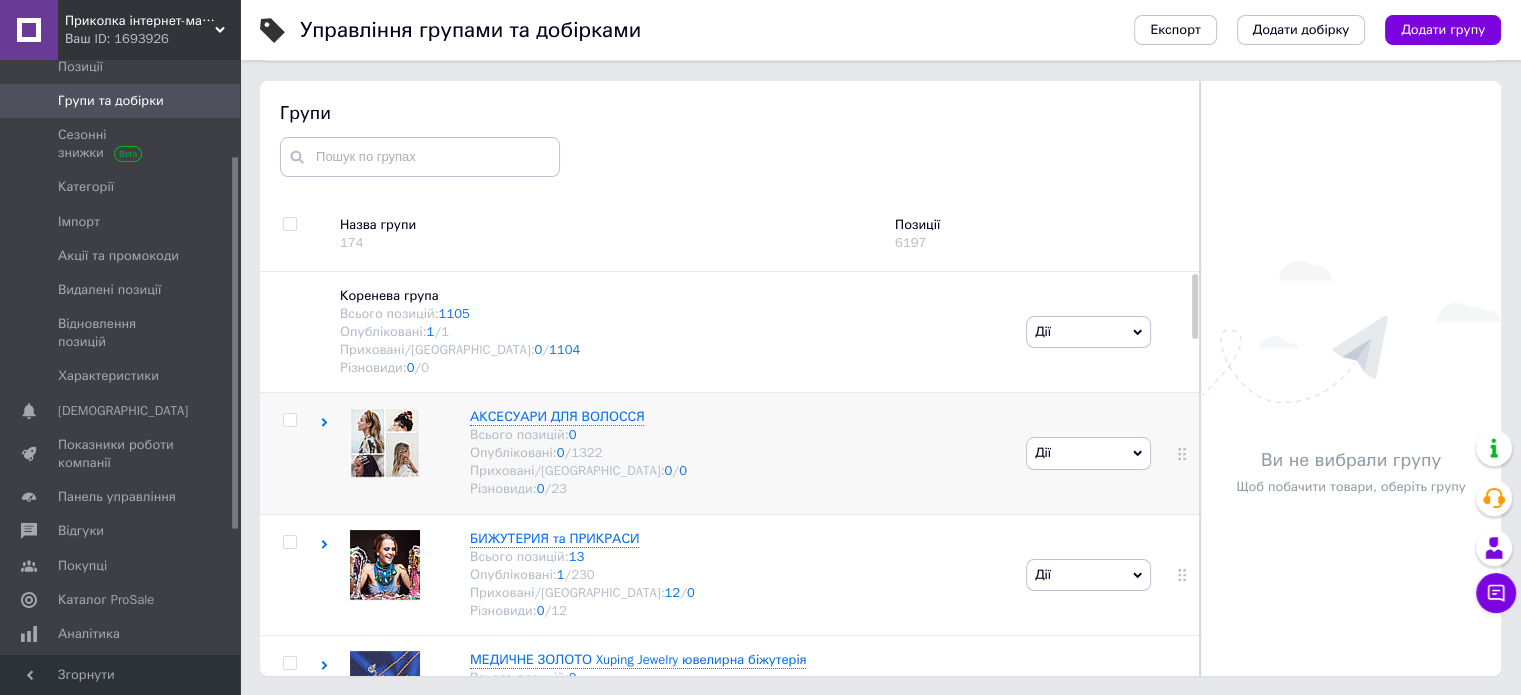 scroll, scrollTop: 113, scrollLeft: 0, axis: vertical 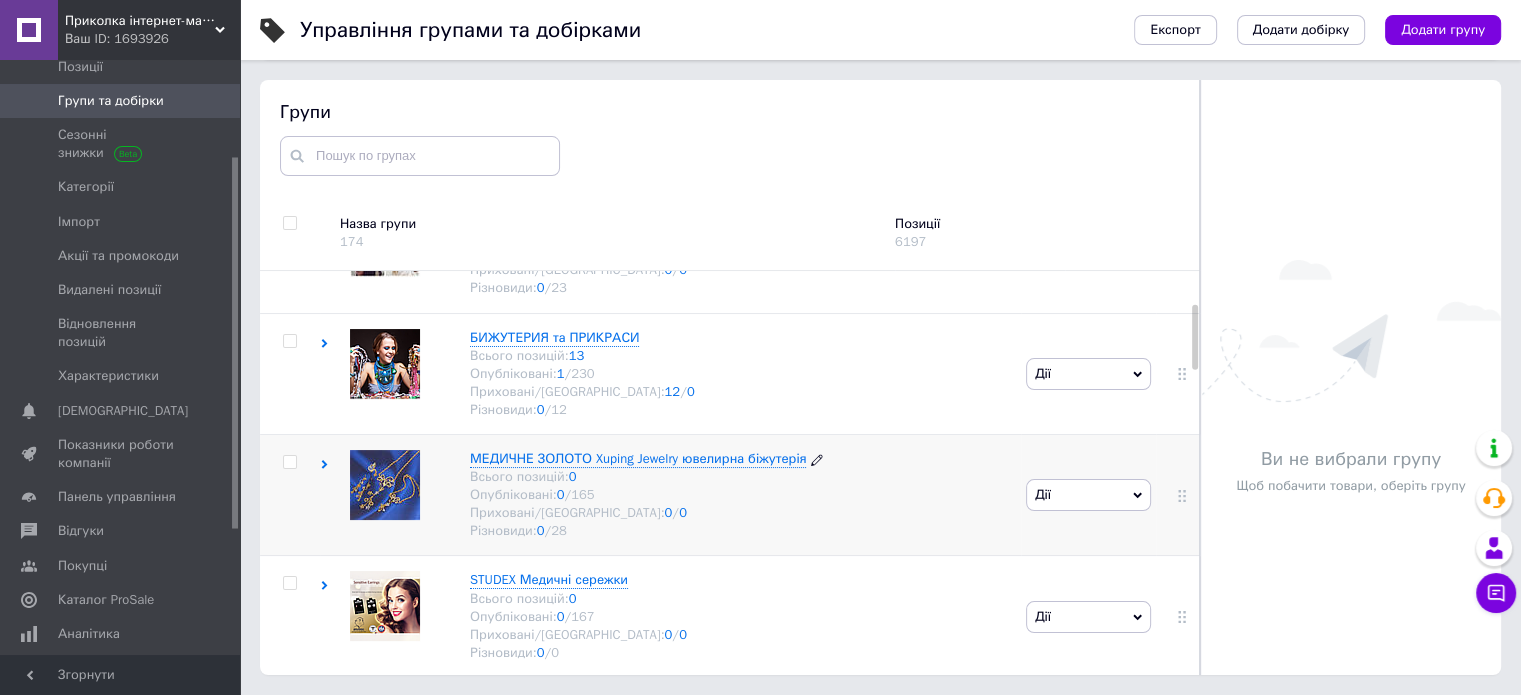 click on "Приховані/Видалені:  0  /  0" at bounding box center (646, 513) 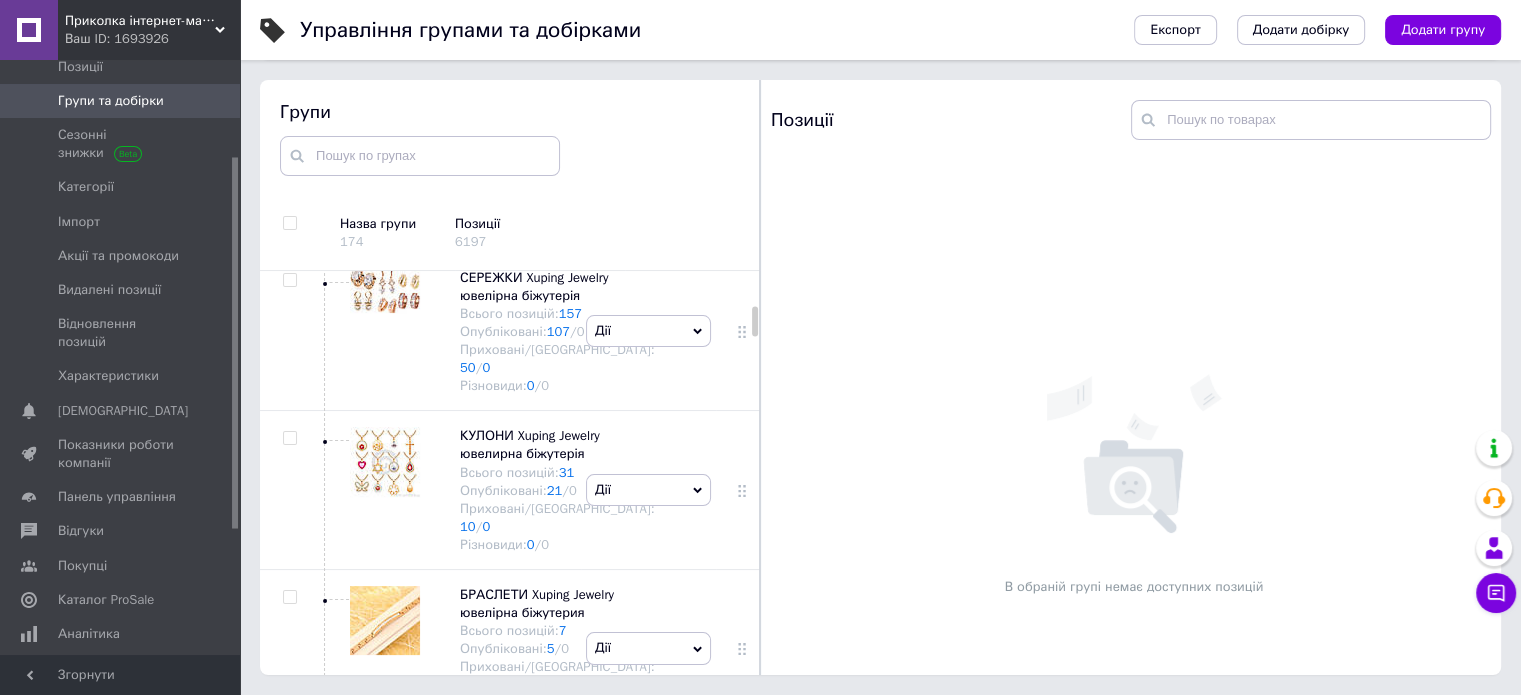 scroll, scrollTop: 666, scrollLeft: 0, axis: vertical 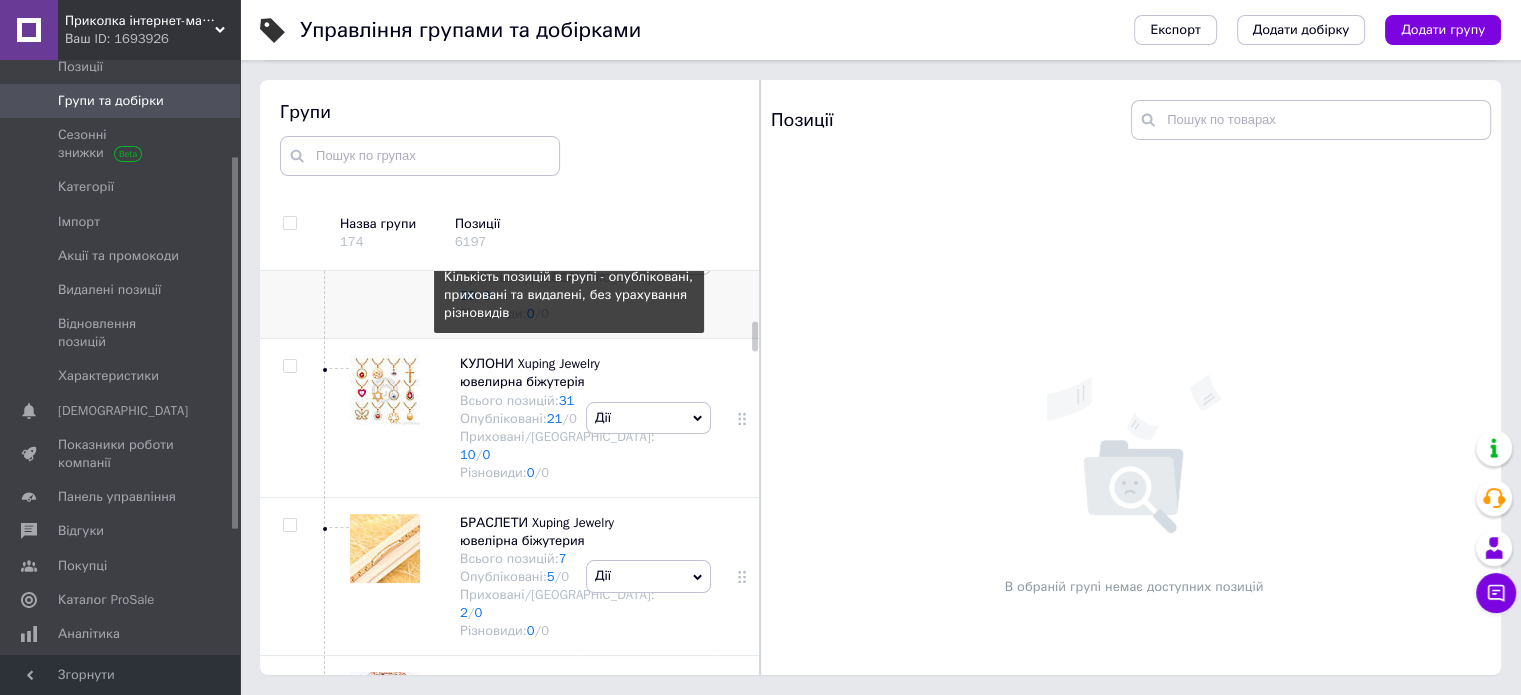 click on "157" at bounding box center (570, 241) 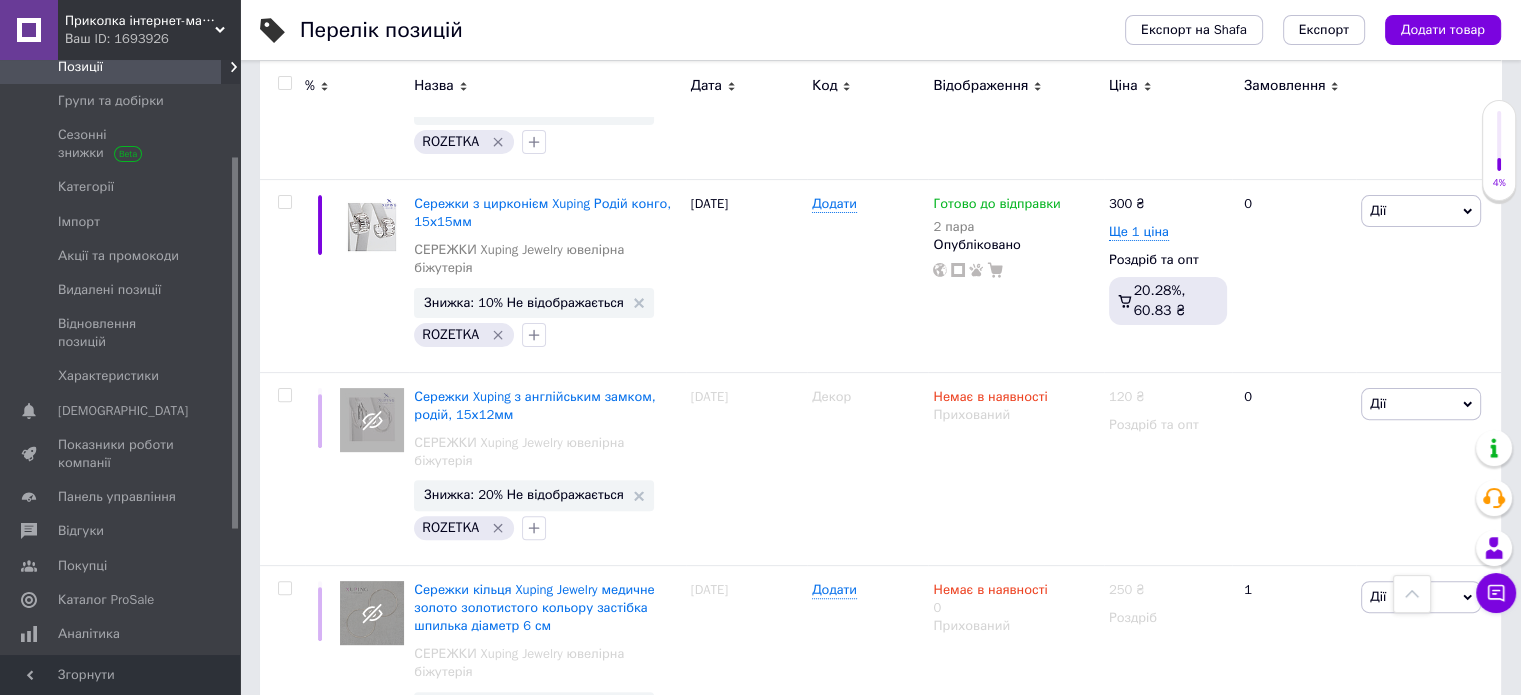 scroll, scrollTop: 15866, scrollLeft: 0, axis: vertical 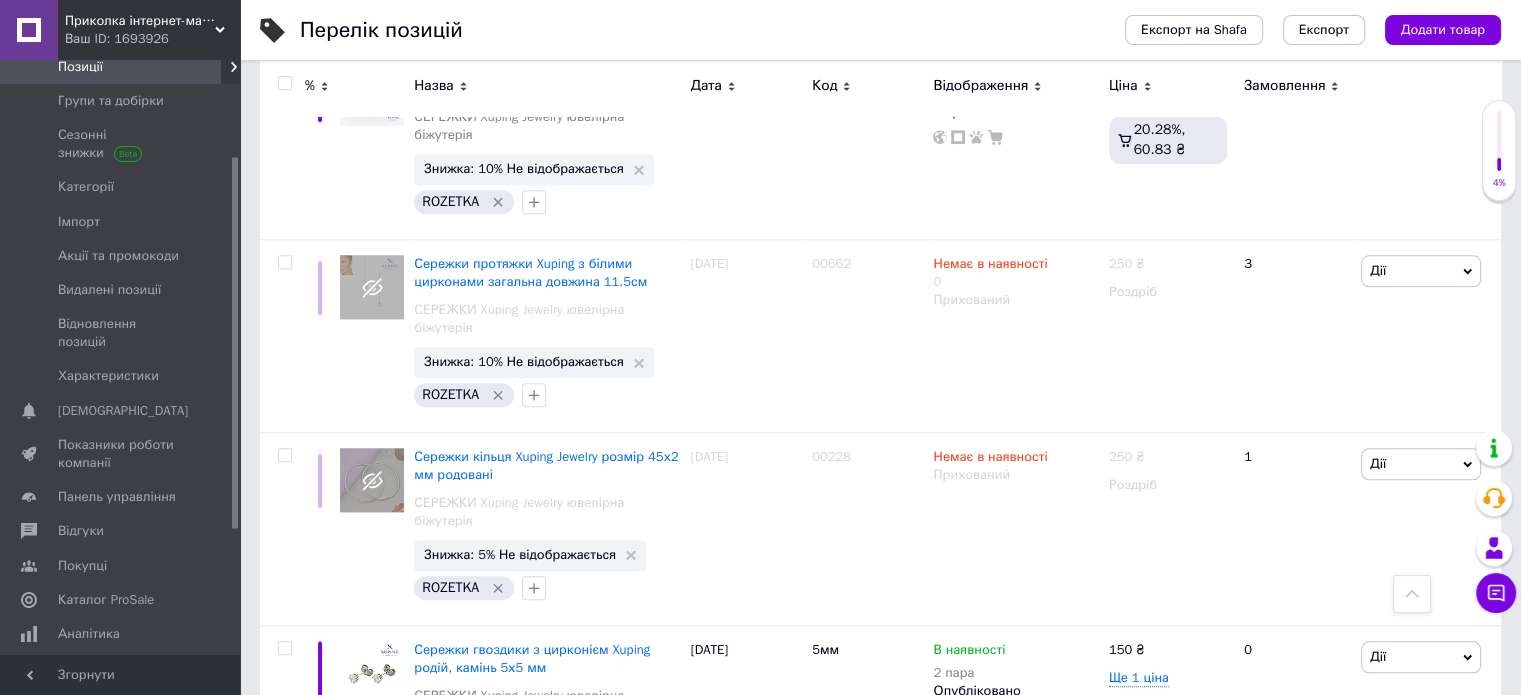 click on "Наступна" at bounding box center [405, 2595] 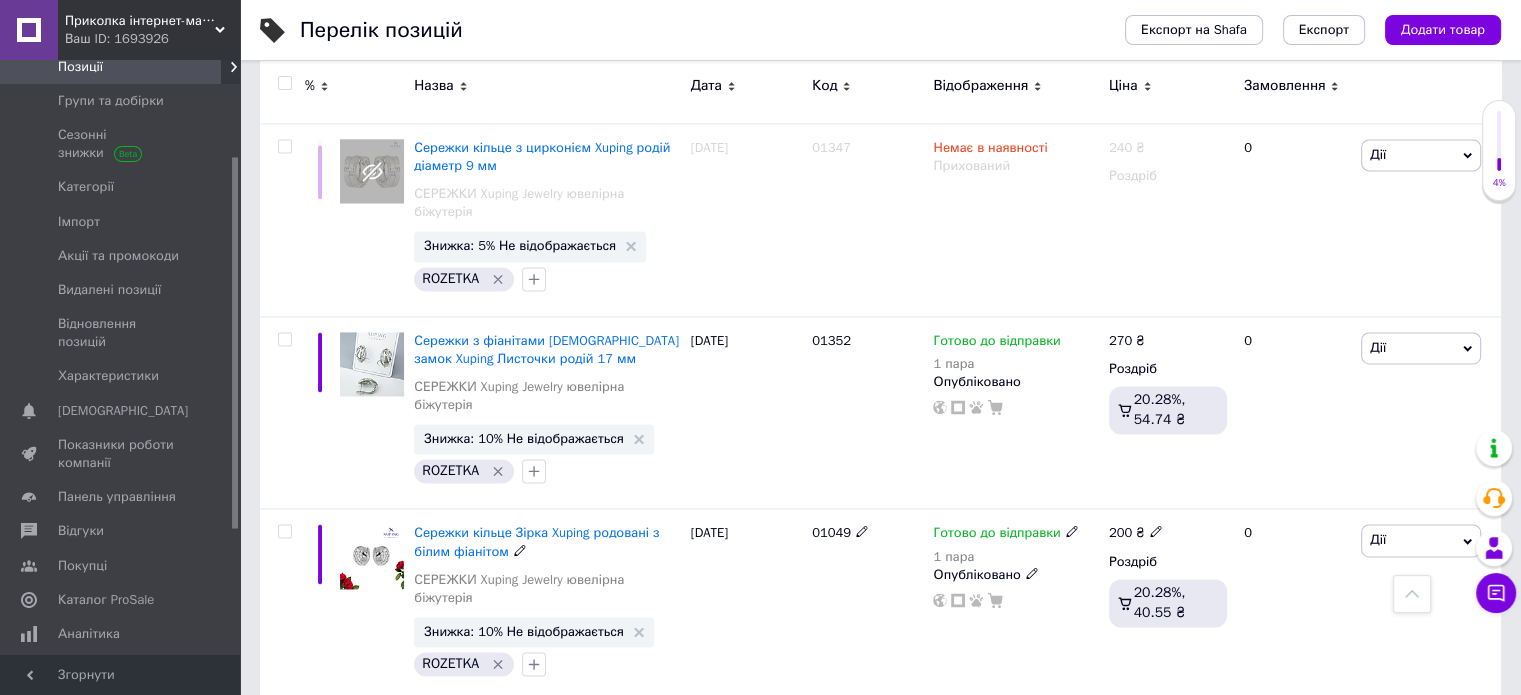 scroll, scrollTop: 2961, scrollLeft: 0, axis: vertical 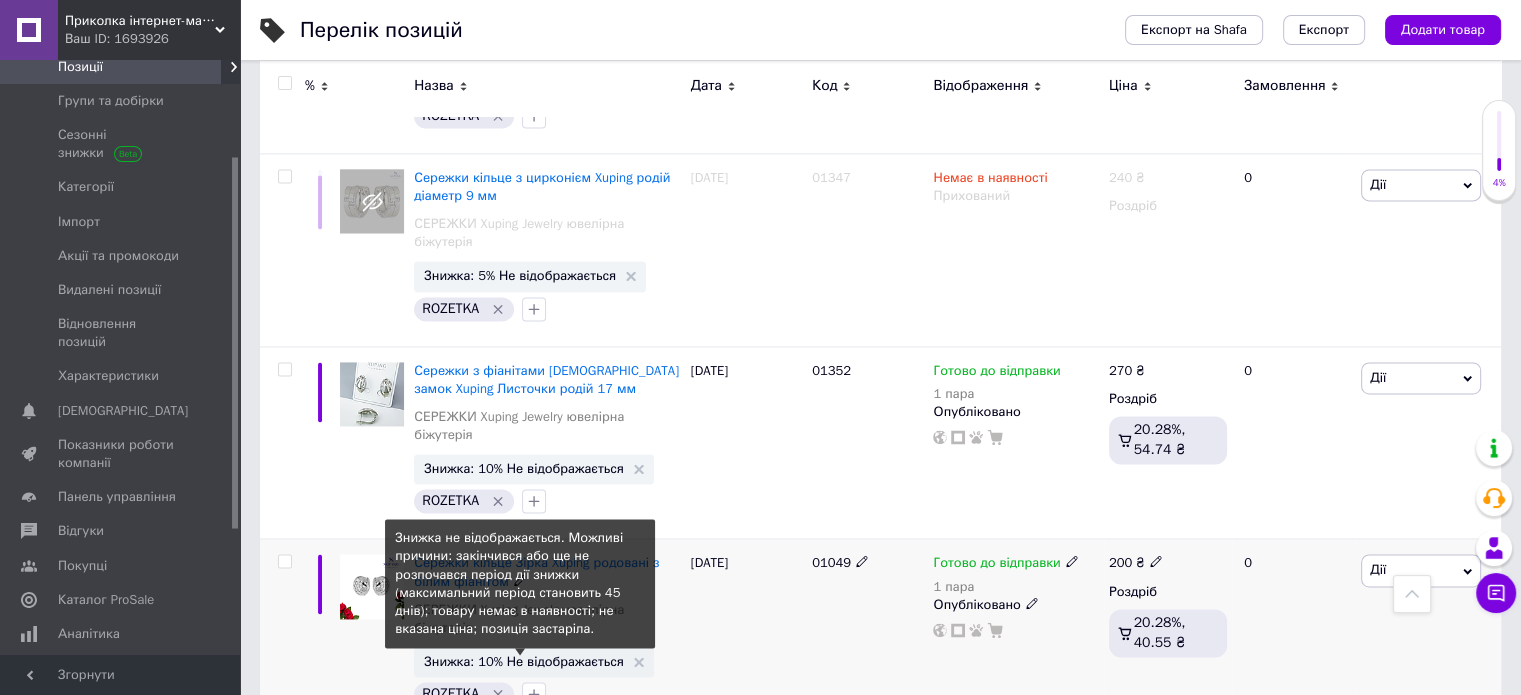 click on "Знижка: 10% Не відображається" at bounding box center [524, 661] 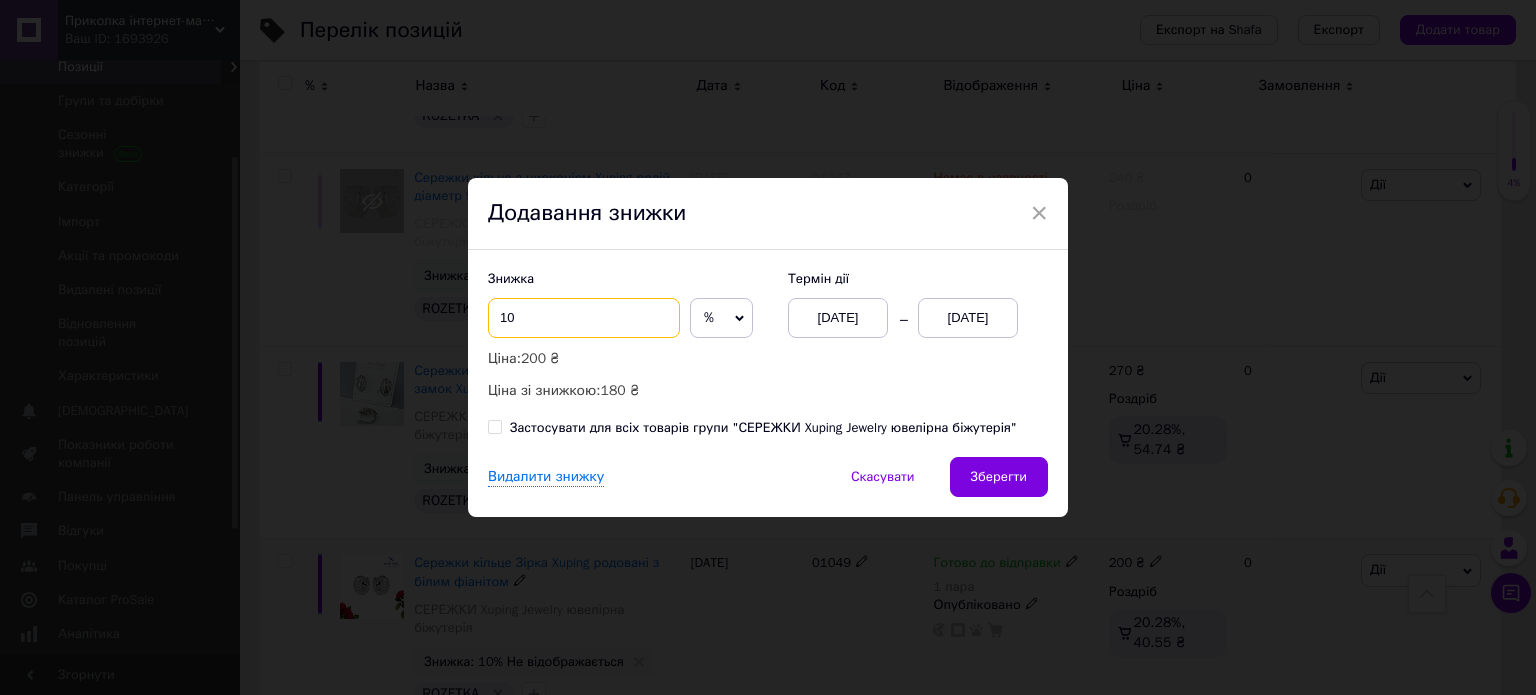 click on "10" at bounding box center (584, 318) 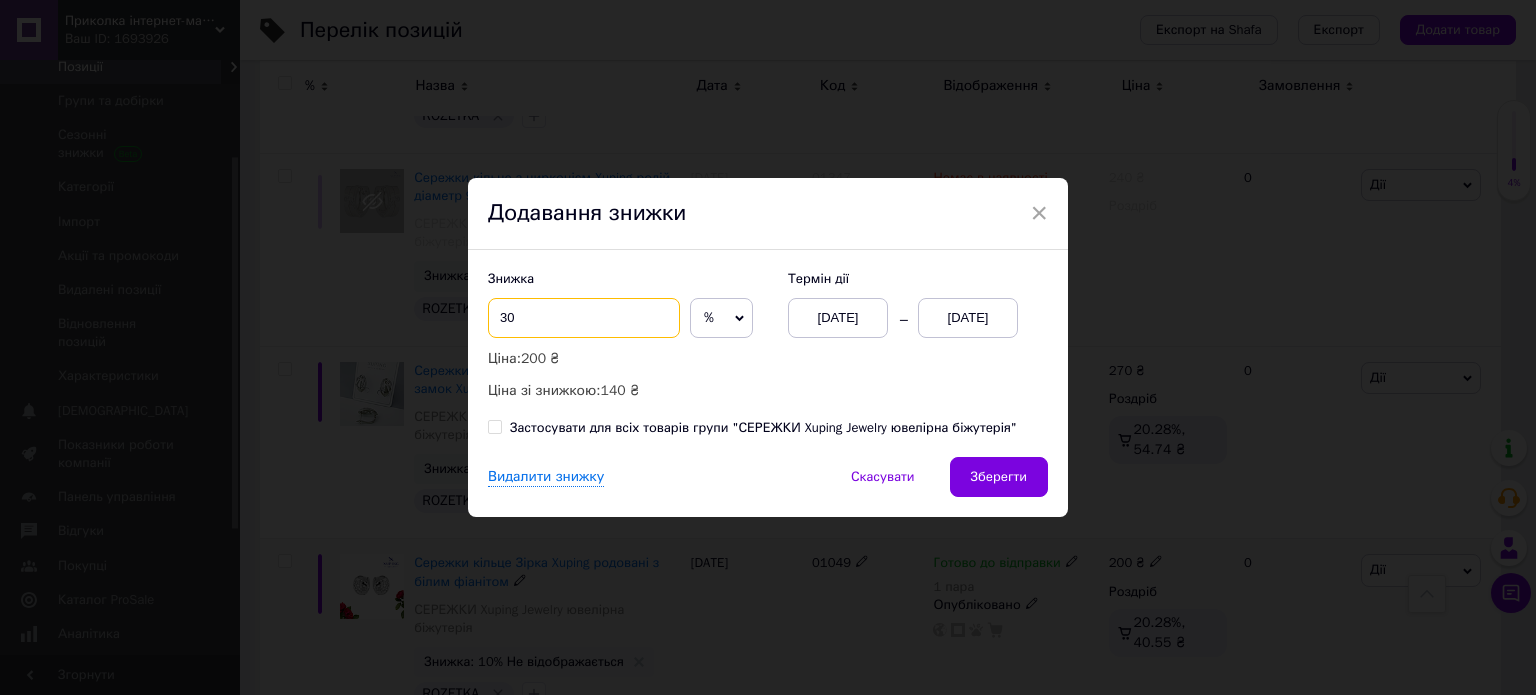 type on "30" 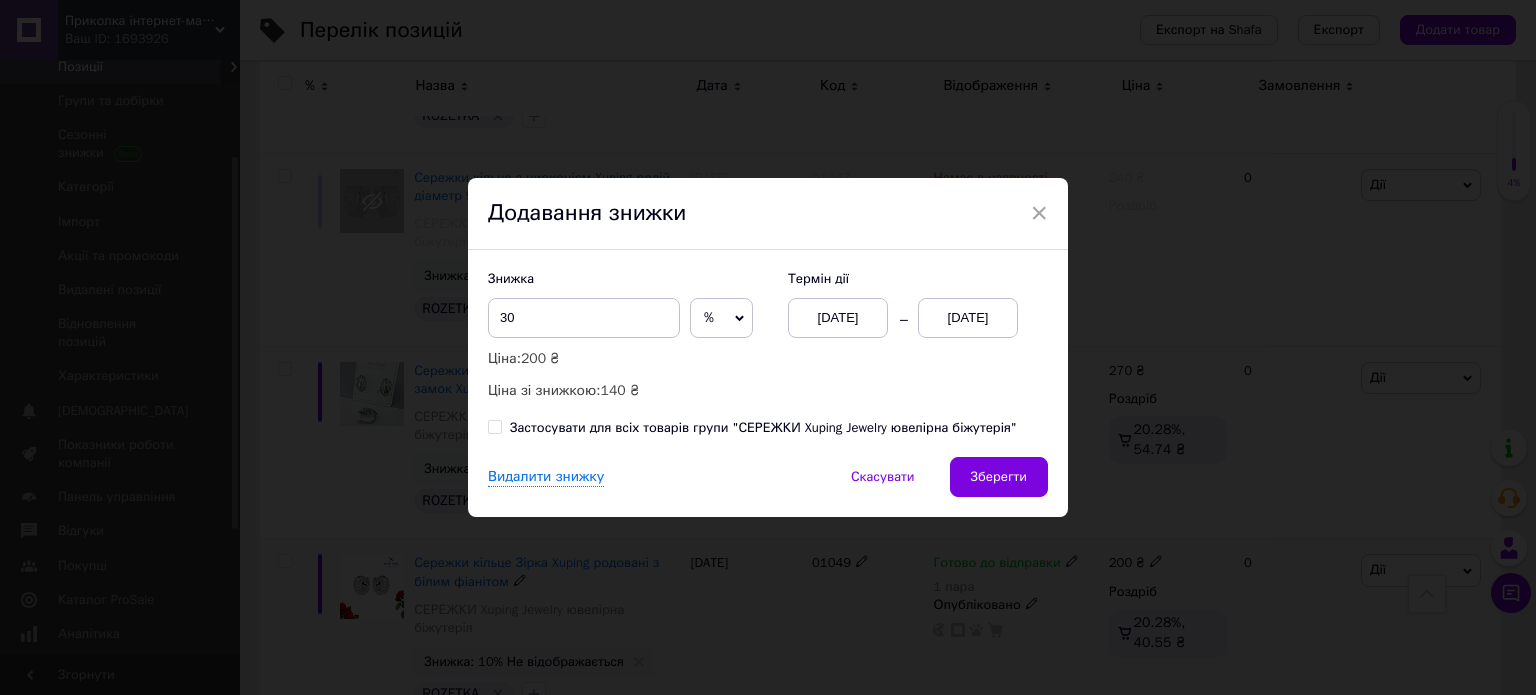 click on "Застосувати для всіх товарів групи "СЕРЕЖКИ Xuping Jewelry ювелірна біжутерія"" at bounding box center (752, 428) 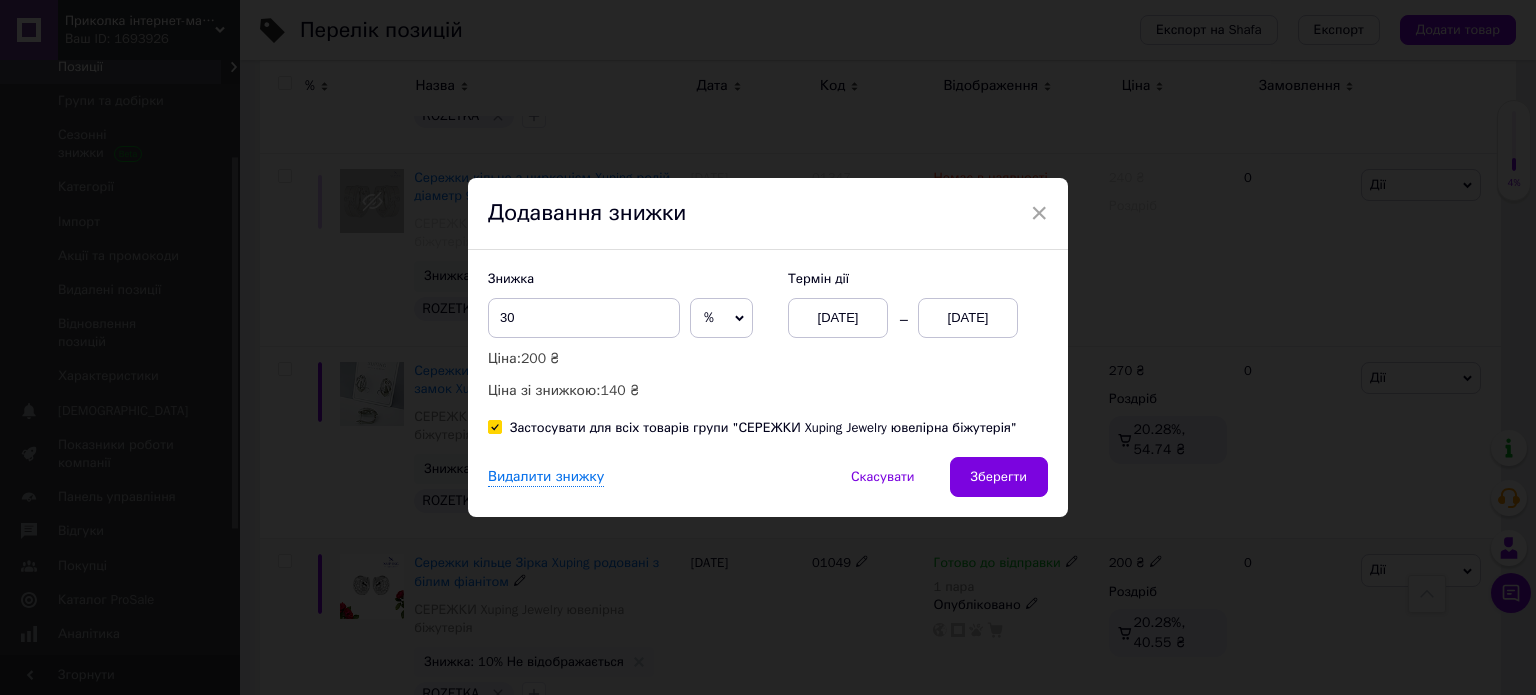 checkbox on "true" 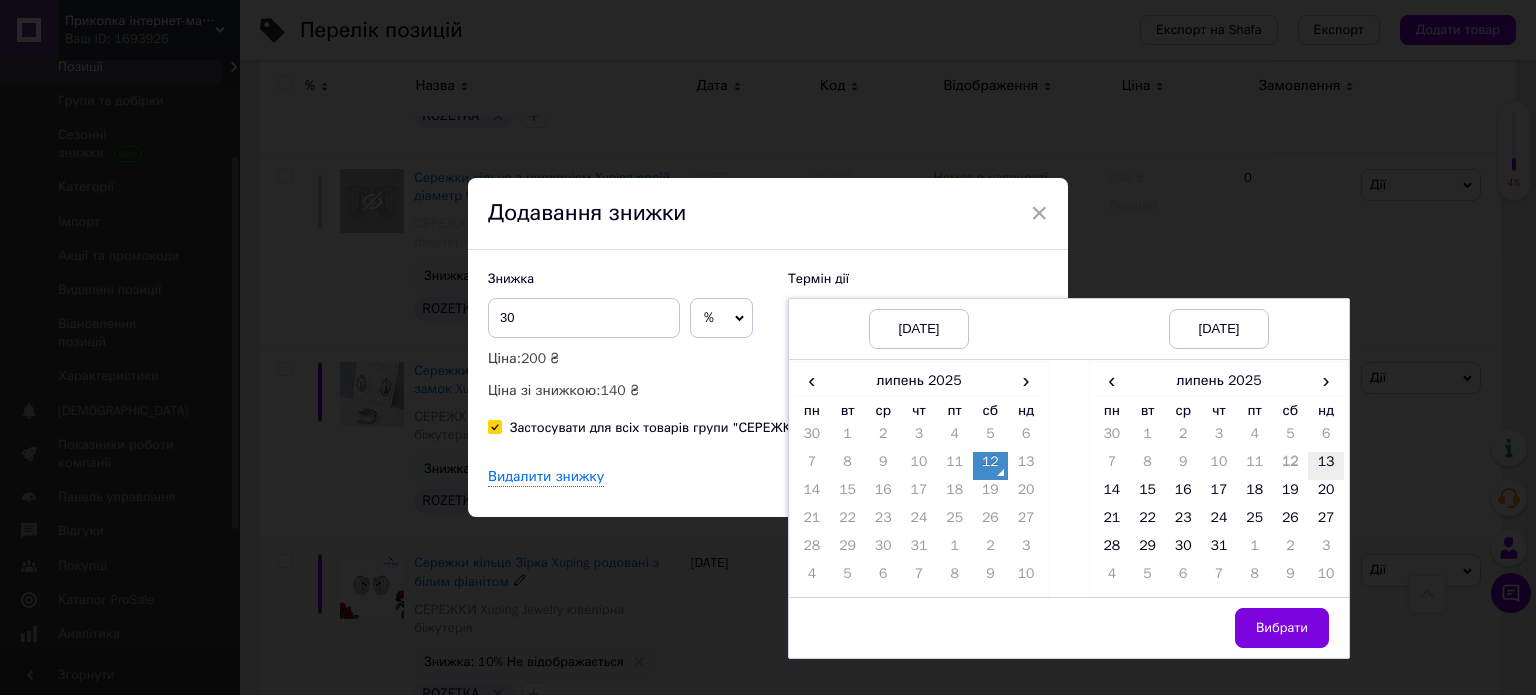 click on "13" at bounding box center (1326, 466) 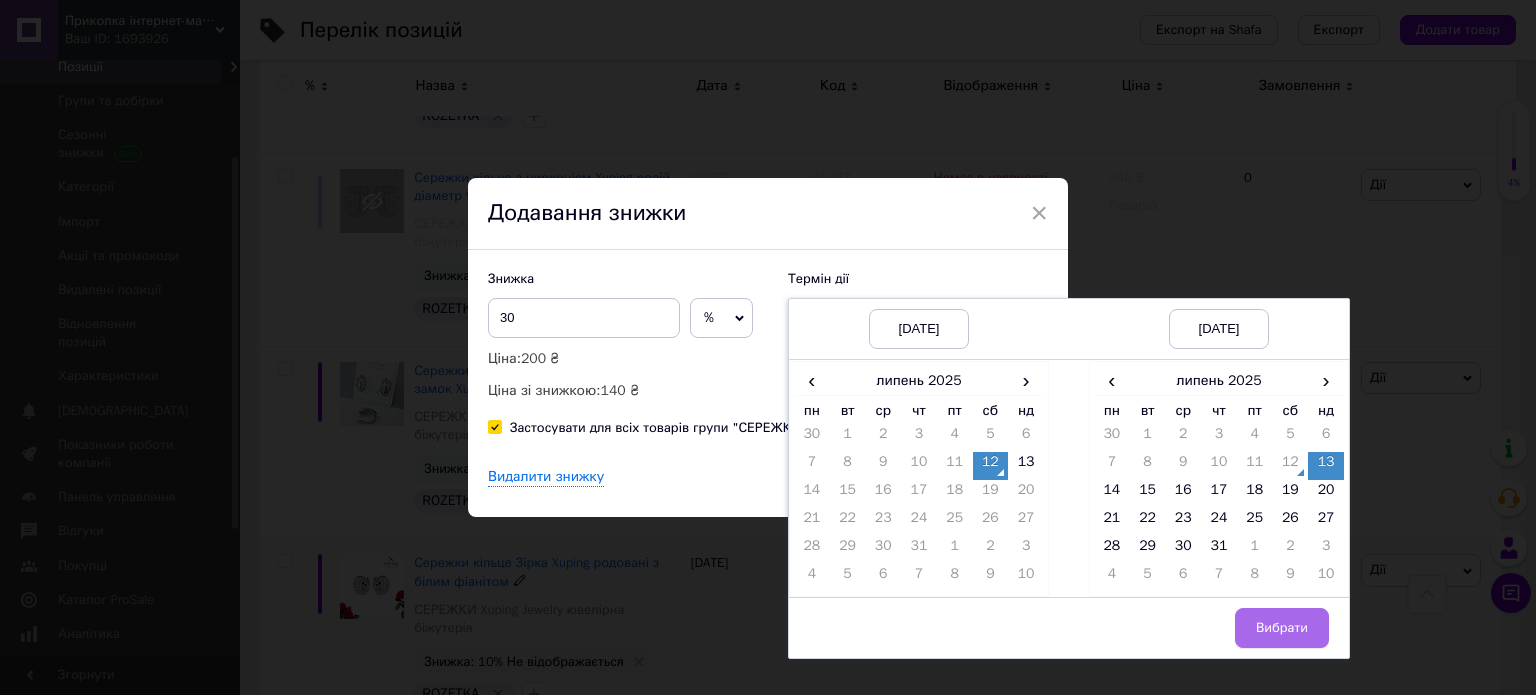 click on "Вибрати" at bounding box center [1282, 628] 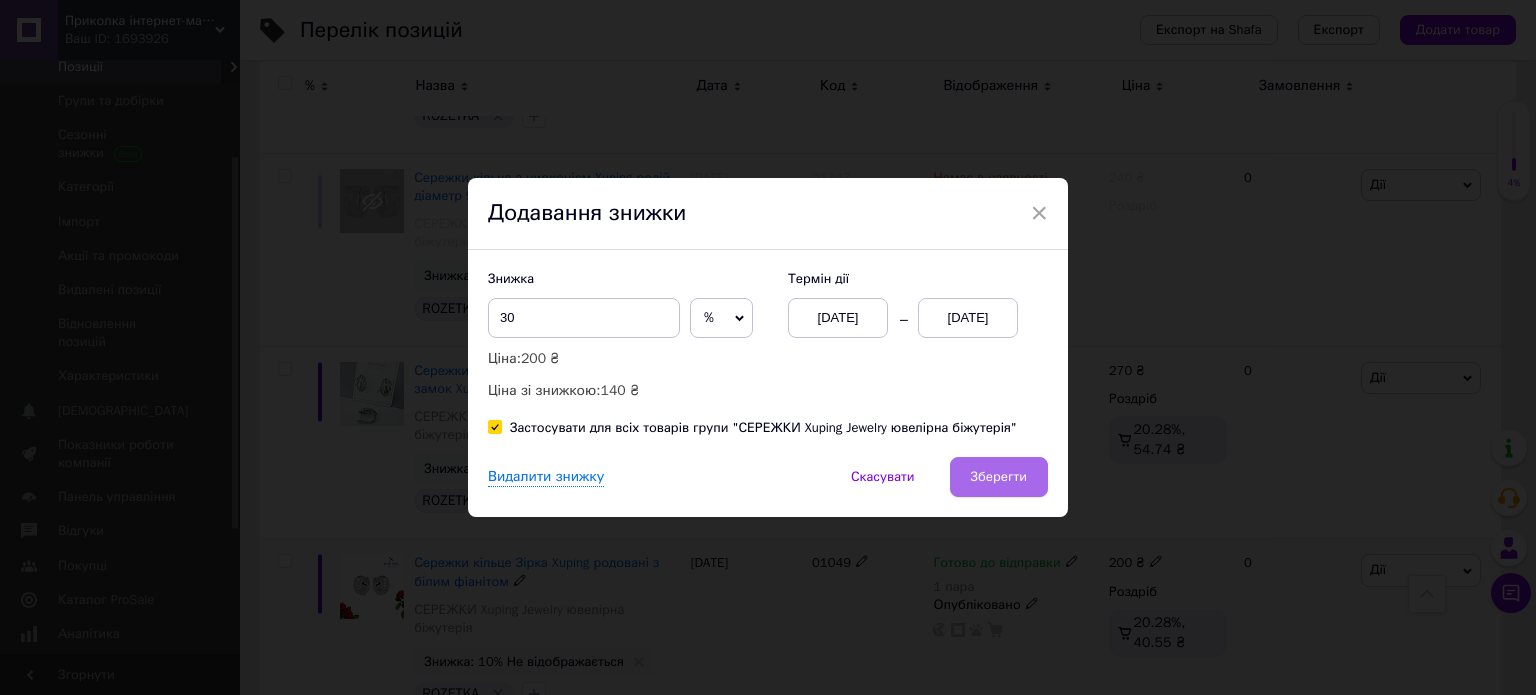 click on "Зберегти" at bounding box center (999, 477) 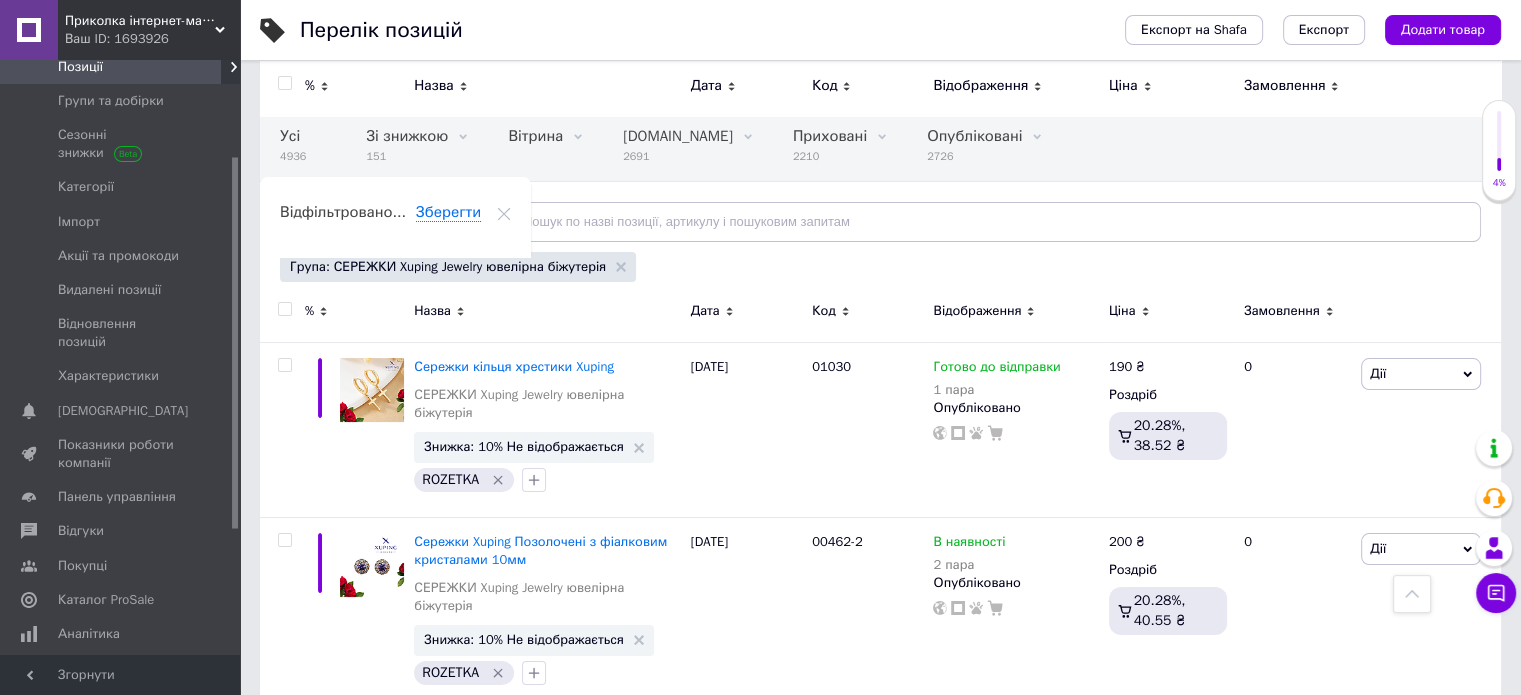 scroll, scrollTop: 94, scrollLeft: 0, axis: vertical 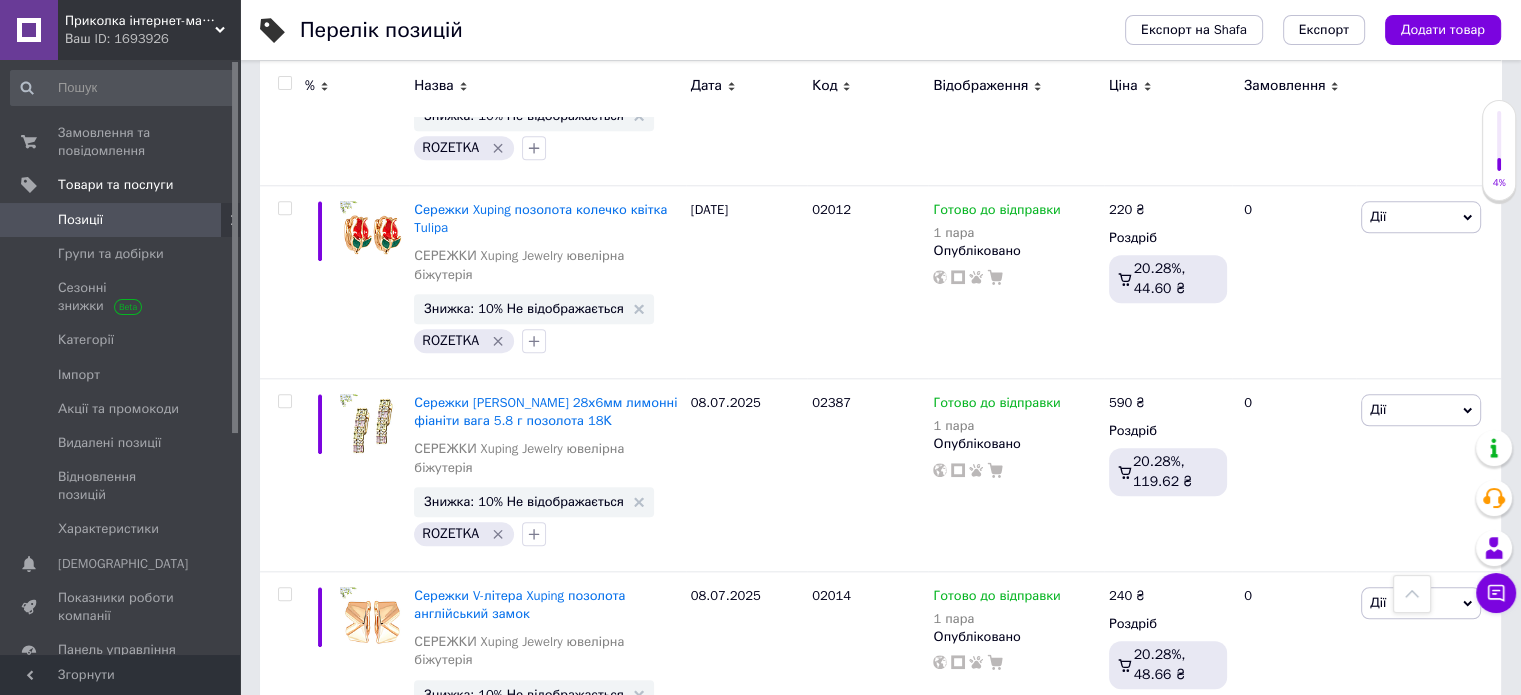click on "1" at bounding box center (404, 1717) 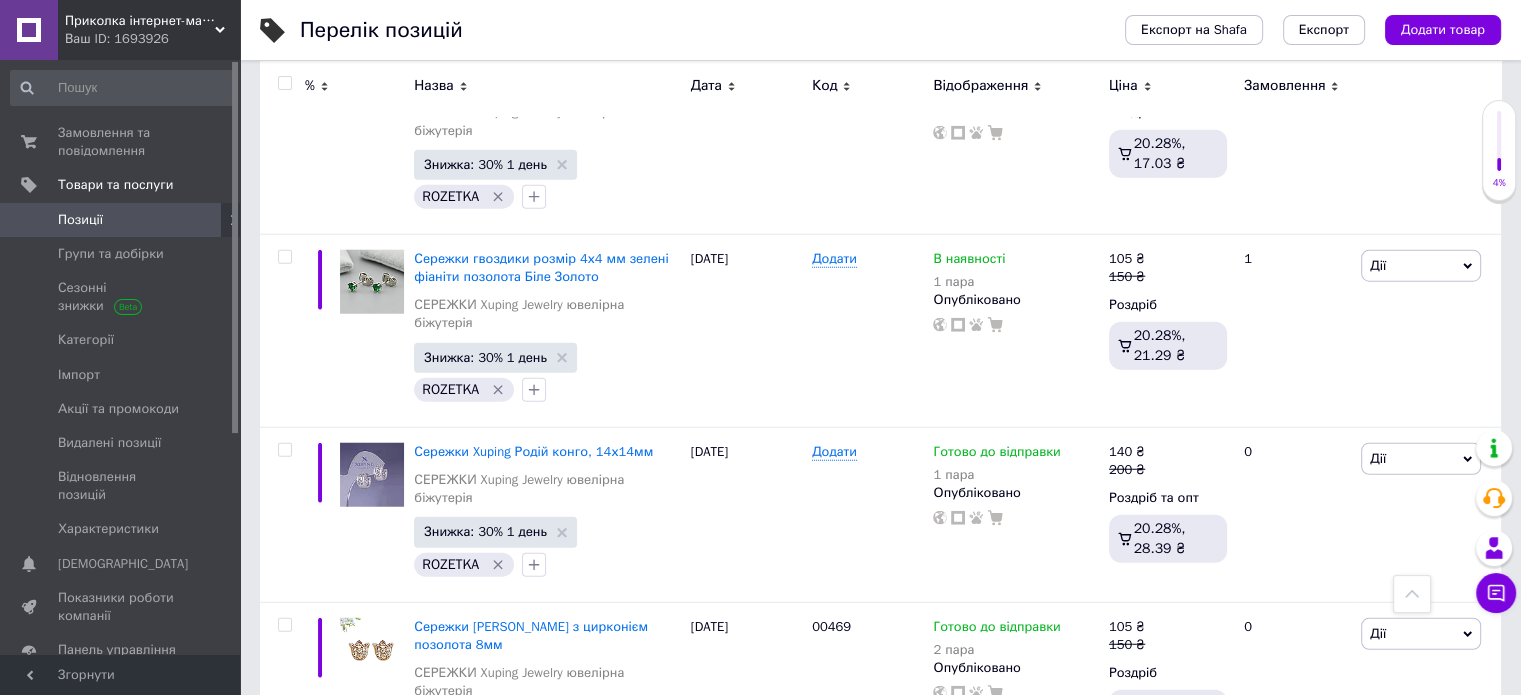 scroll, scrollTop: 12961, scrollLeft: 0, axis: vertical 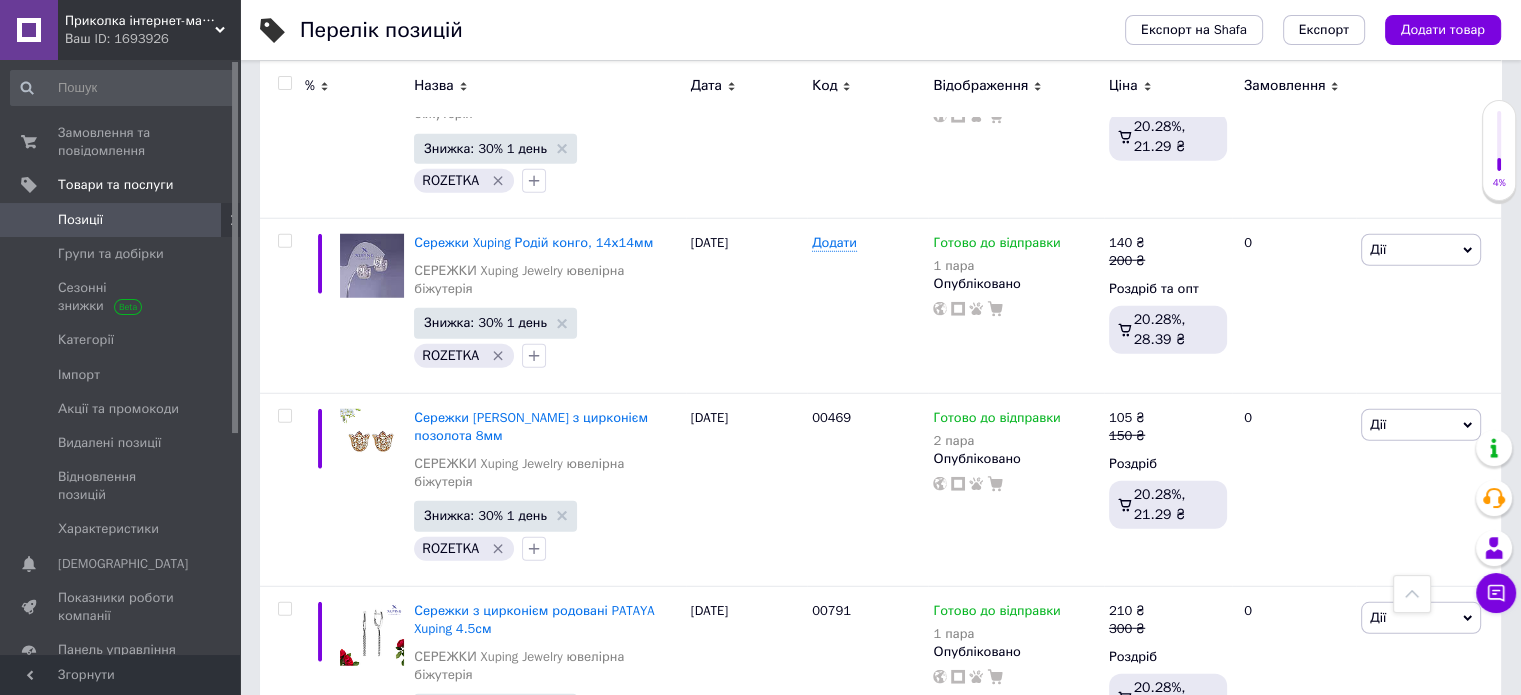 click 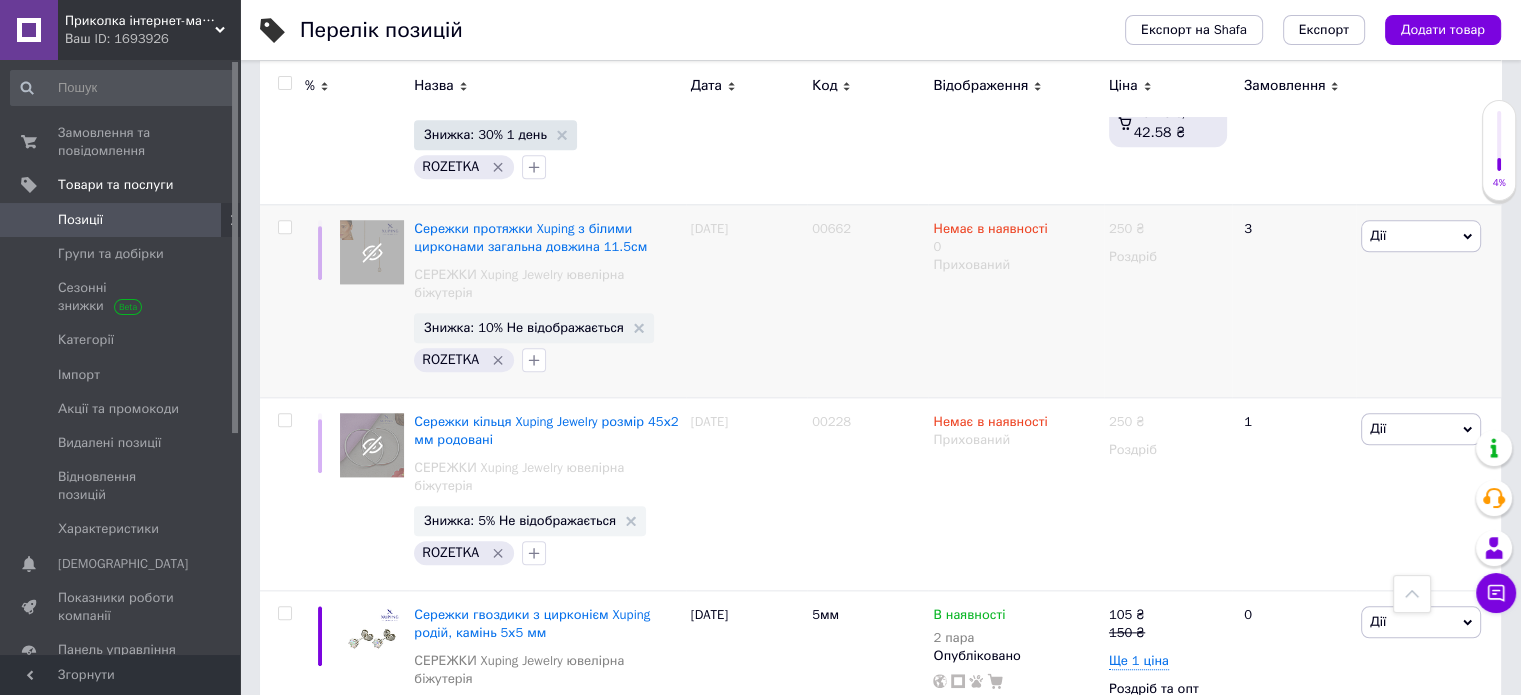scroll, scrollTop: 17361, scrollLeft: 0, axis: vertical 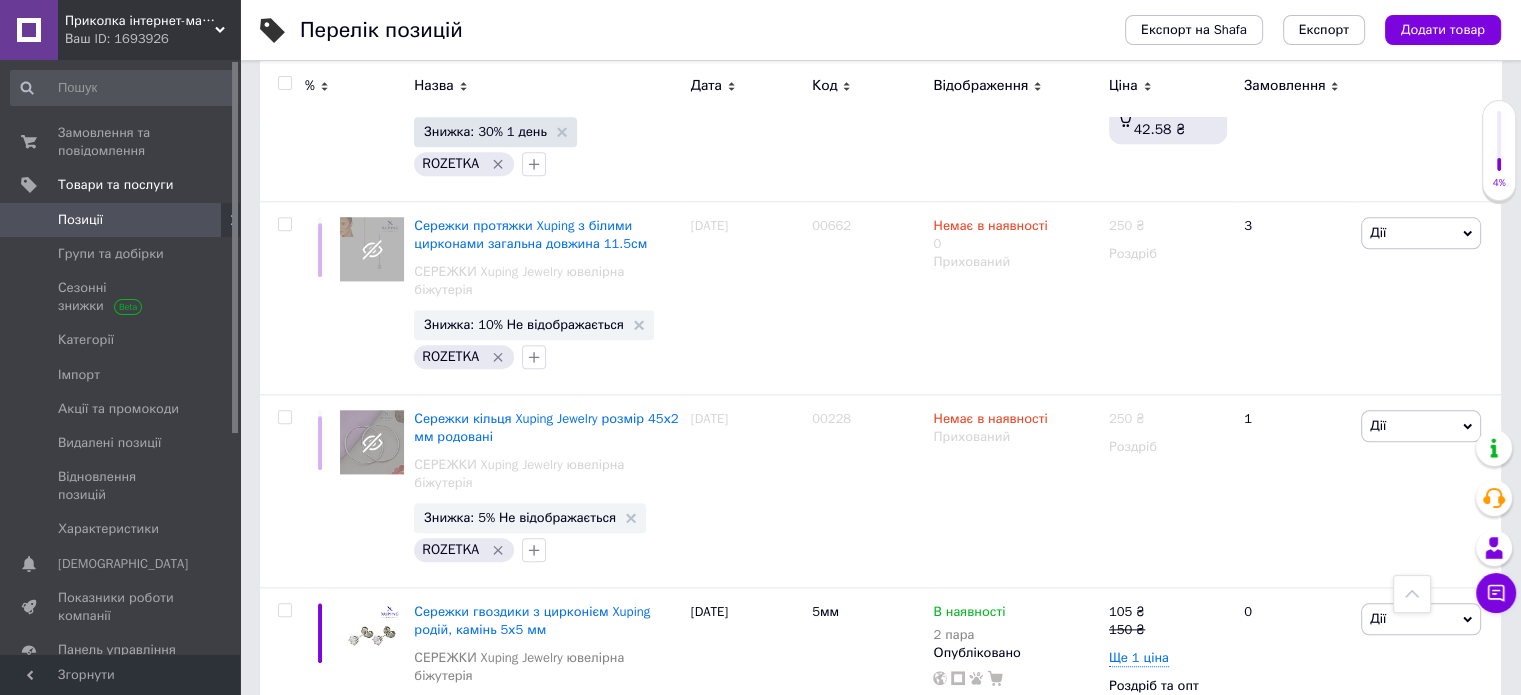 click 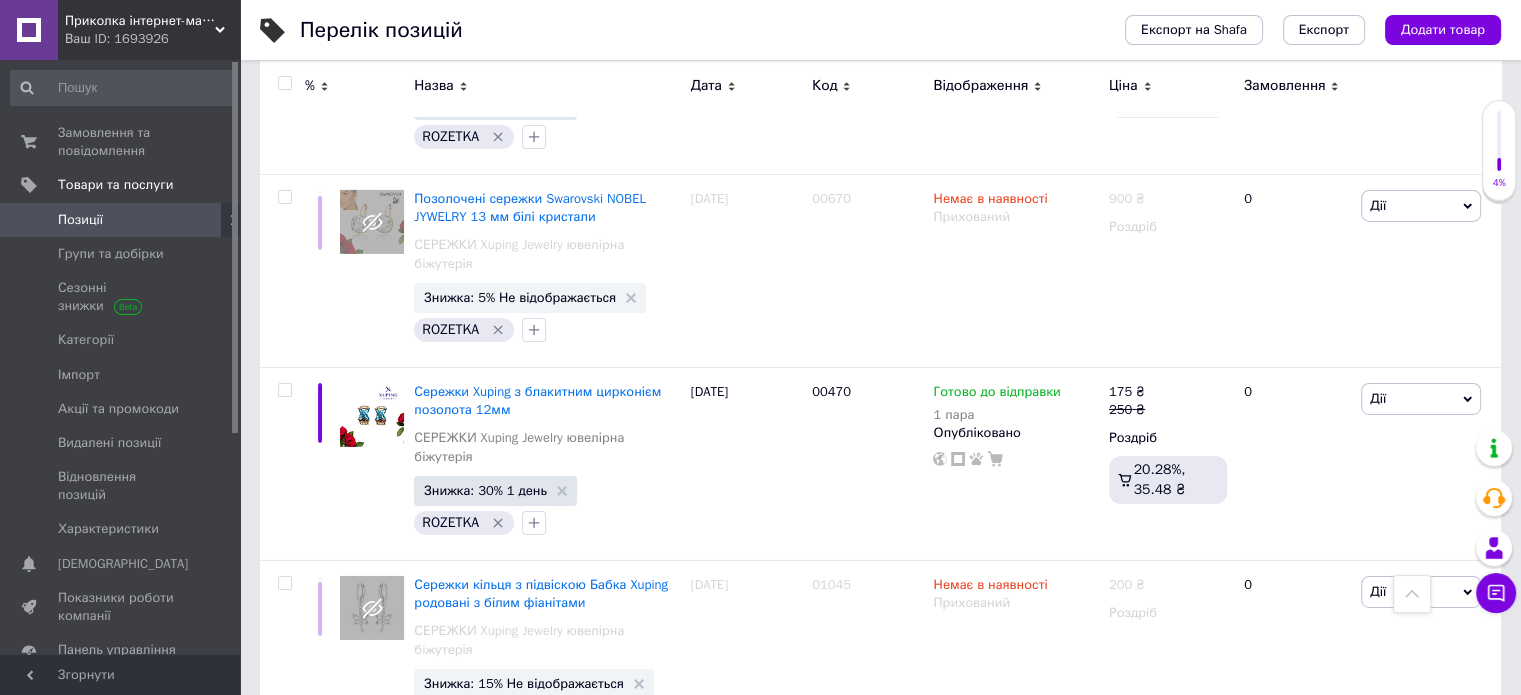 scroll, scrollTop: 6733, scrollLeft: 0, axis: vertical 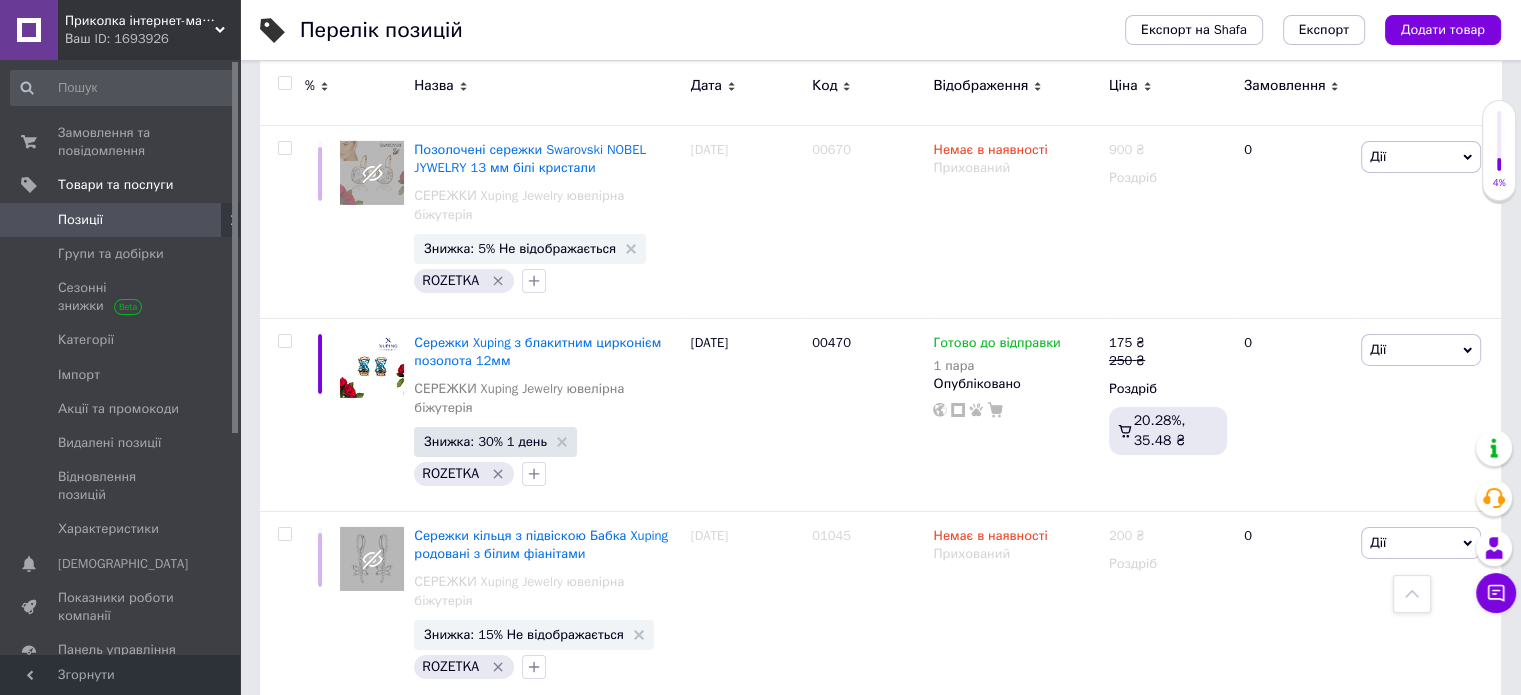 click on "Сережки кульчики Xuping позолота кубічний циркон хамелеон 5х5мм" at bounding box center (523, 930) 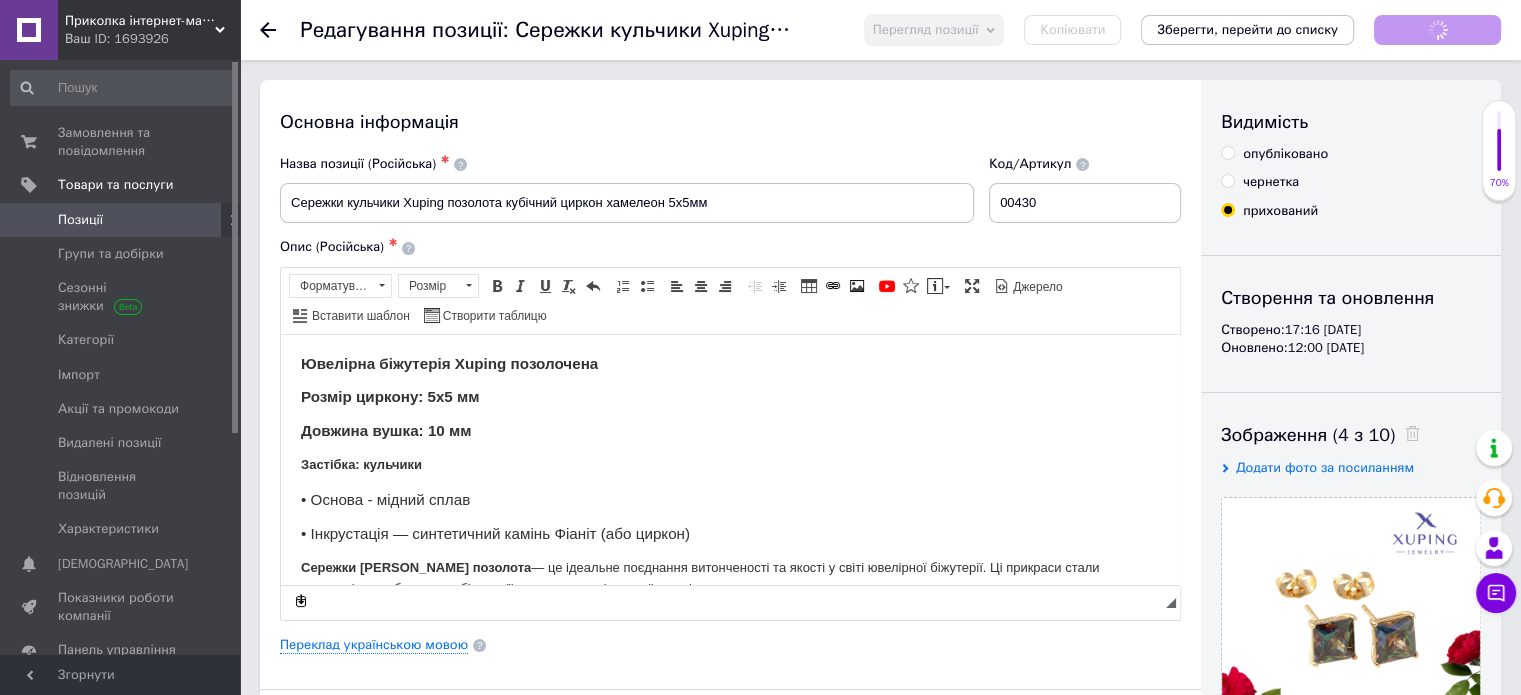 scroll, scrollTop: 0, scrollLeft: 0, axis: both 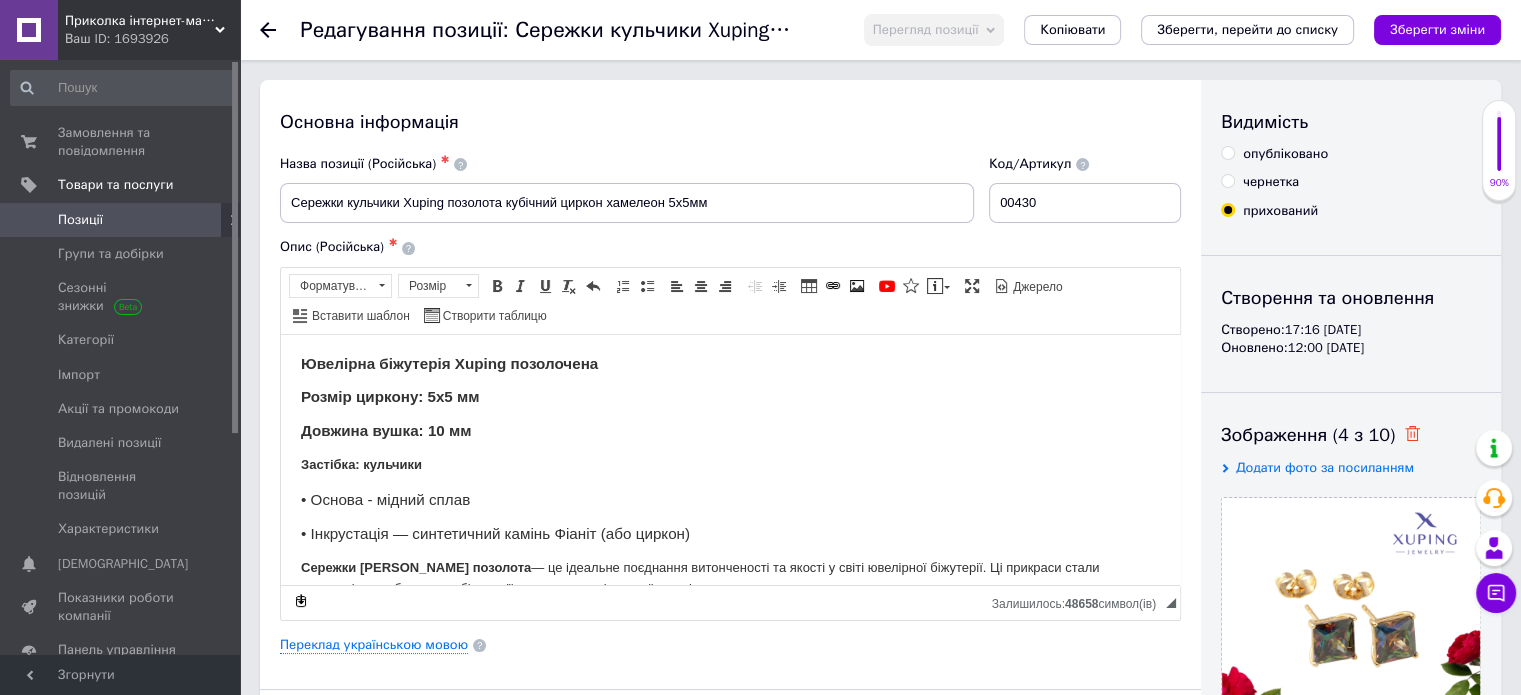 click 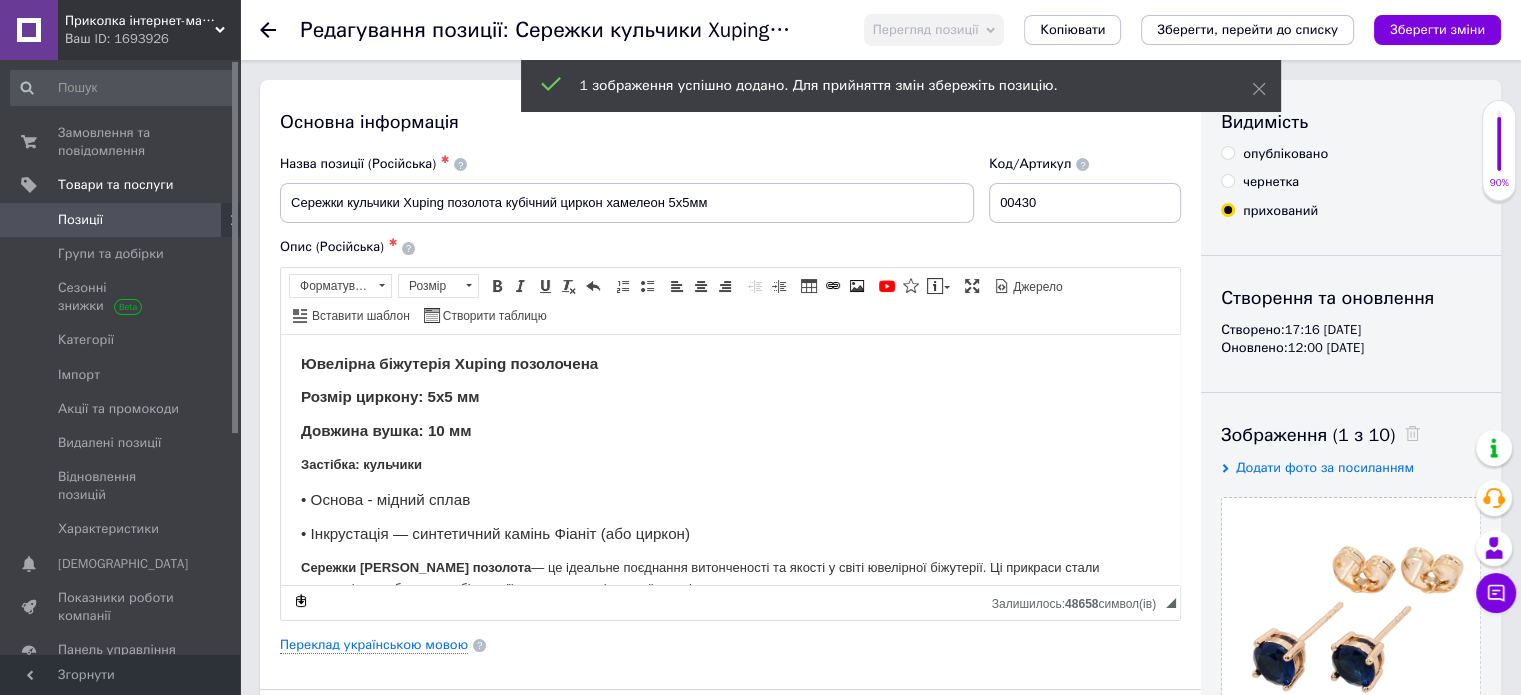 click on "опубліковано" at bounding box center [1227, 152] 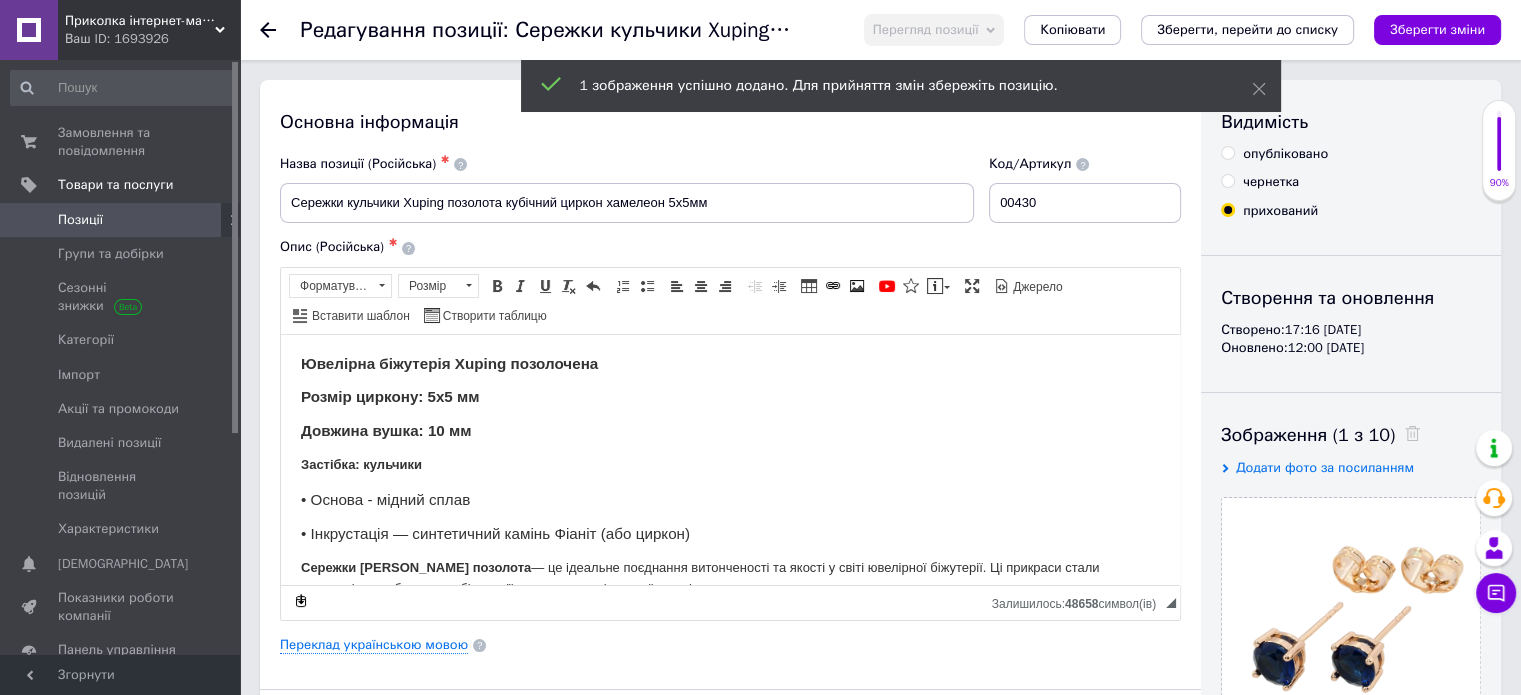 radio on "true" 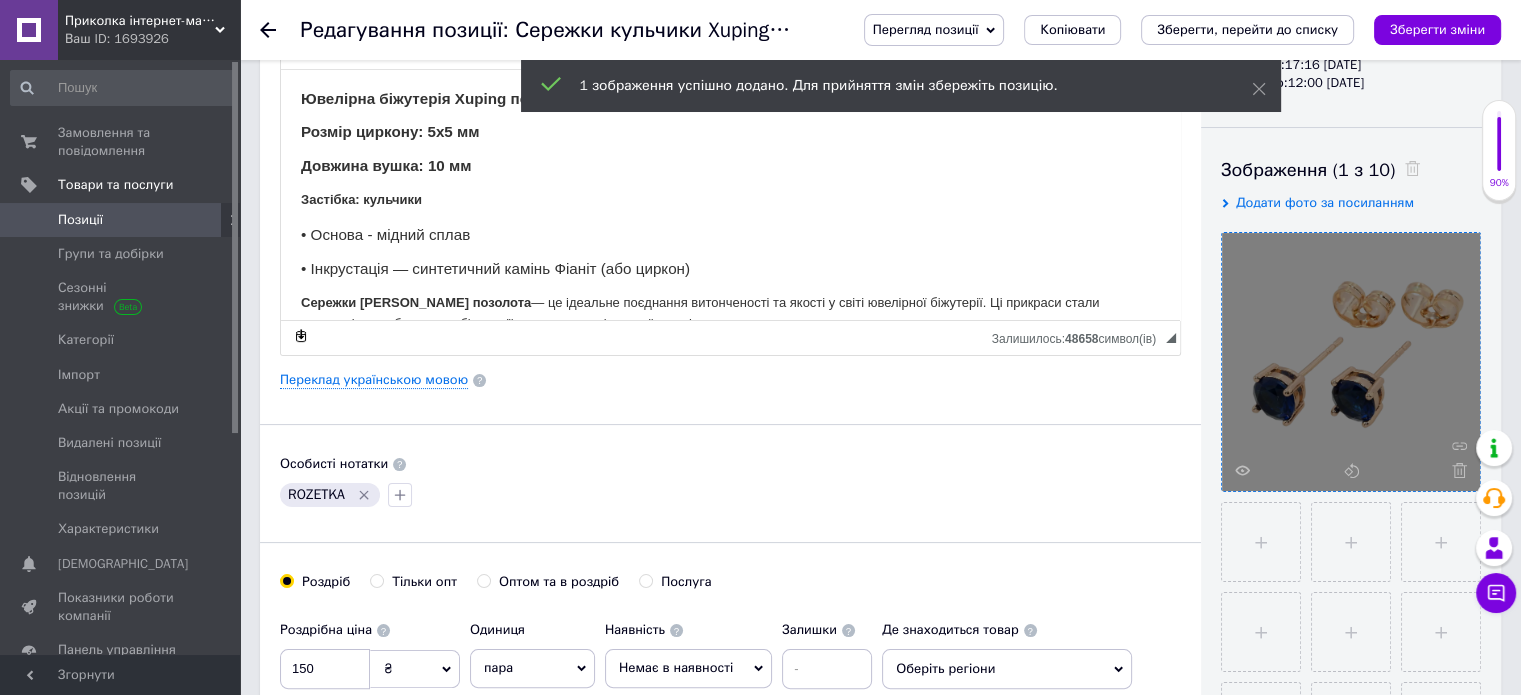 scroll, scrollTop: 266, scrollLeft: 0, axis: vertical 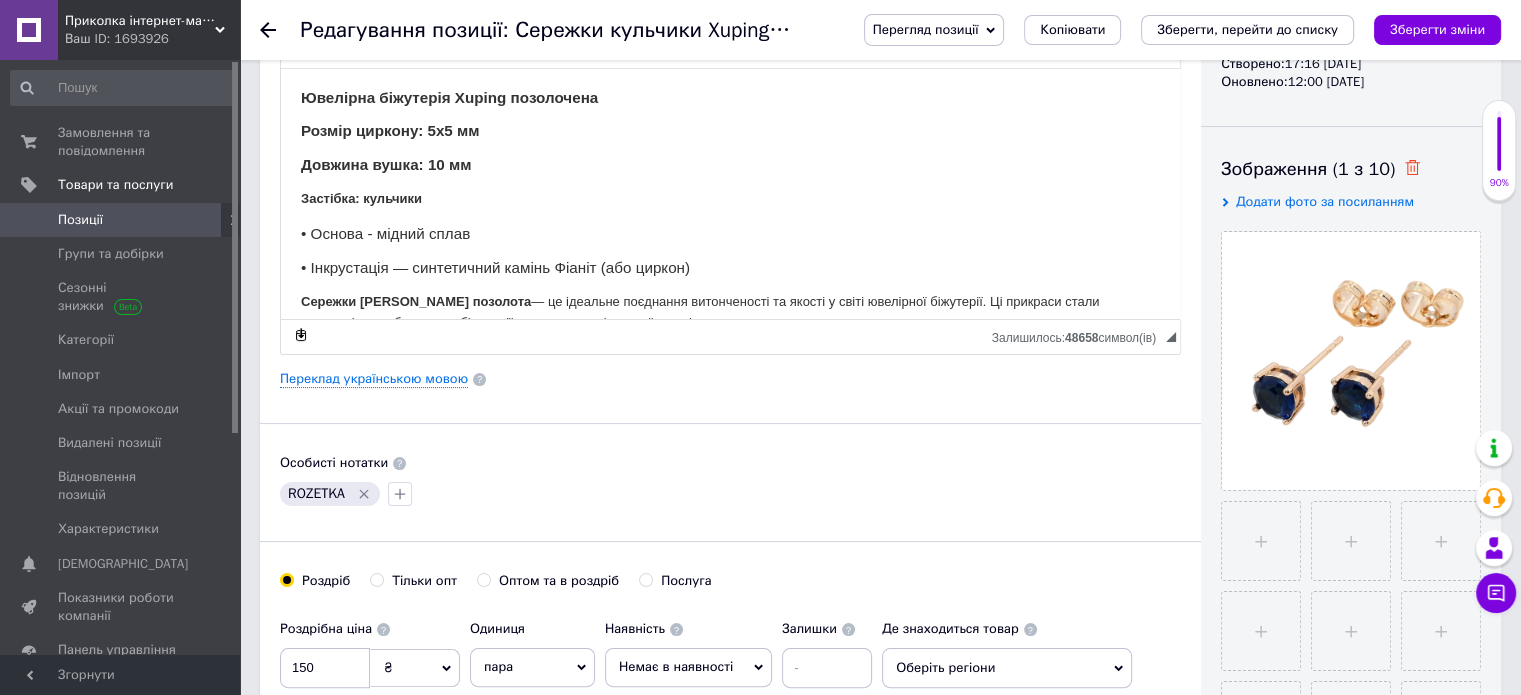 click 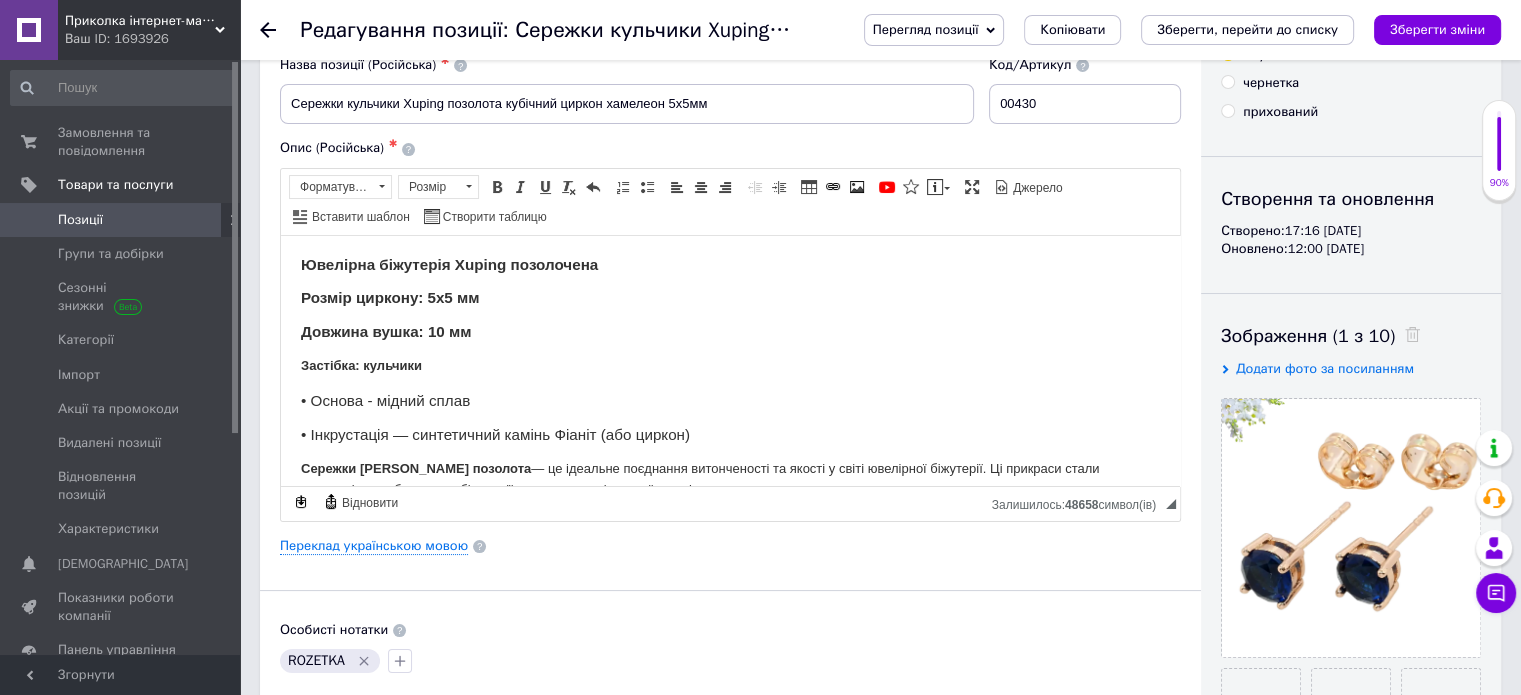scroll, scrollTop: 0, scrollLeft: 0, axis: both 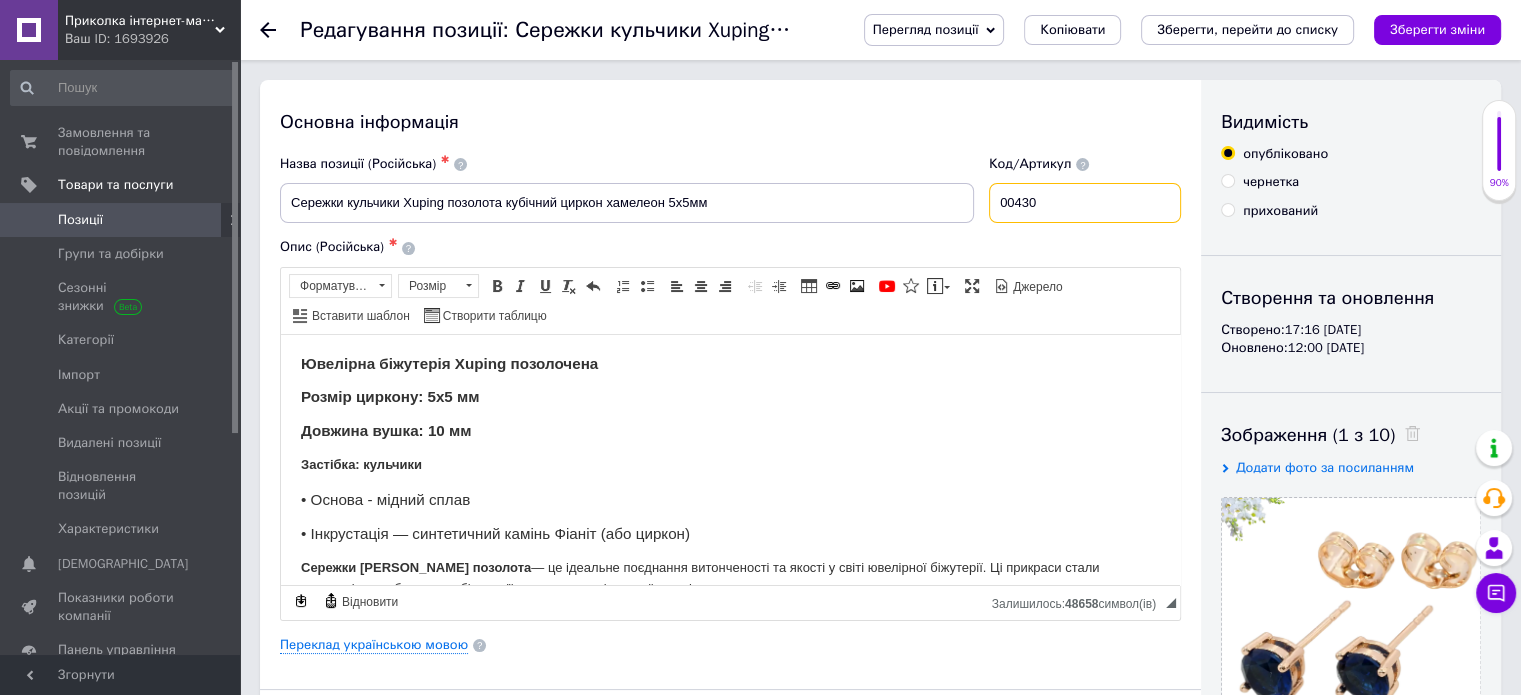 drag, startPoint x: 1081, startPoint y: 202, endPoint x: 968, endPoint y: 188, distance: 113.86395 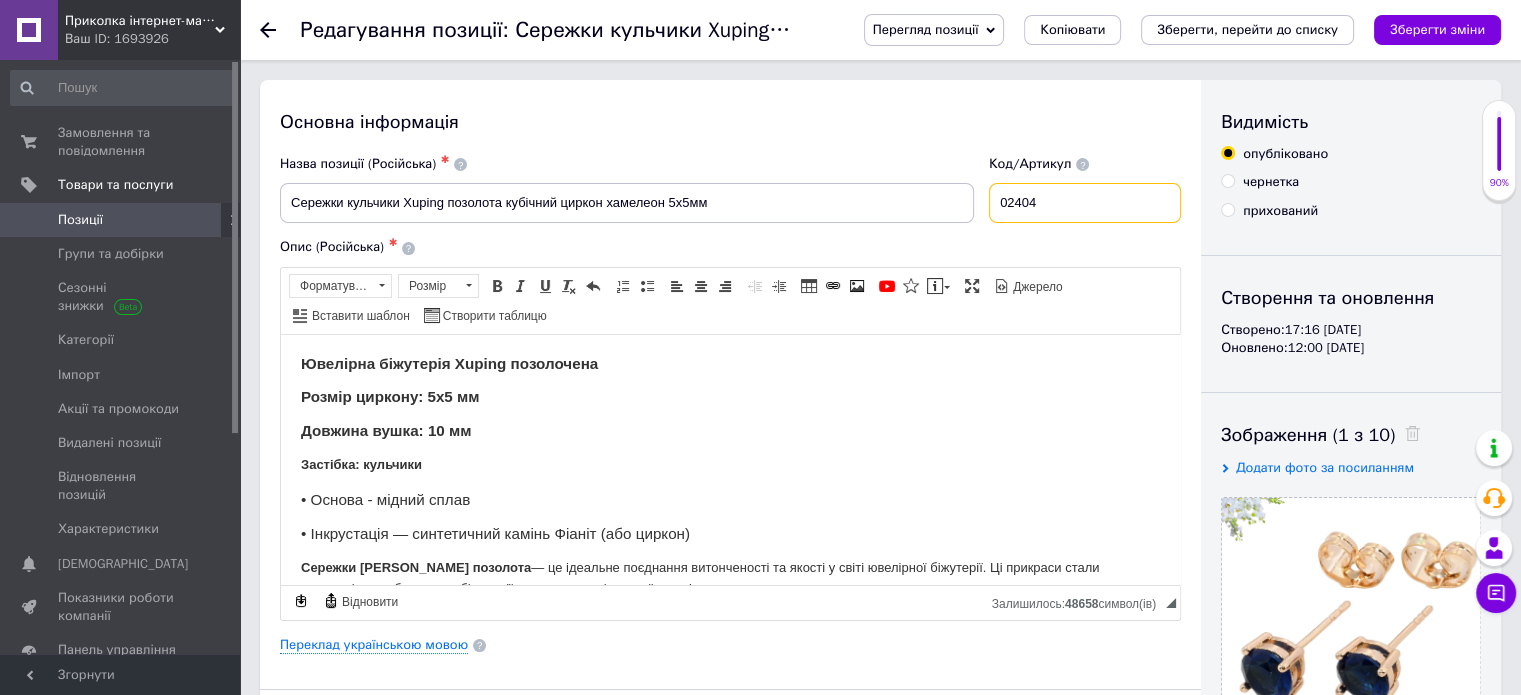 type on "02404" 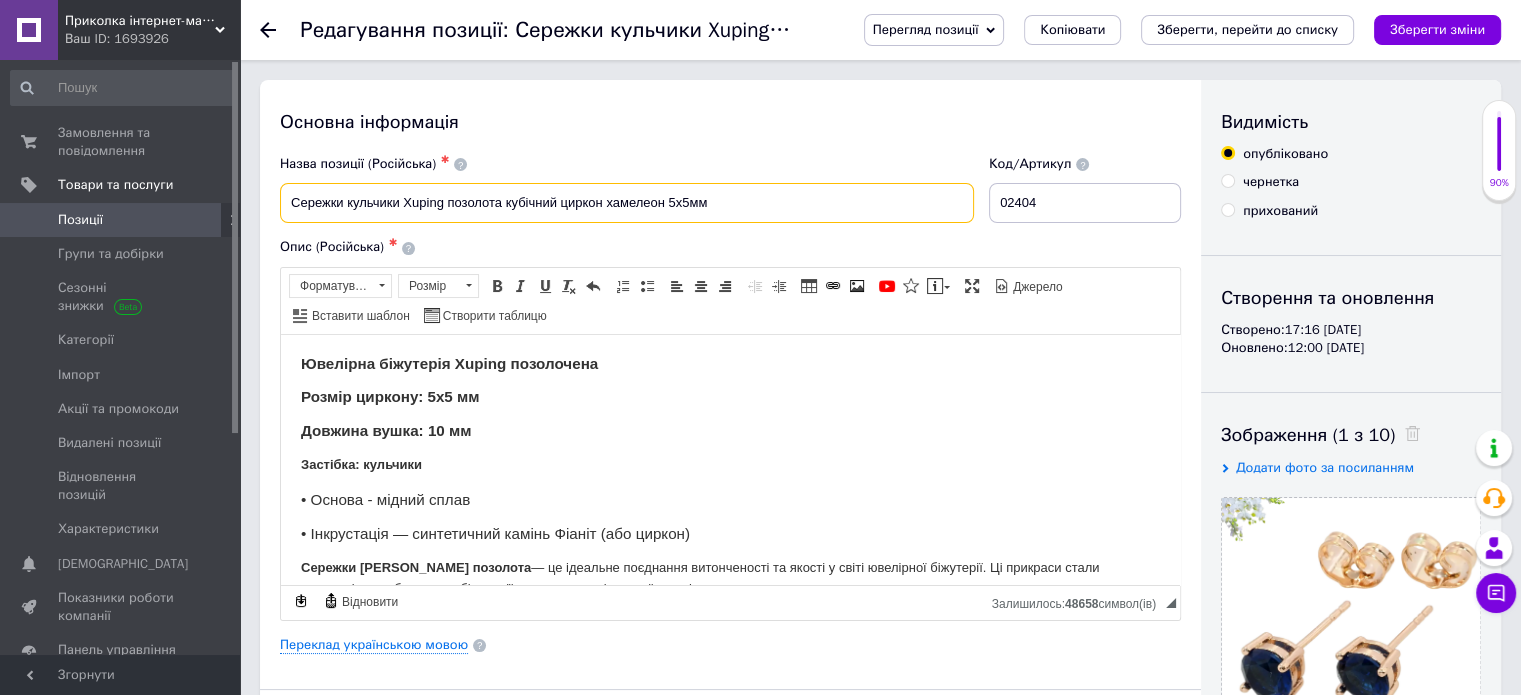click on "Сережки кульчики Xuping позолота кубічний циркон хамелеон 5х5мм" at bounding box center (627, 203) 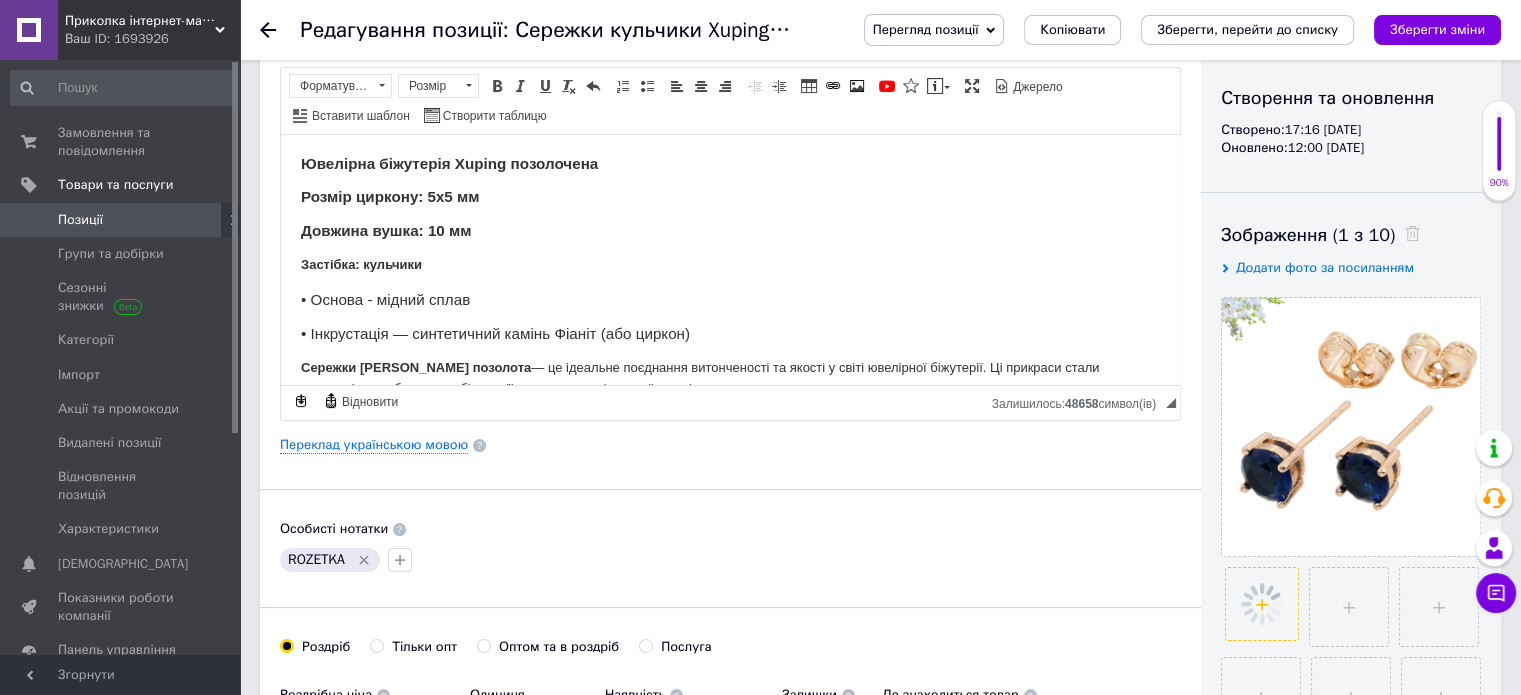 scroll, scrollTop: 196, scrollLeft: 0, axis: vertical 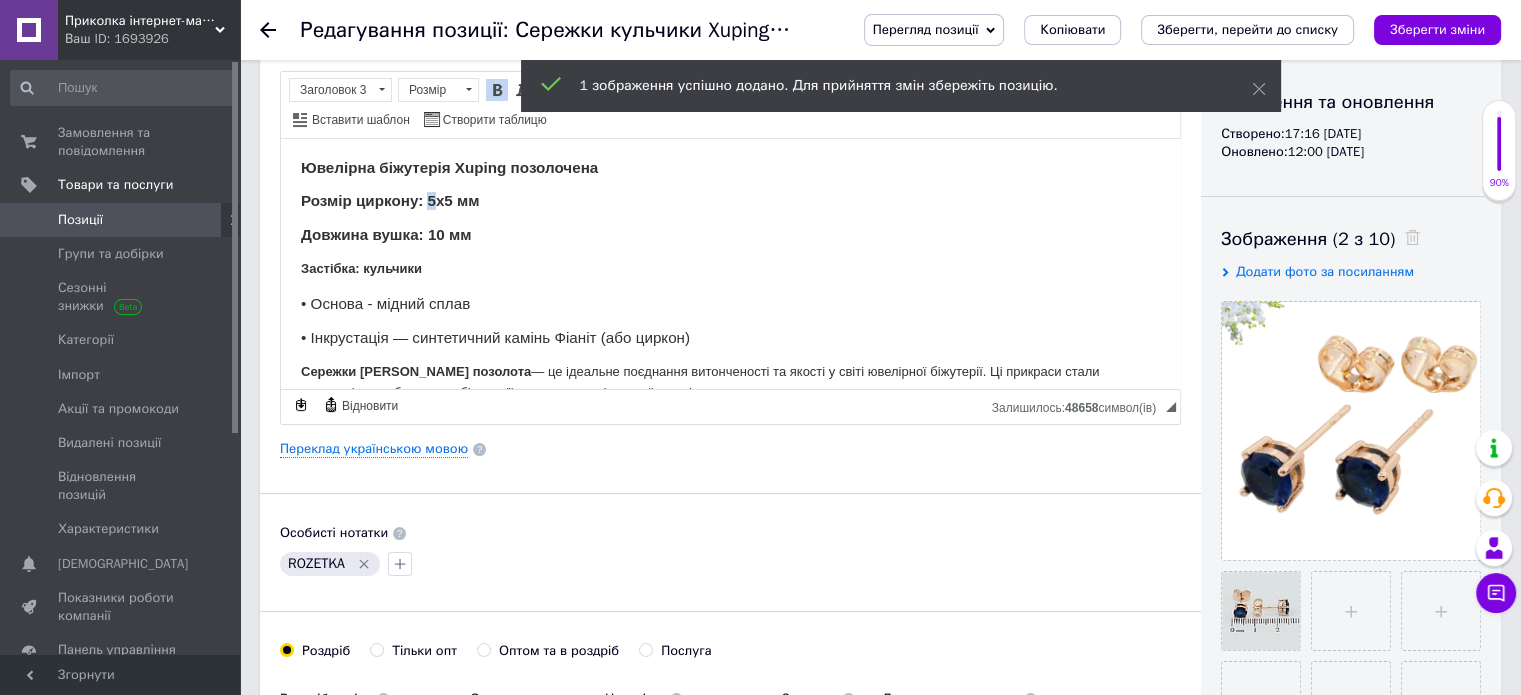 click on "Розмір циркону: 5х5 мм" at bounding box center [390, 199] 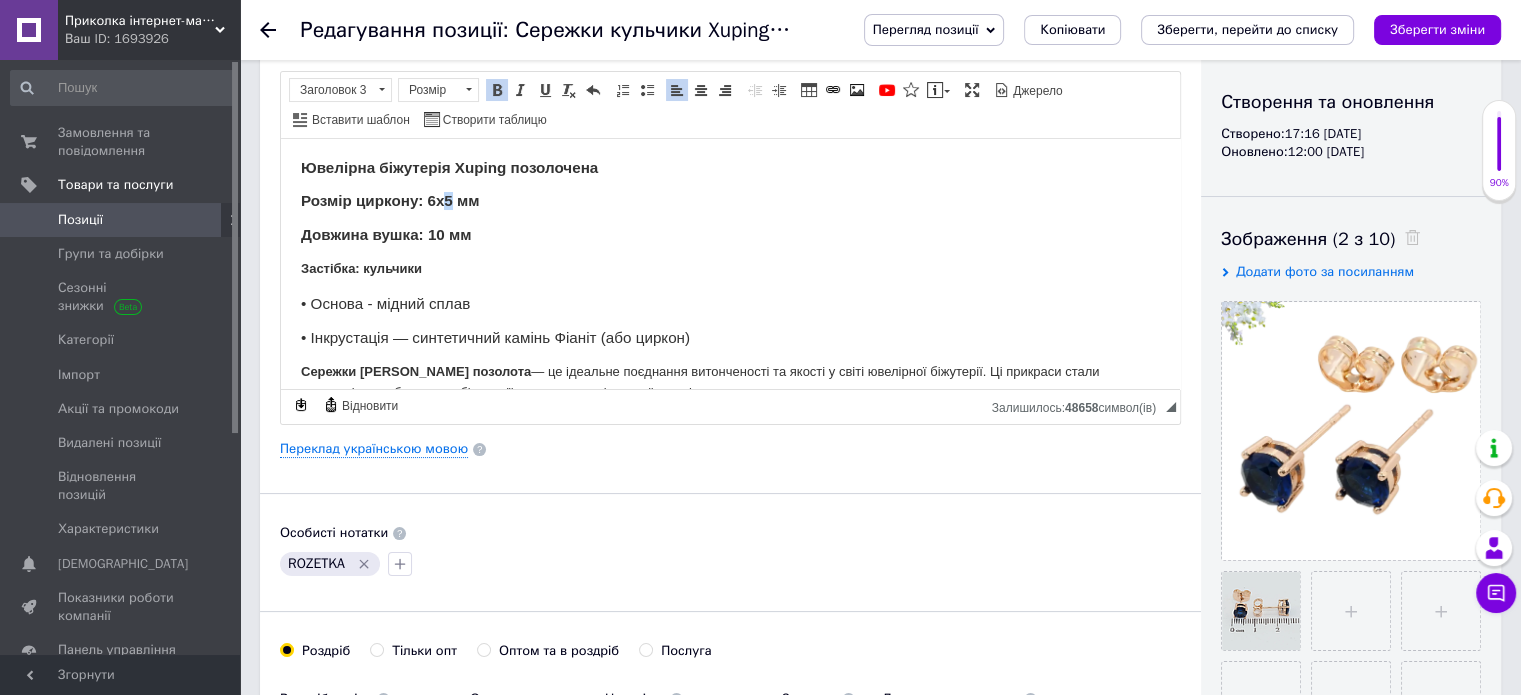 click on "Розмір циркону: 6х5 мм" at bounding box center [390, 199] 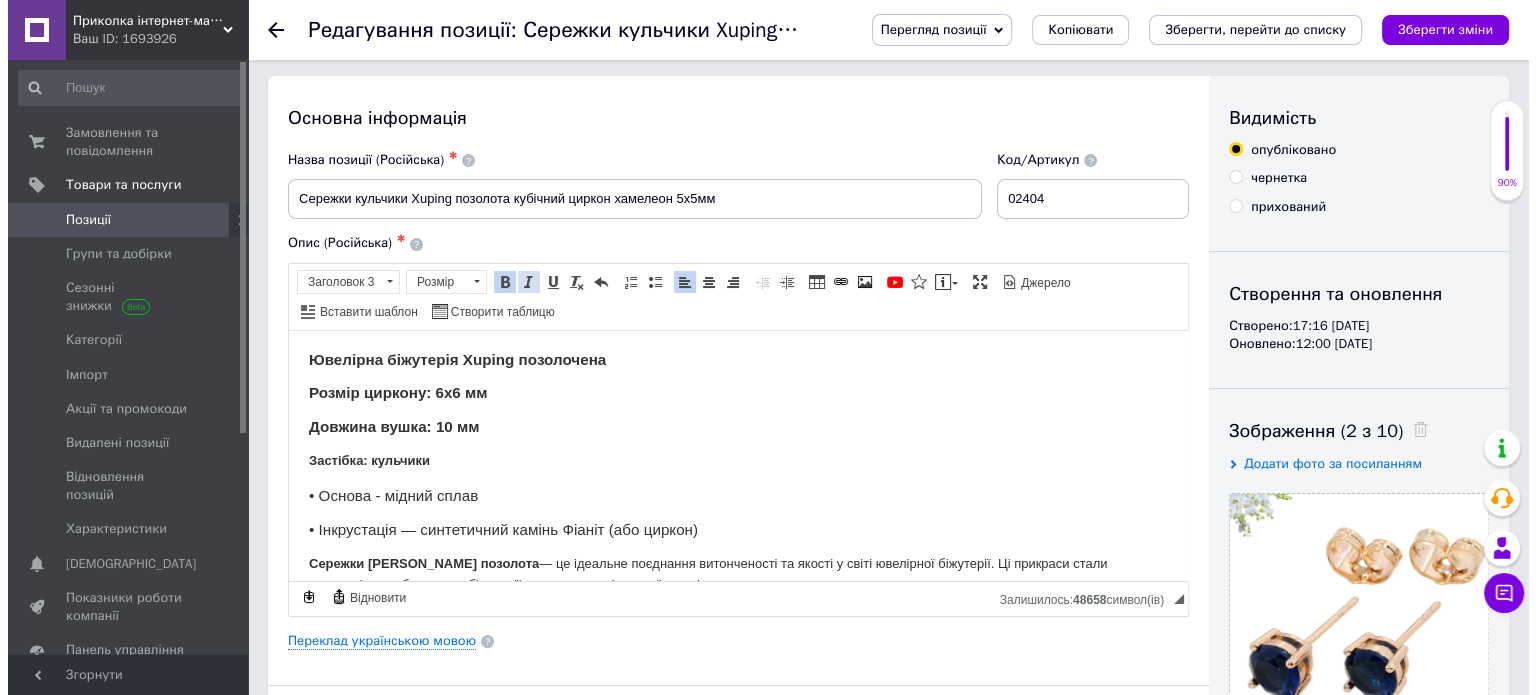 scroll, scrollTop: 0, scrollLeft: 0, axis: both 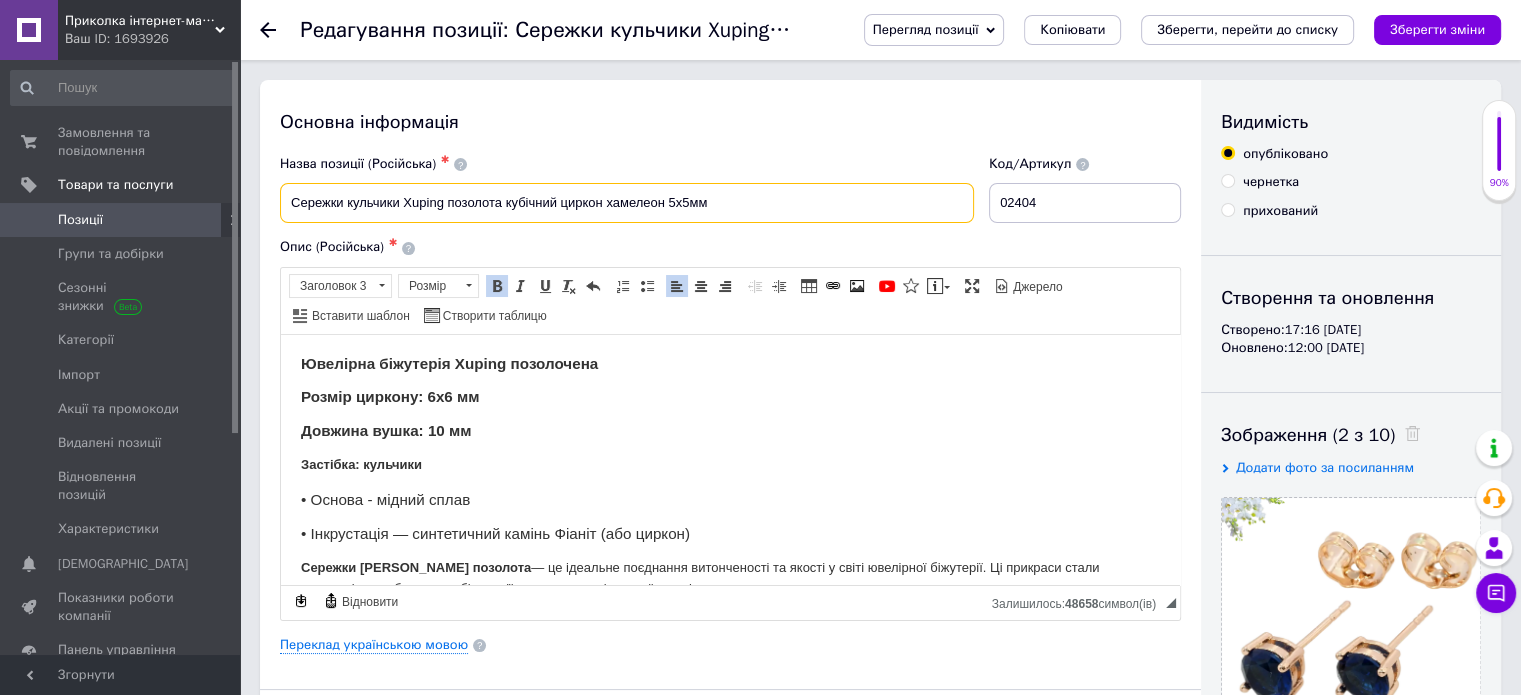 click on "Сережки кульчики Xuping позолота кубічний циркон хамелеон 5х5мм" at bounding box center (627, 203) 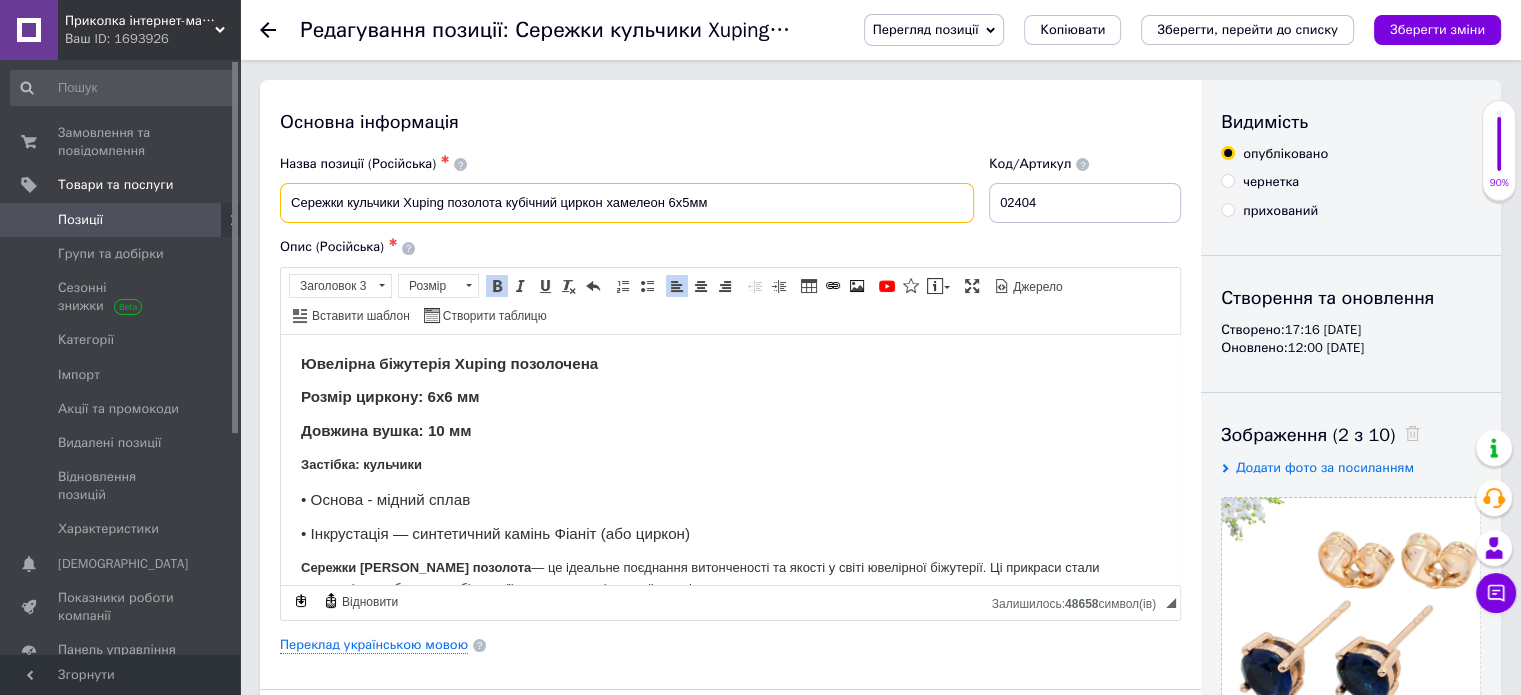 click on "Сережки кульчики Xuping позолота кубічний циркон хамелеон 6х5мм" at bounding box center [627, 203] 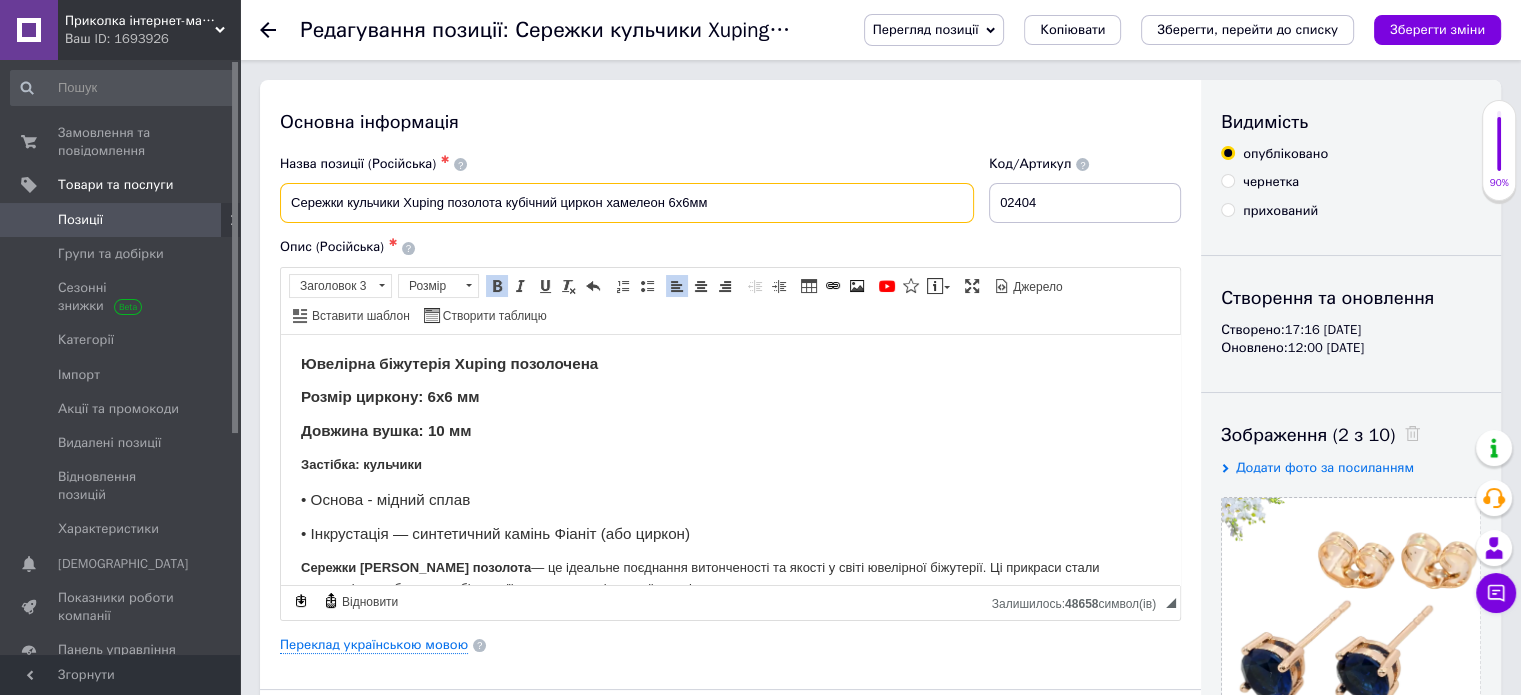 drag, startPoint x: 664, startPoint y: 200, endPoint x: 609, endPoint y: 194, distance: 55.326305 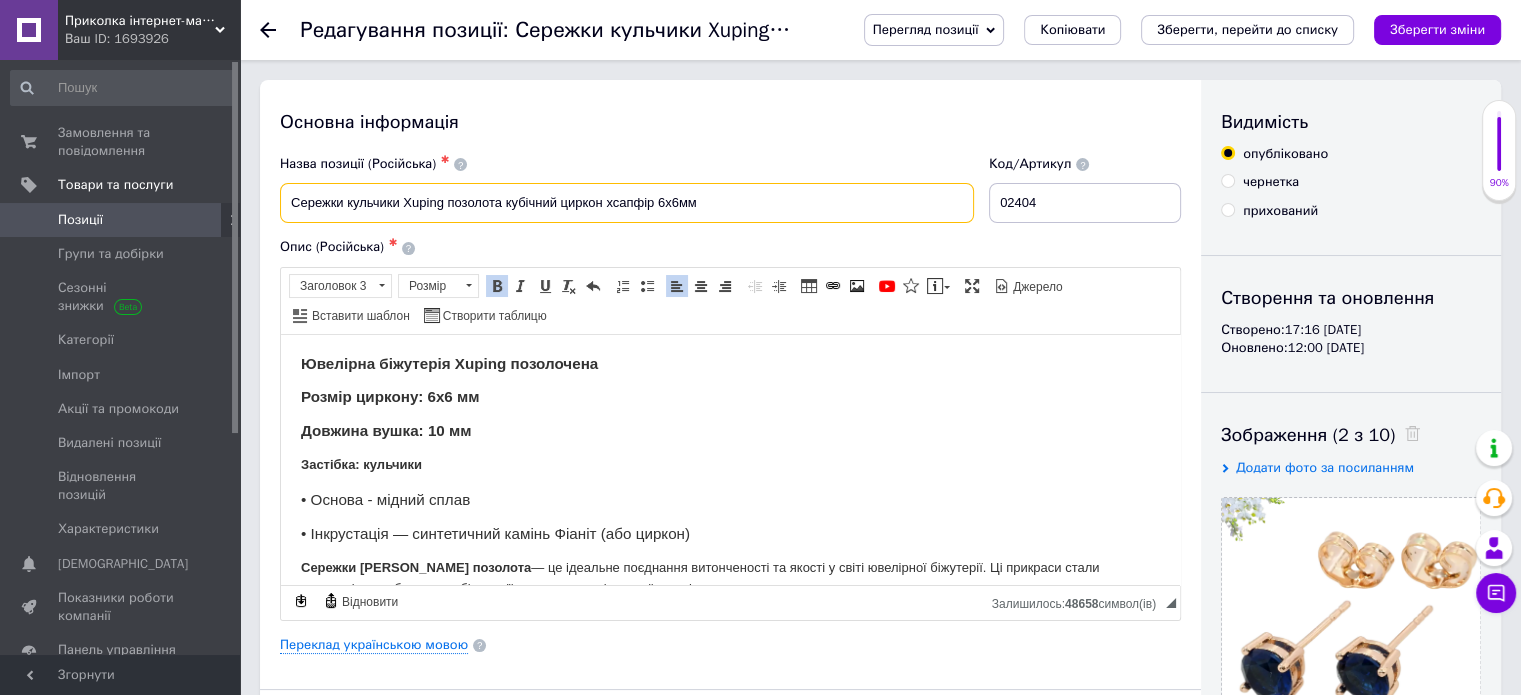click on "Сережки кульчики Xuping позолота кубічний циркон хсапфір 6х6мм" at bounding box center [627, 203] 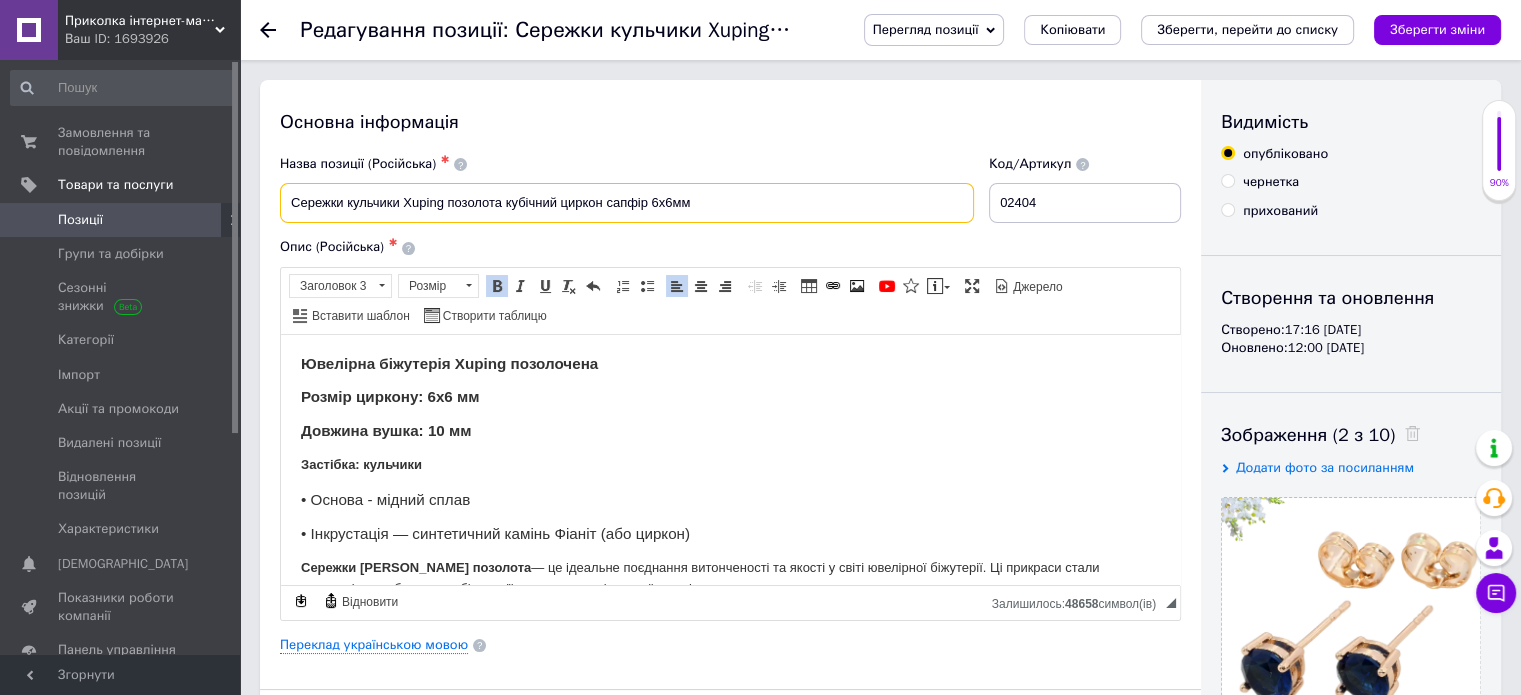 click on "Сережки кульчики Xuping позолота кубічний циркон сапфір 6х6мм" at bounding box center [627, 203] 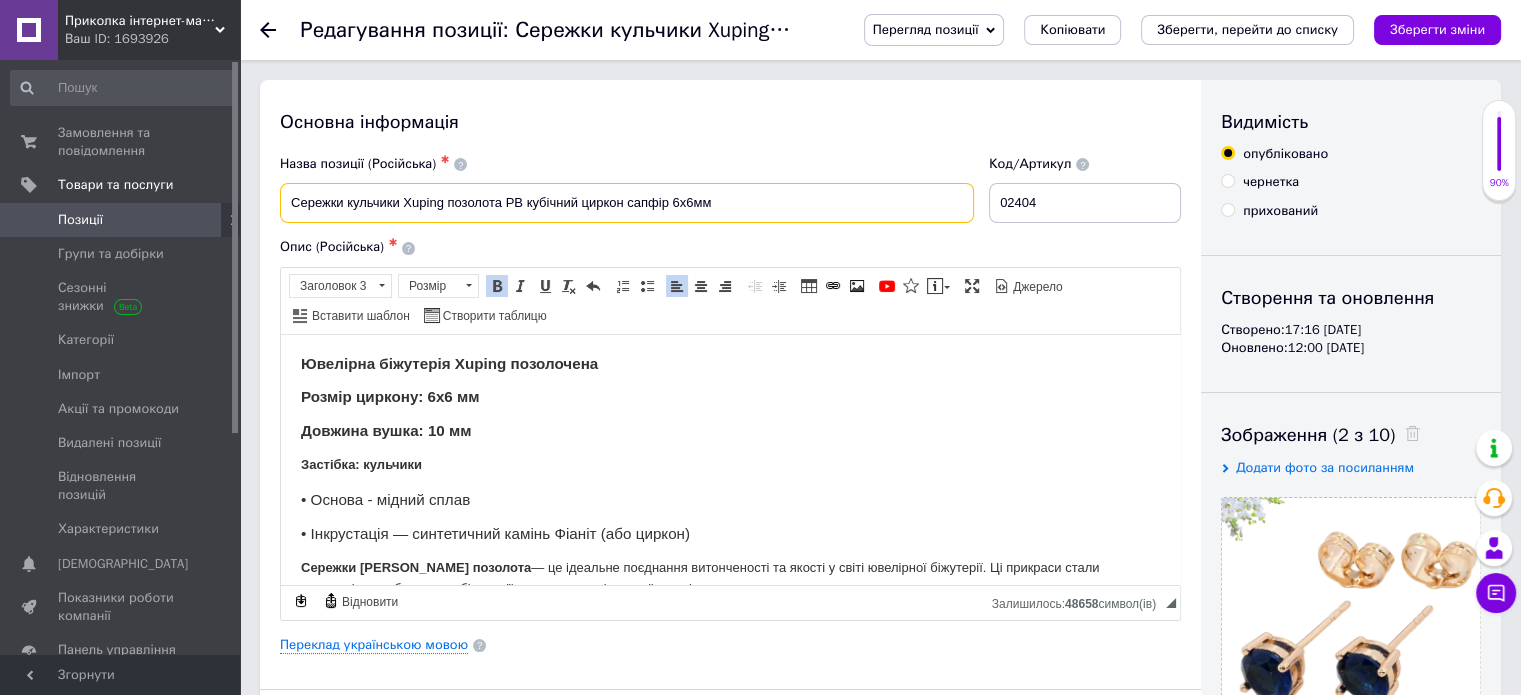 drag, startPoint x: 742, startPoint y: 203, endPoint x: 267, endPoint y: 198, distance: 475.0263 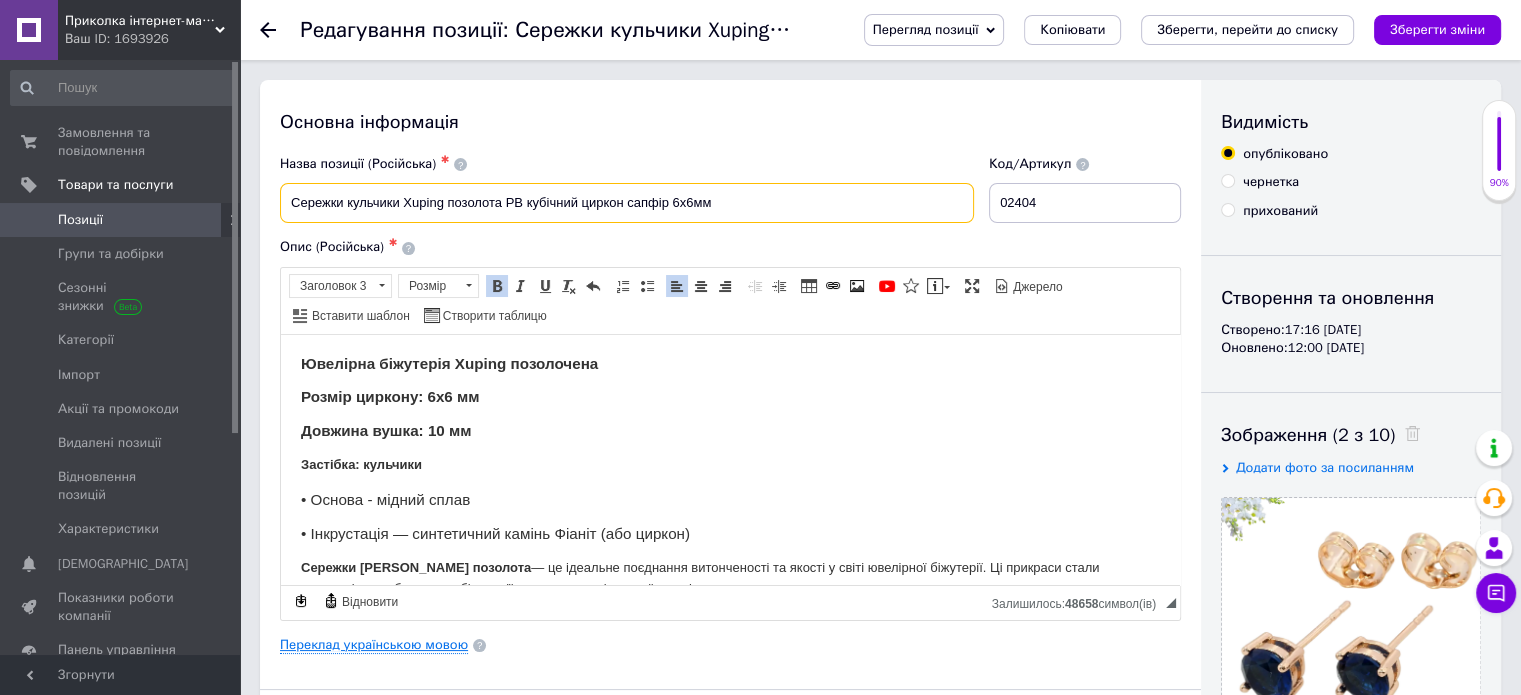 type on "Сережки кульчики Xuping позолота РВ кубічний циркон сапфір 6х6мм" 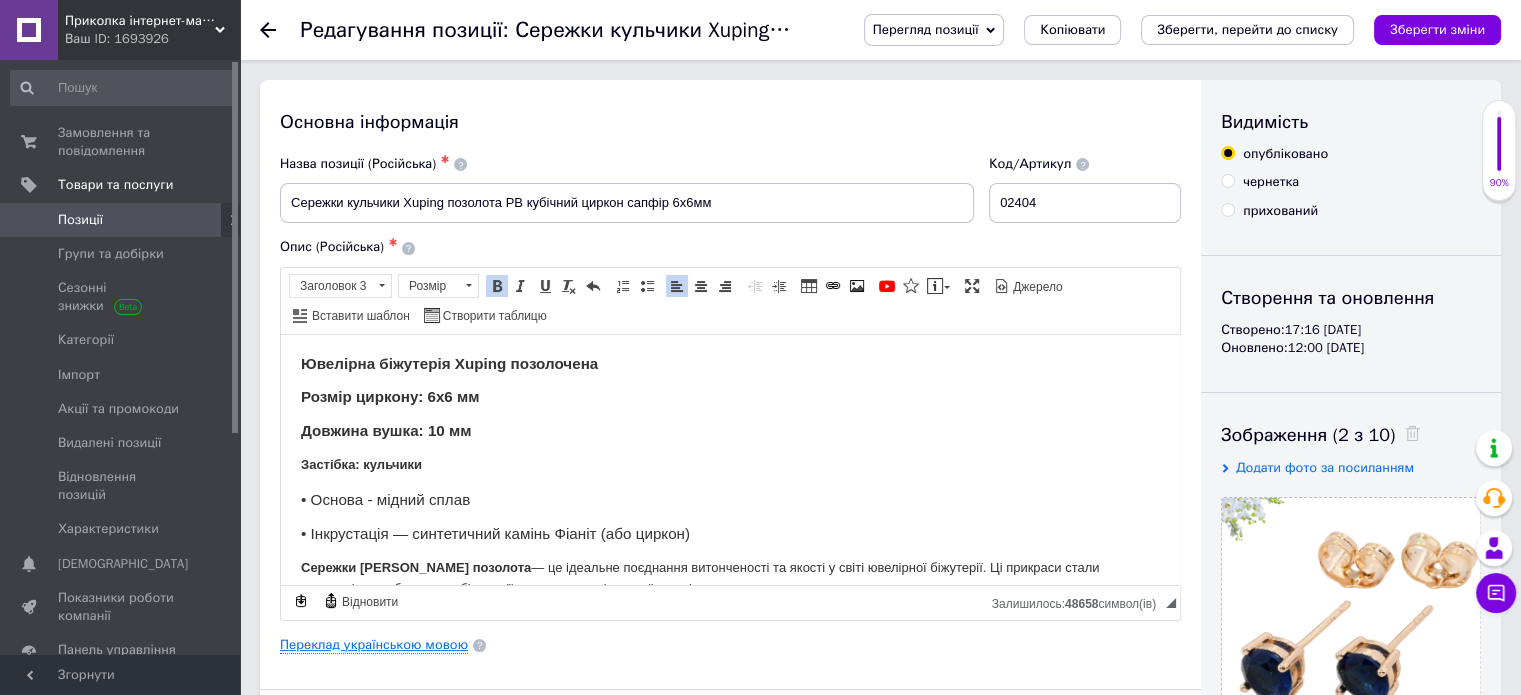 click on "Переклад українською мовою" at bounding box center [374, 645] 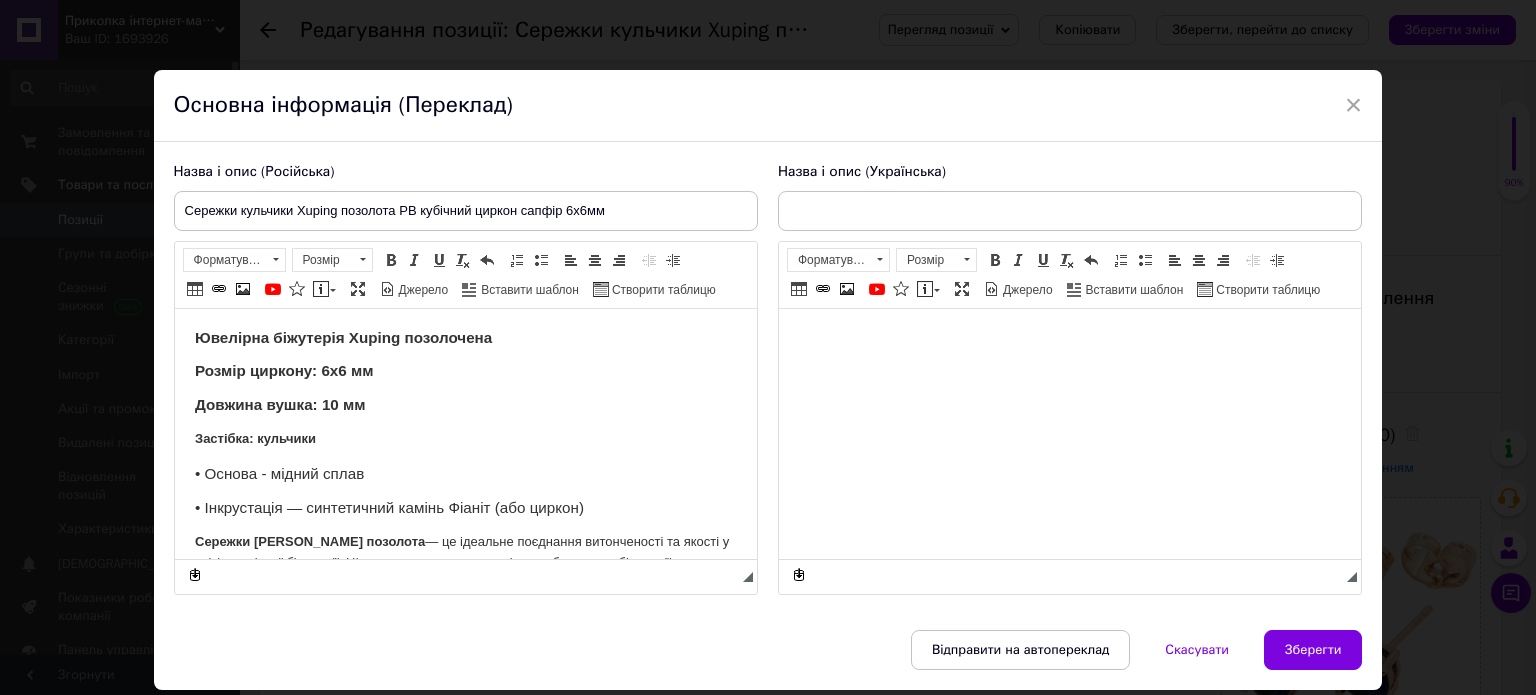 scroll, scrollTop: 0, scrollLeft: 0, axis: both 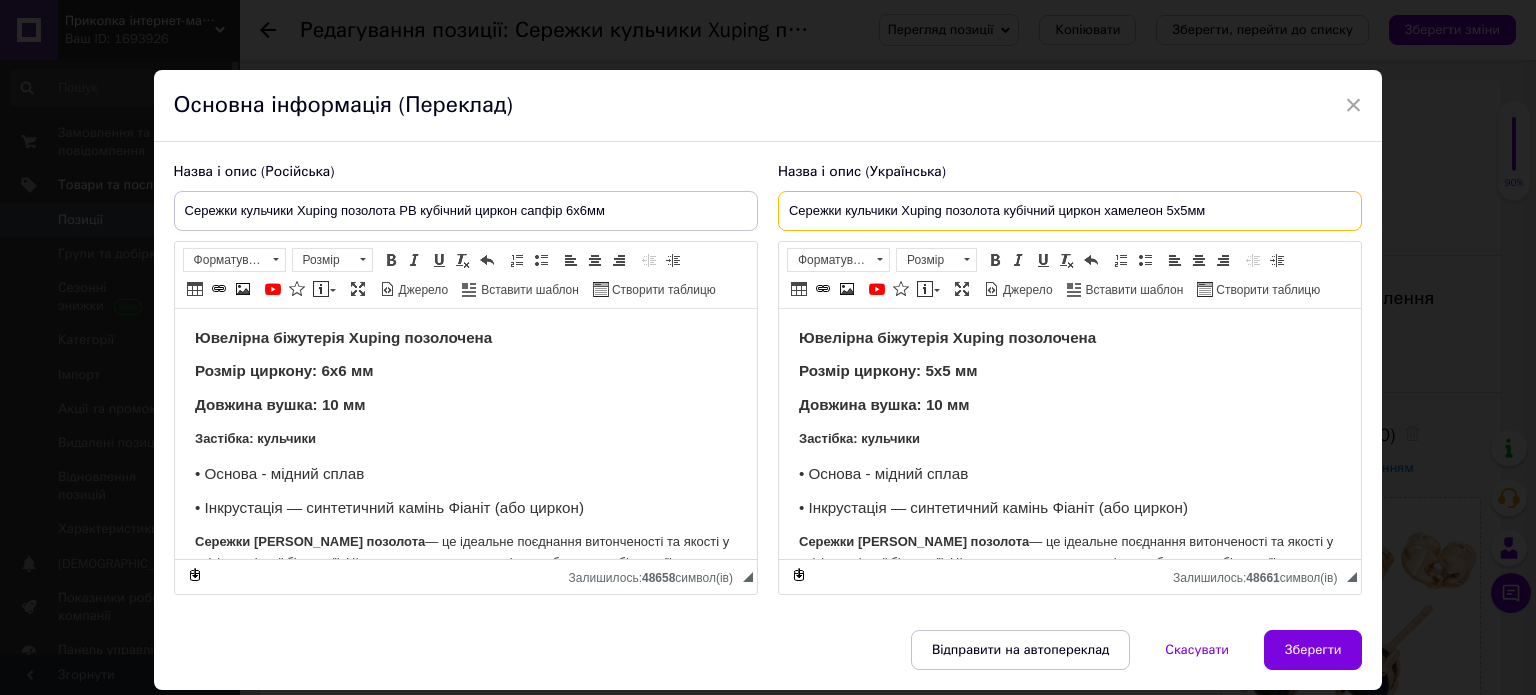 drag, startPoint x: 1218, startPoint y: 211, endPoint x: 772, endPoint y: 211, distance: 446 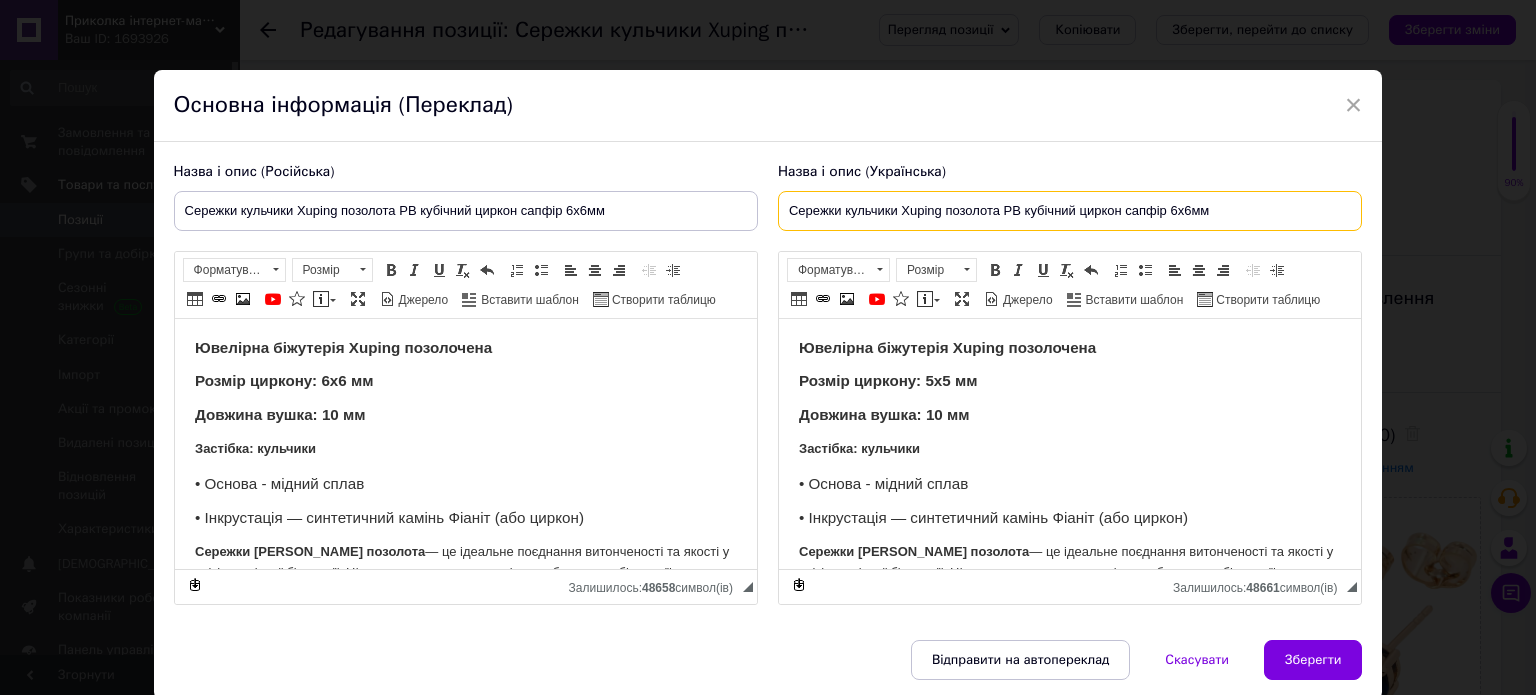 type on "Сережки кульчики Xuping позолота РВ кубічний циркон сапфір 6х6мм" 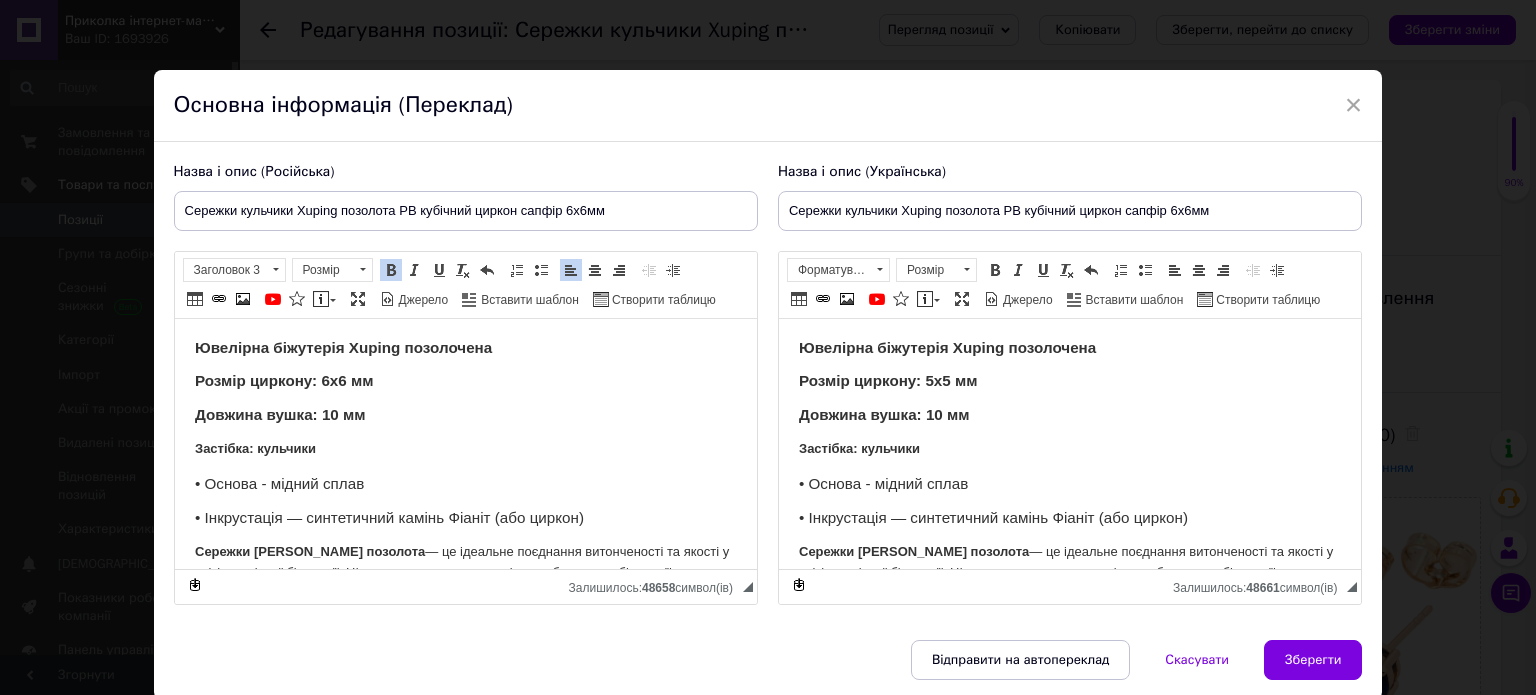 click on "Довжина вушка: 10 мм" at bounding box center (465, 415) 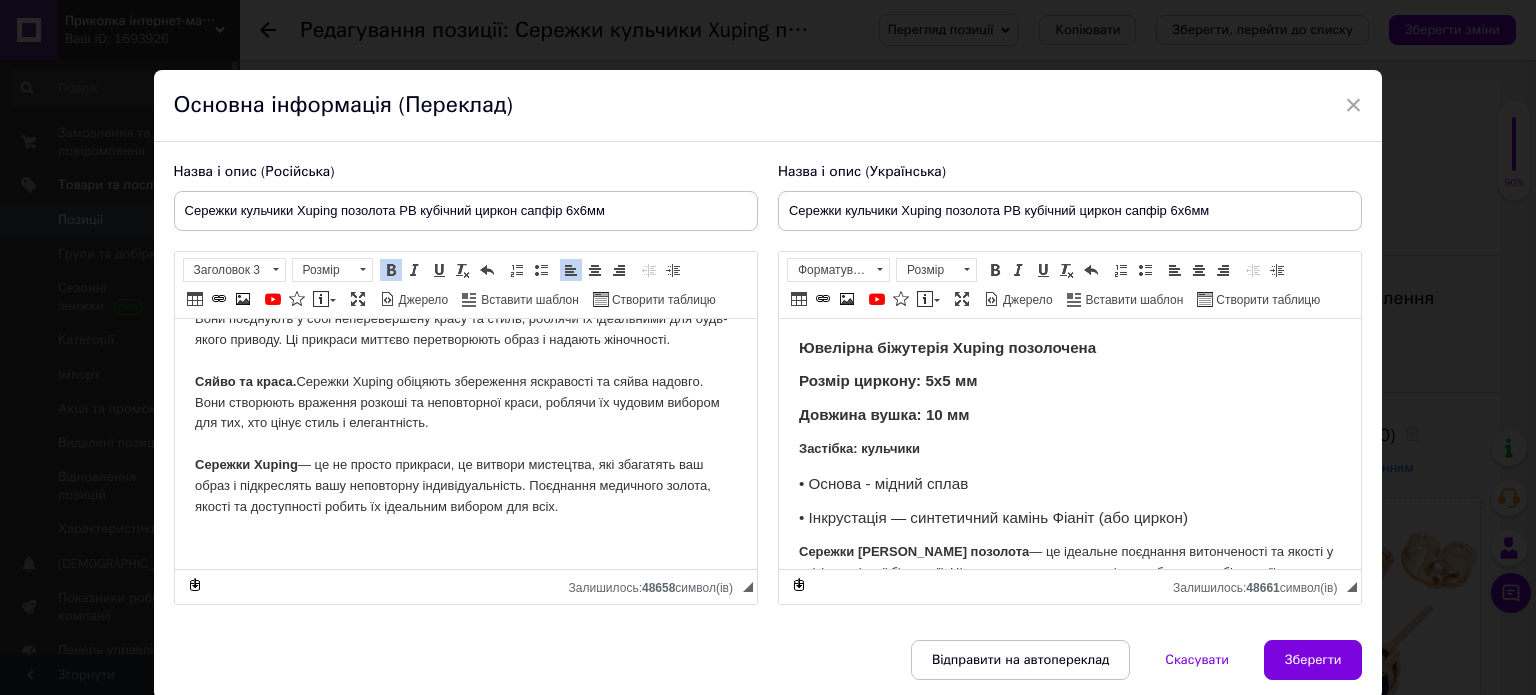 scroll, scrollTop: 421, scrollLeft: 0, axis: vertical 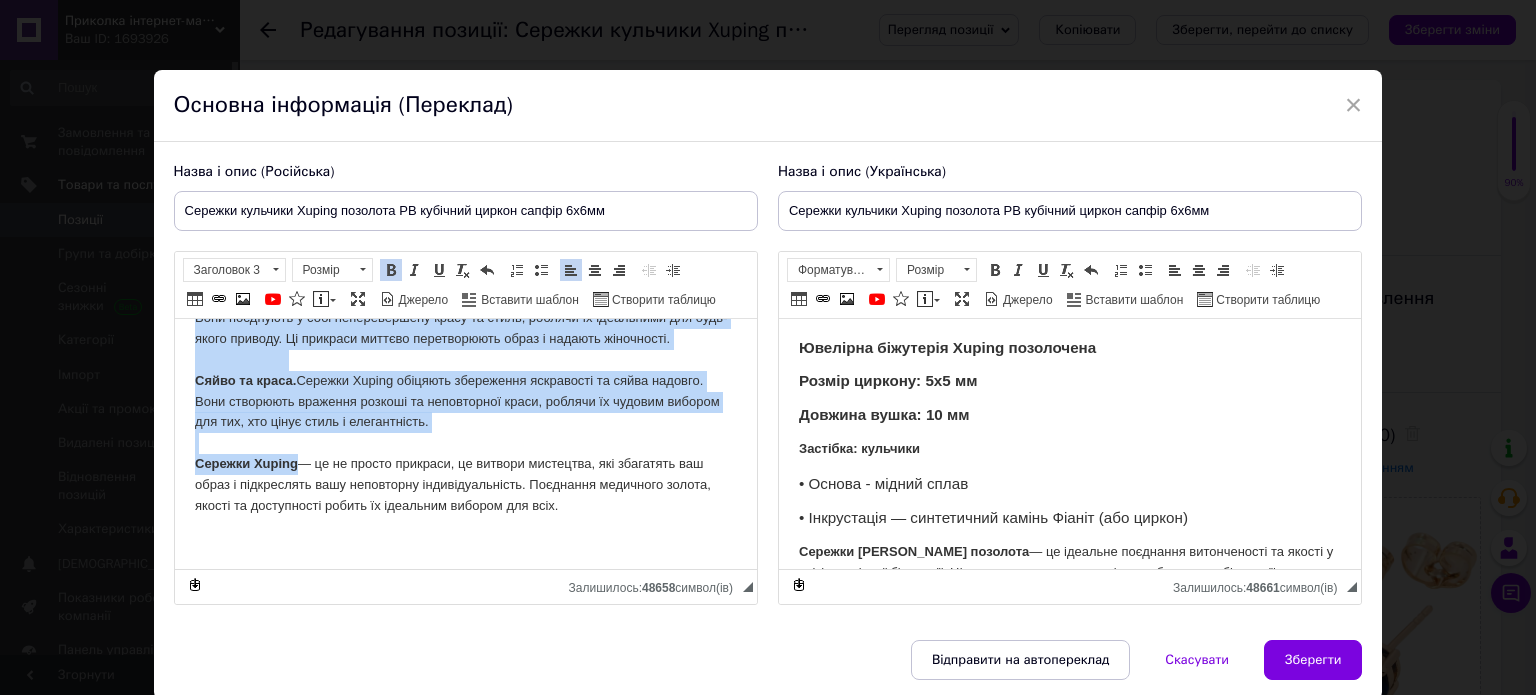 copy on "Ювелірна біжутерія Xuping позолочена Розмір циркону: 6х6 мм  Довжина вушка: 10 мм Застібка: кульчики • Основа - мідний сплав • Інкрустація ― синтетичний камінь Фіаніт (або циркон) Сережки Xuping позолота  — це ідеальне поєднання витонченості та якості у світі ювелірної біжутерії. Ці прикраси стали справжнім скарбом серед біжутерії, надаючи незрівнянної якості та стилю. Медичний сплав і якість.  Сережки Xuping виготовляються з медичного сплаву, який має чудову стійкість до окислення і втрати блиску. Цей матеріал гарантує довговічність і збереження первозданного вигляду прикрас, роблячи їх чудовим вибором для тих, хто цінує якість.                     Елегантний дизайн.  Сережки Xuping вражають своїм елегантним дизайном. Вони поєднують у собі неперевершену красу та стиль, роблячи їх ідеальними для будь-якого приводу. Ці прикраси миттєво перетворюють образ і надають жіночності.                           Сяйво та краса.  Сережки Xuping обіцяють збереження яскравості та сяйва надовго. Вони створюють враження ро..." 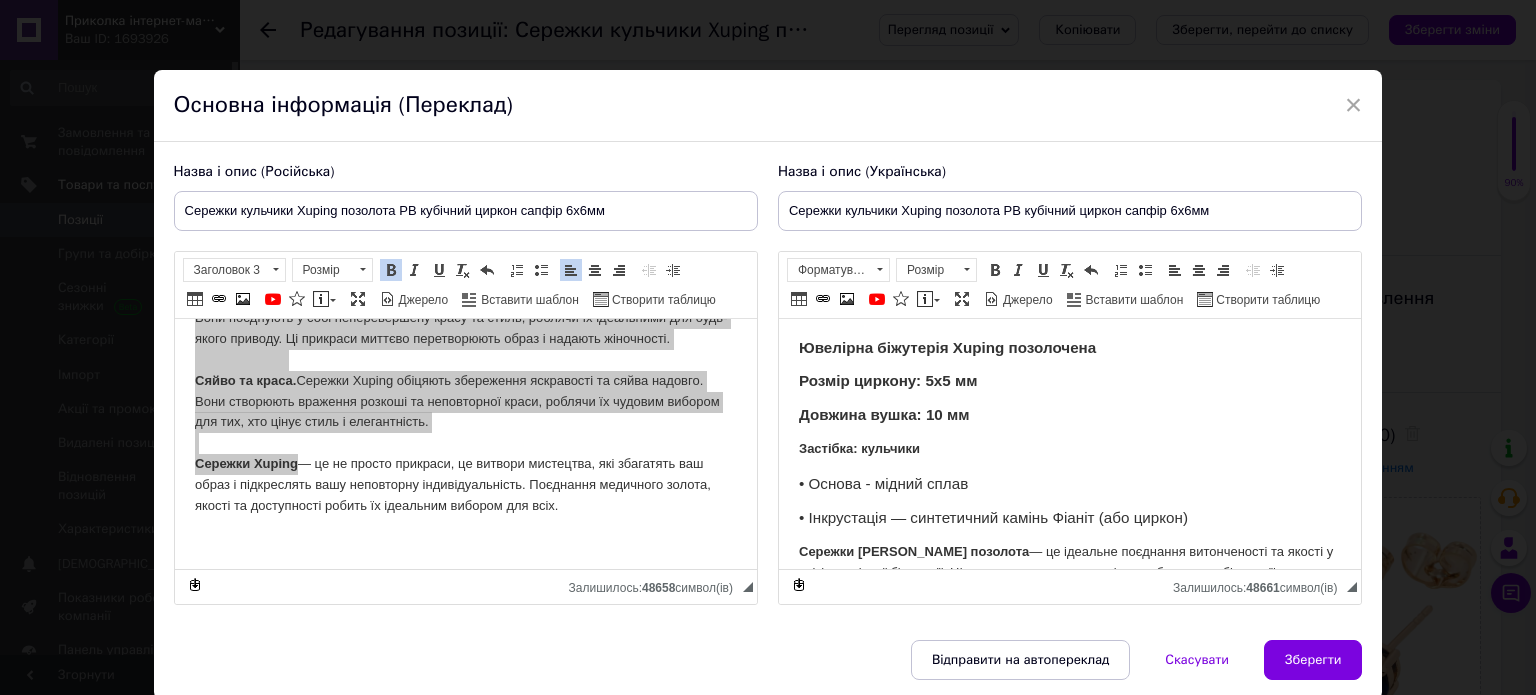 click on "Ювелірна біжутерія Xuping позолочена Розмір циркону: 5х5 мм  Довжина вушка: 10 мм Застібка: кульчики • Основа - мідний сплав • Інкрустація ― синтетичний камінь Фіаніт (або циркон) Сережки Xuping позолота  — це ідеальне поєднання витонченості та якості у світі ювелірної біжутерії. Ці прикраси стали справжнім скарбом серед біжутерії, надаючи незрівнянної якості та стилю. Медичний сплав і якість. Елегантний дизайн.                            Сяйво та краса. Сережки Xuping" at bounding box center [1069, 638] 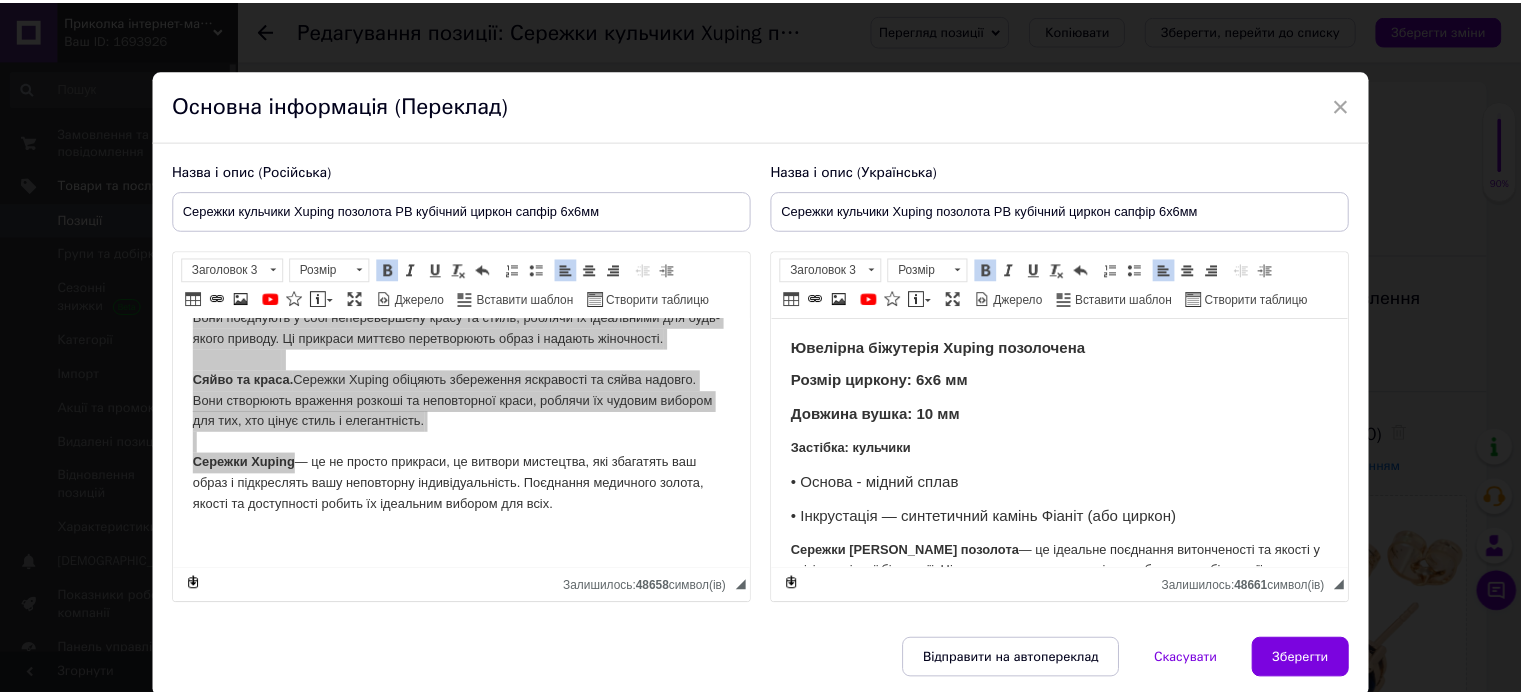 scroll, scrollTop: 364, scrollLeft: 0, axis: vertical 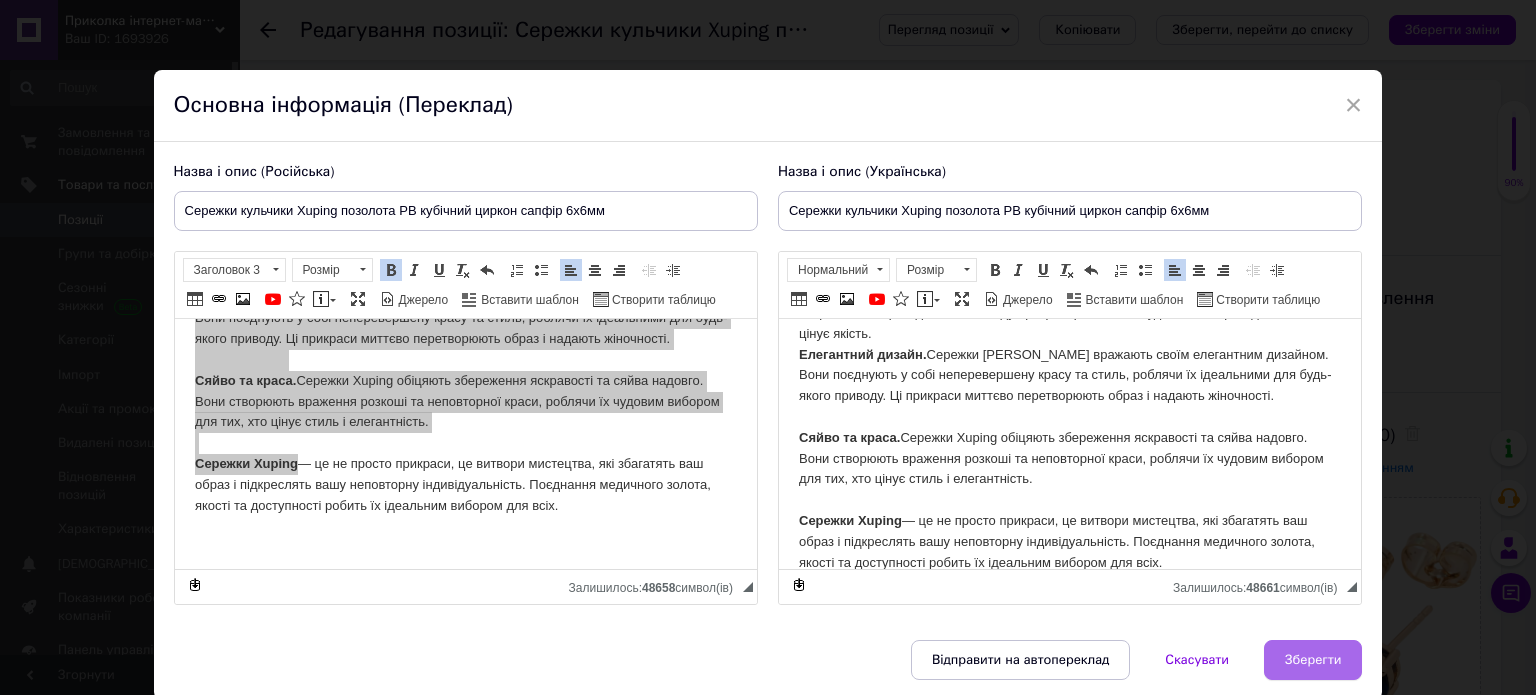 click on "Зберегти" at bounding box center [1313, 660] 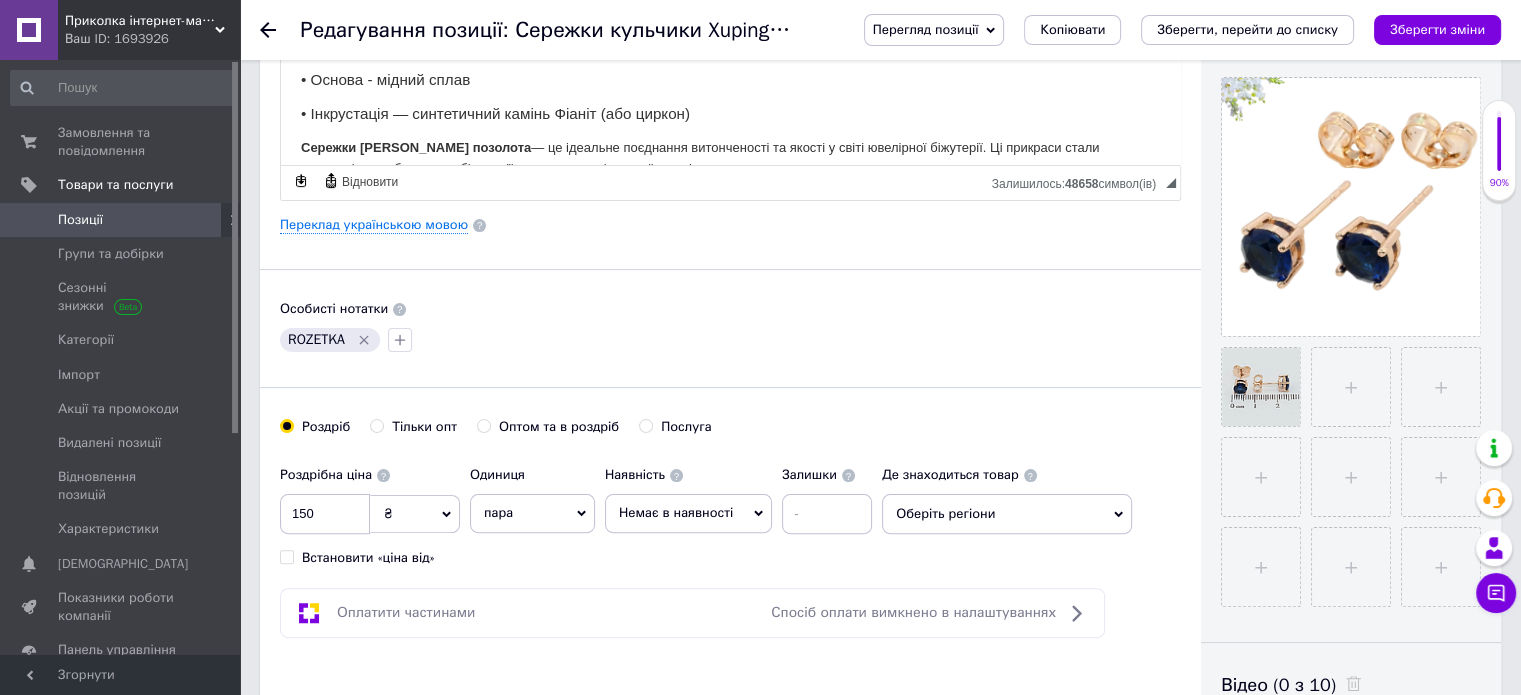 scroll, scrollTop: 600, scrollLeft: 0, axis: vertical 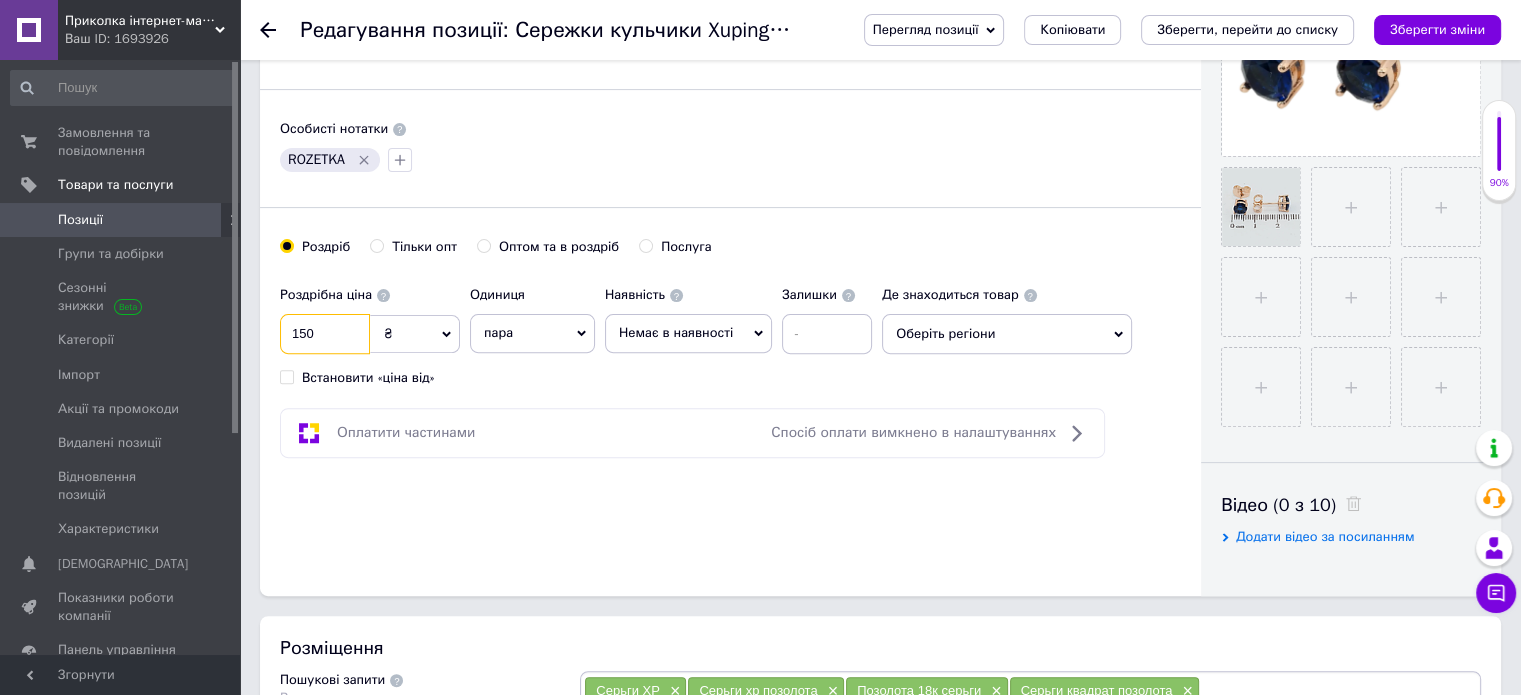 click on "150" at bounding box center (325, 334) 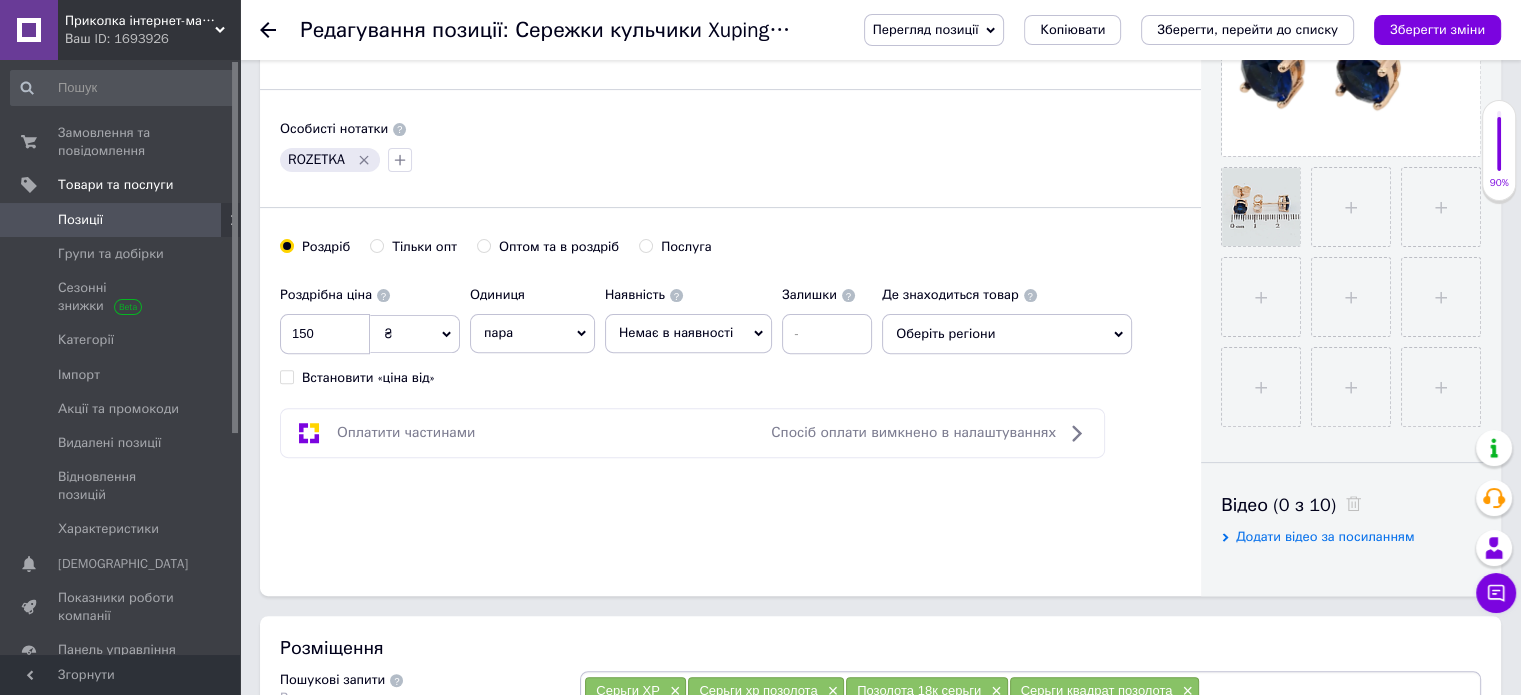 click on "Немає в наявності" at bounding box center [676, 332] 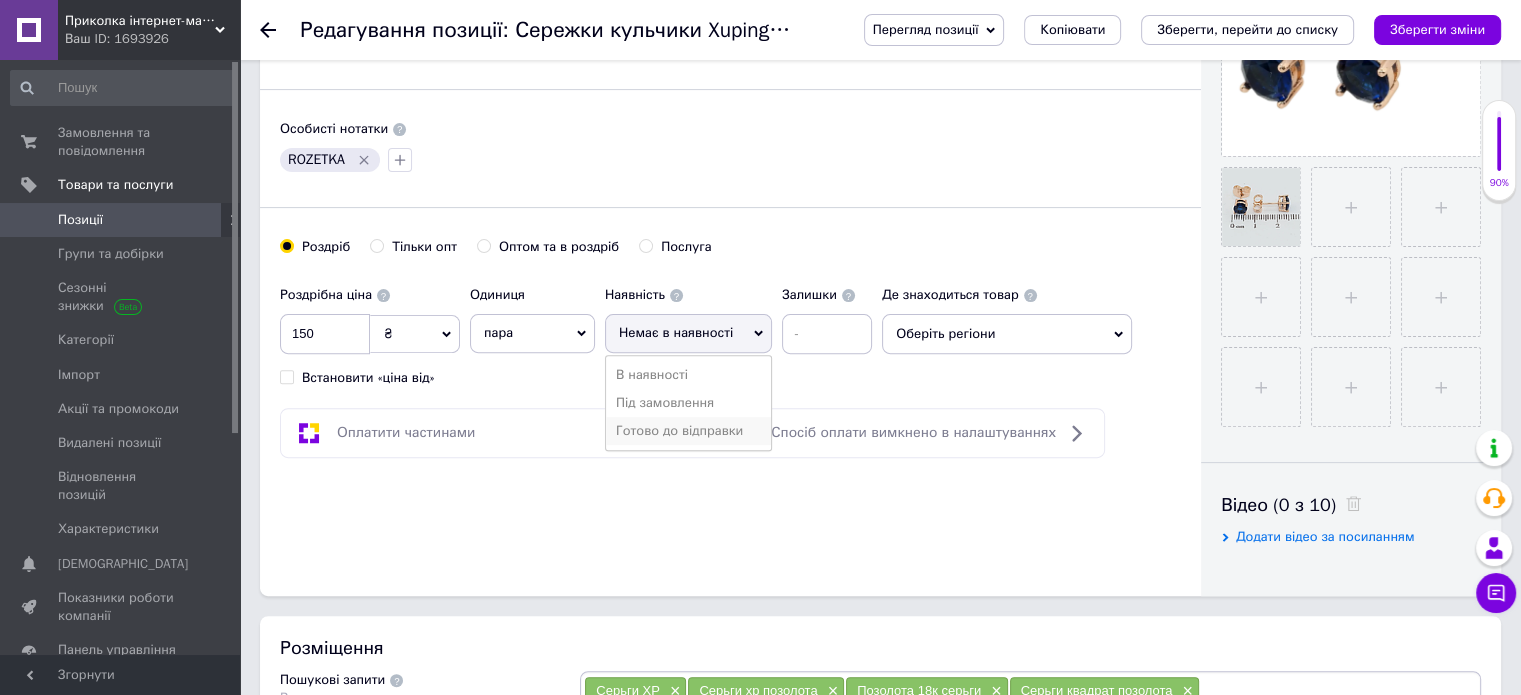 click on "Готово до відправки" at bounding box center [688, 431] 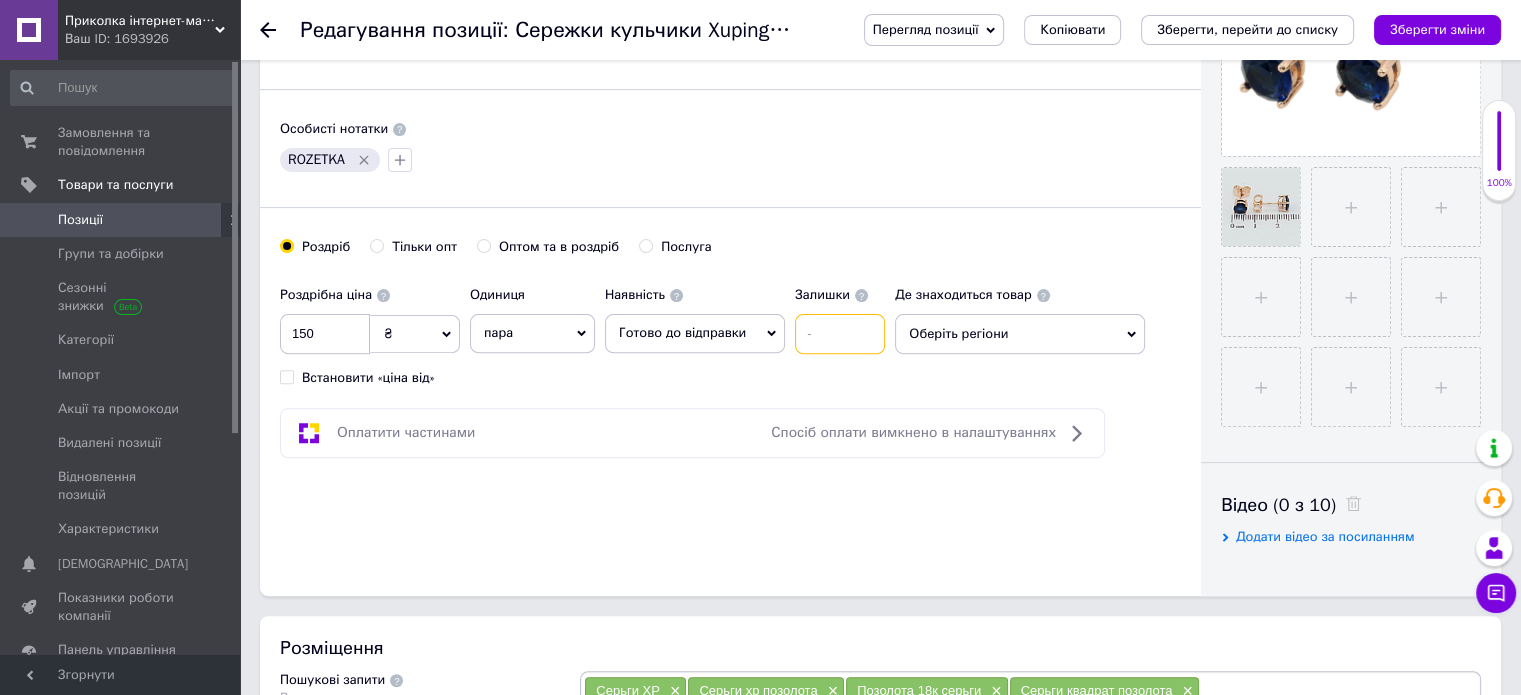 click at bounding box center [840, 334] 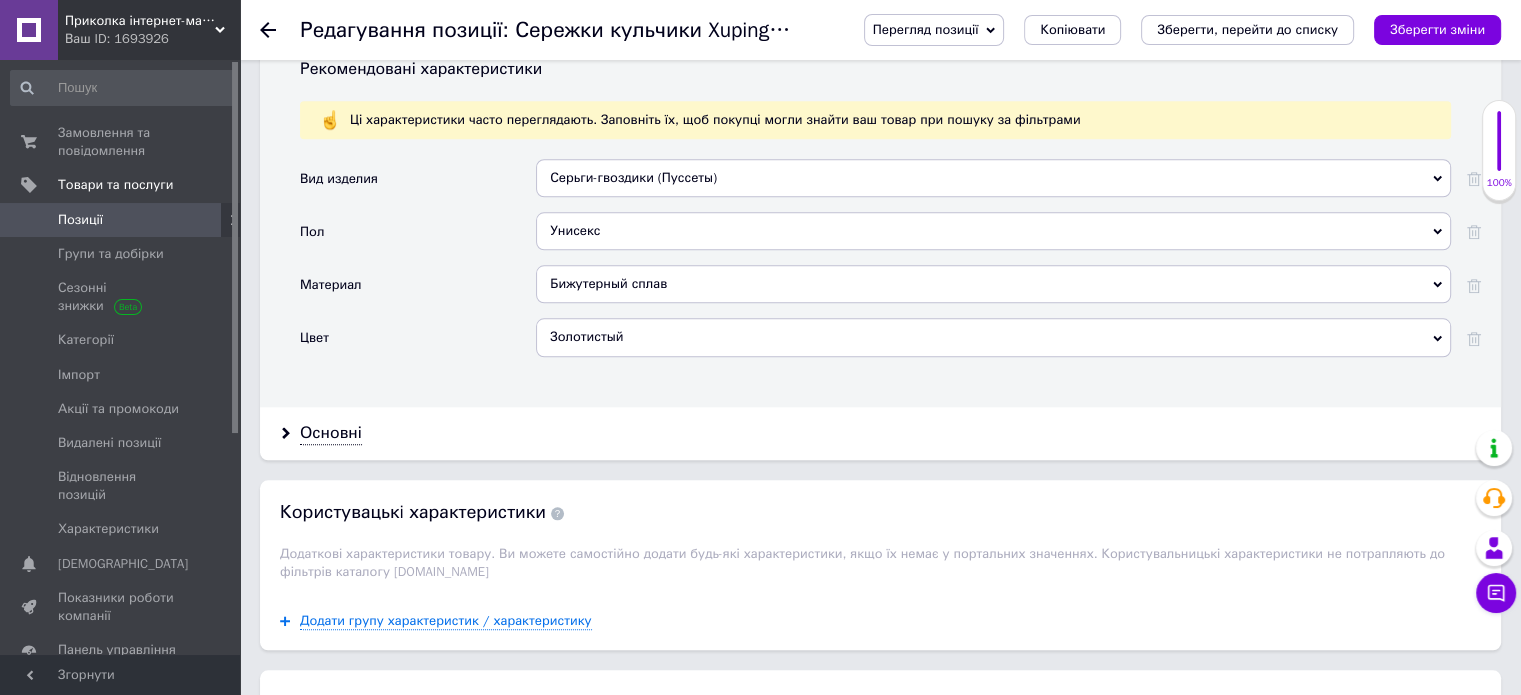scroll, scrollTop: 2000, scrollLeft: 0, axis: vertical 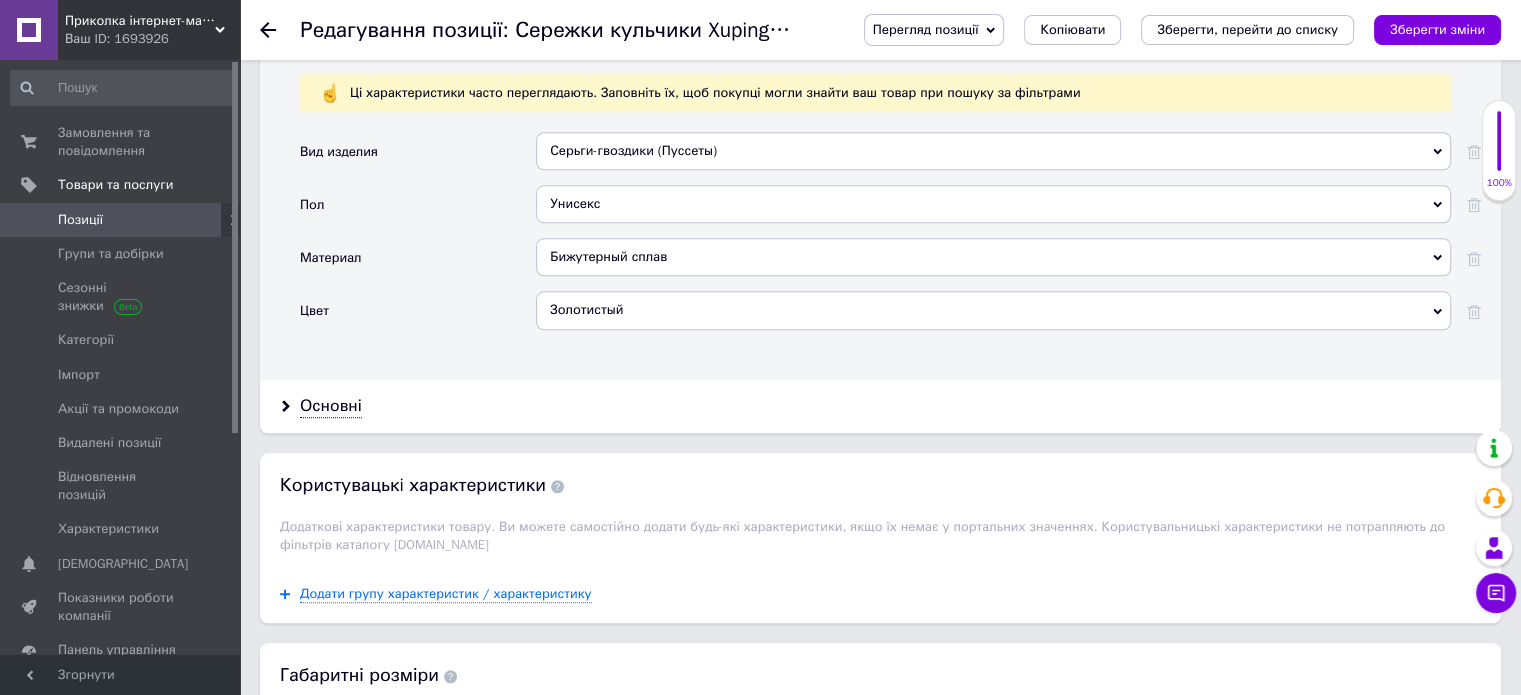 type on "1" 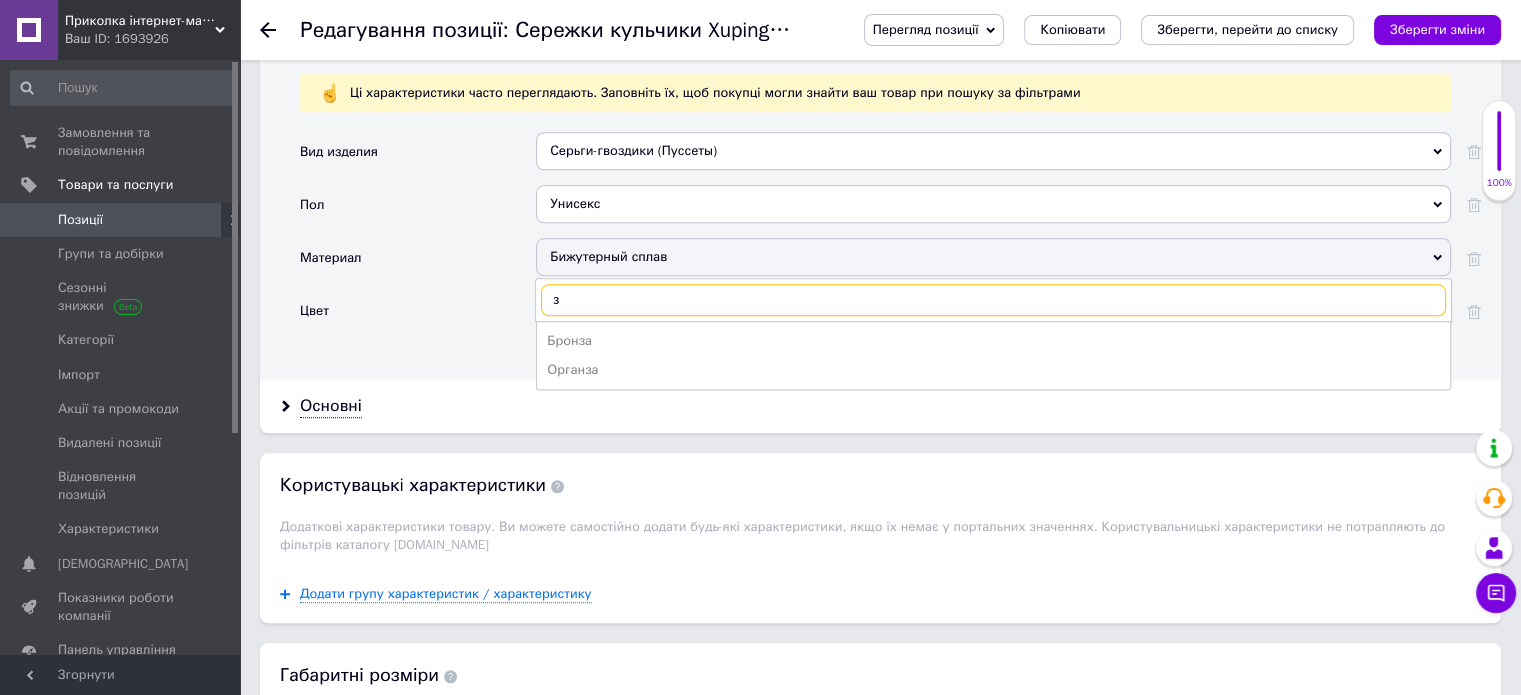 type on "зо" 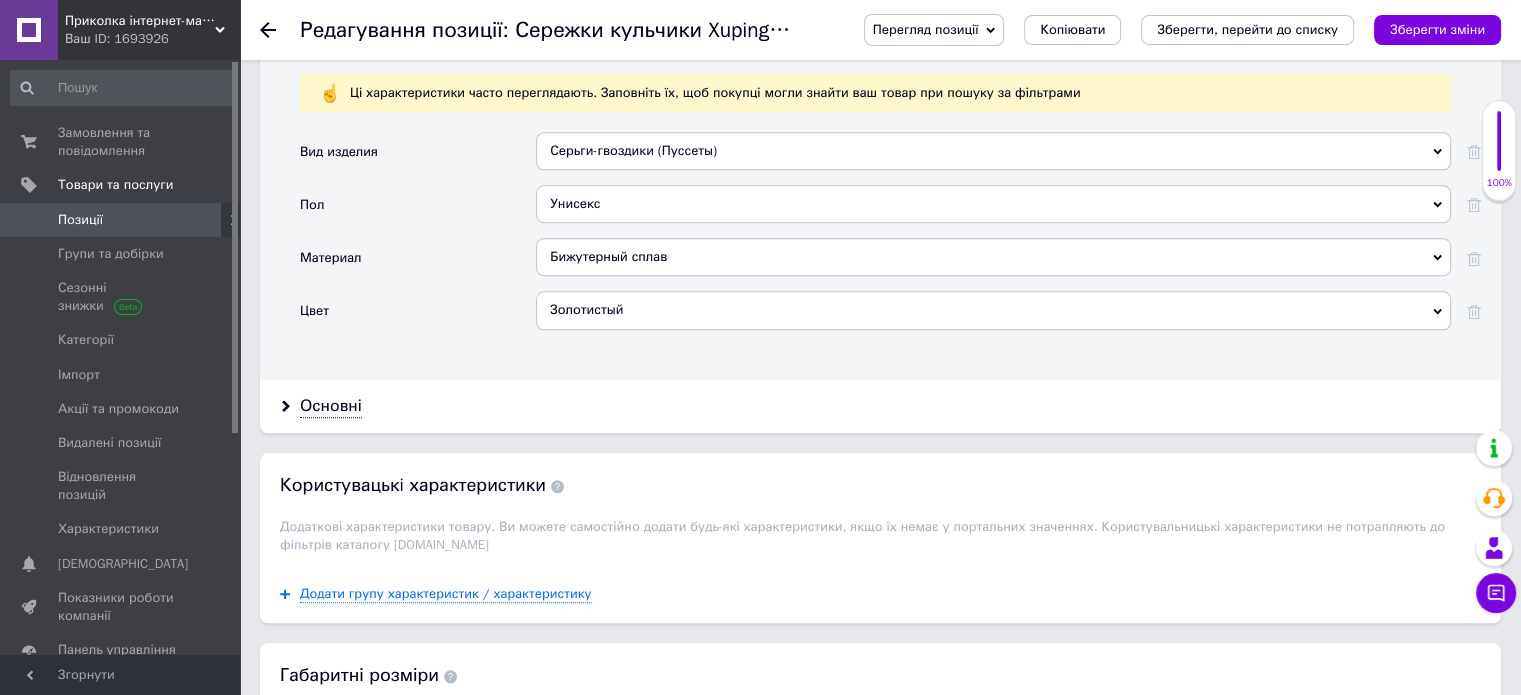 click on "Цвет" at bounding box center (418, 317) 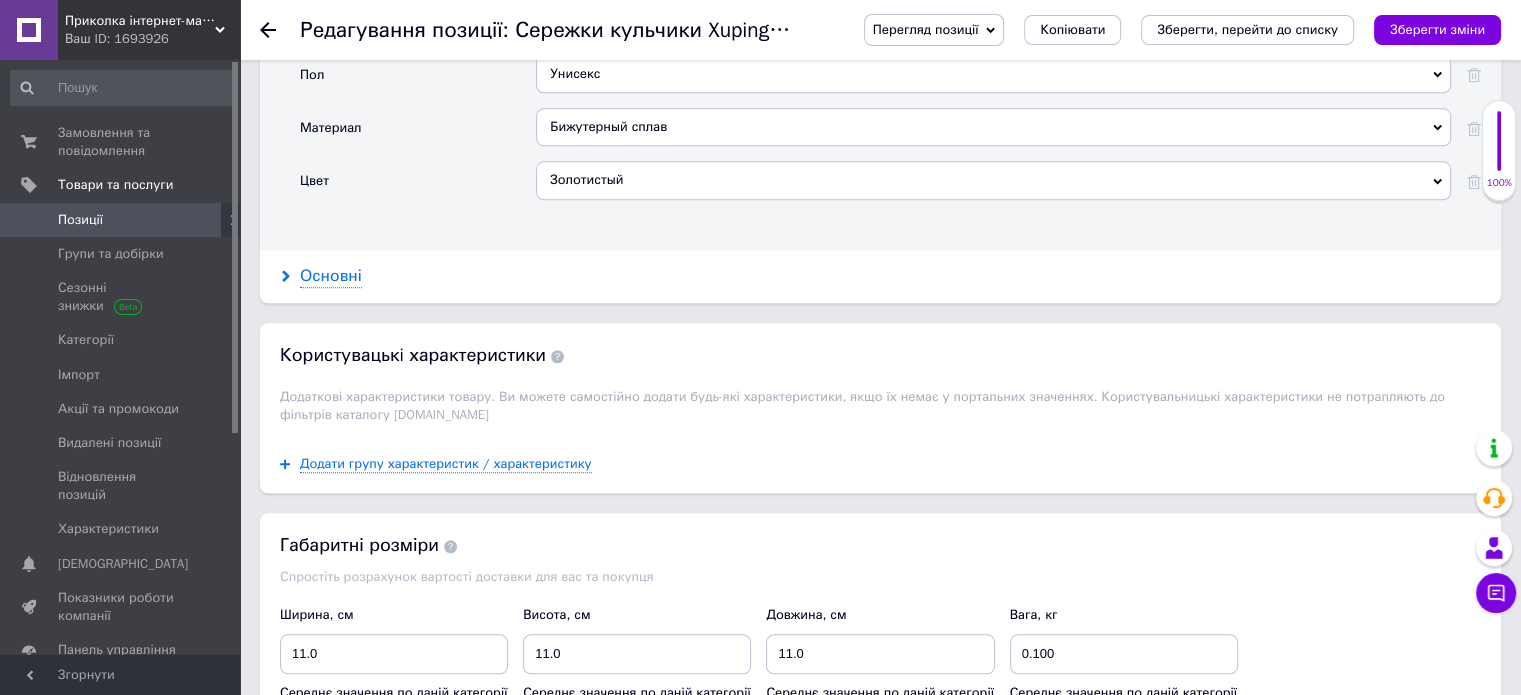 scroll, scrollTop: 2133, scrollLeft: 0, axis: vertical 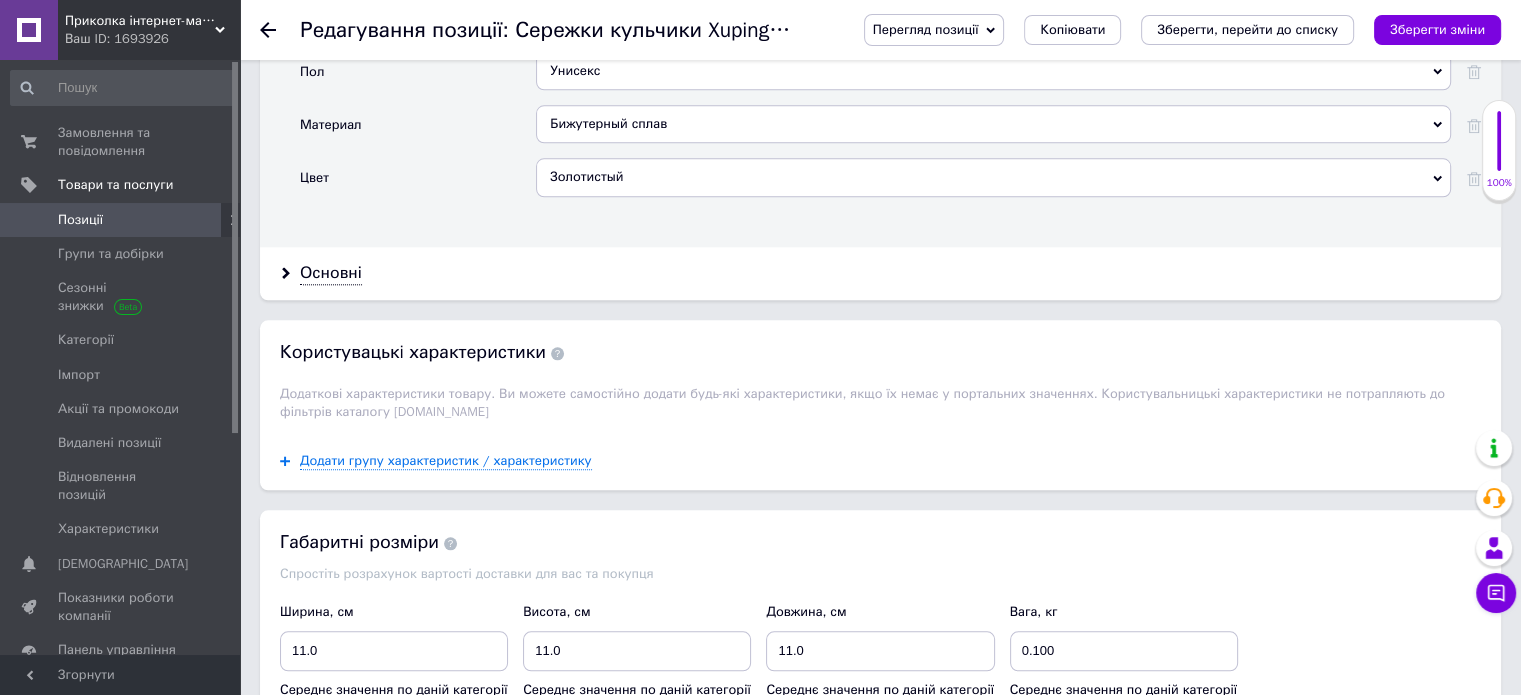 click on "Основні" at bounding box center [880, 273] 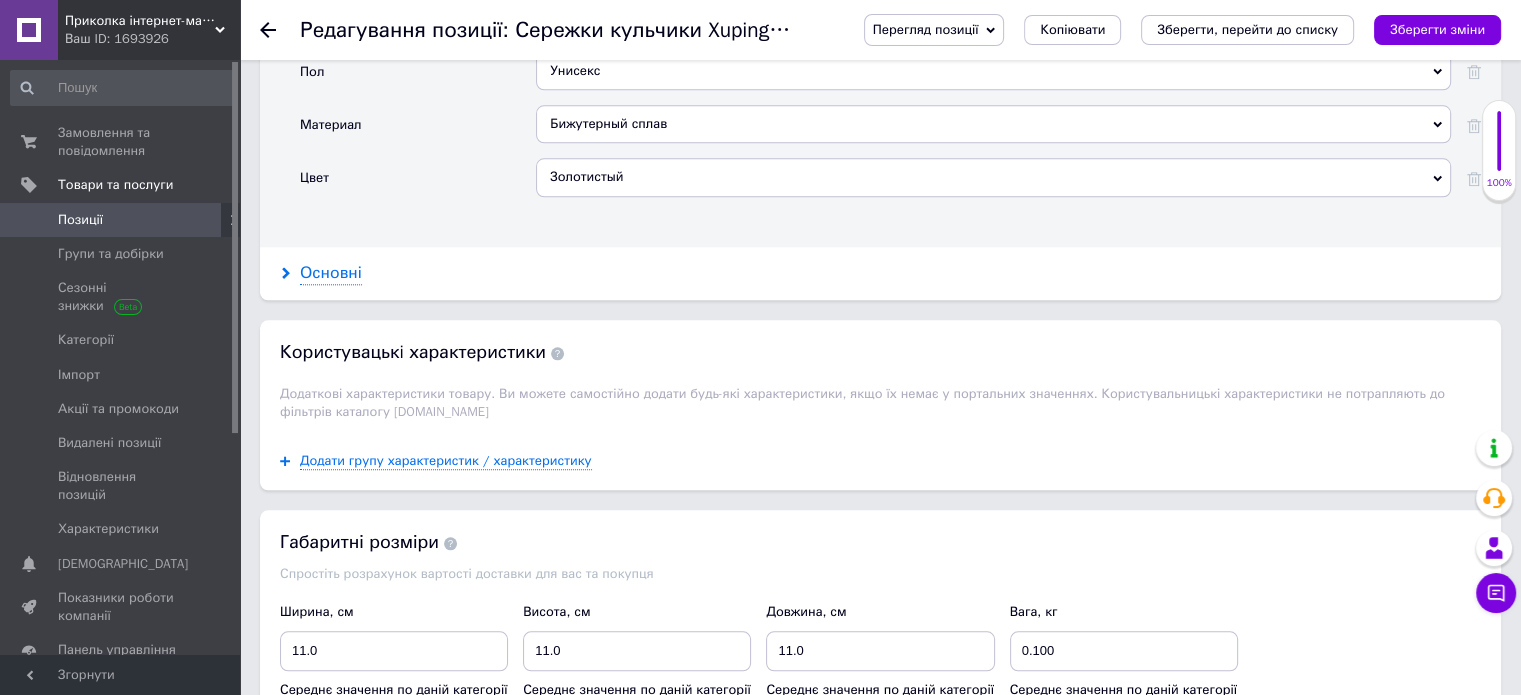 click on "Основні" at bounding box center (331, 273) 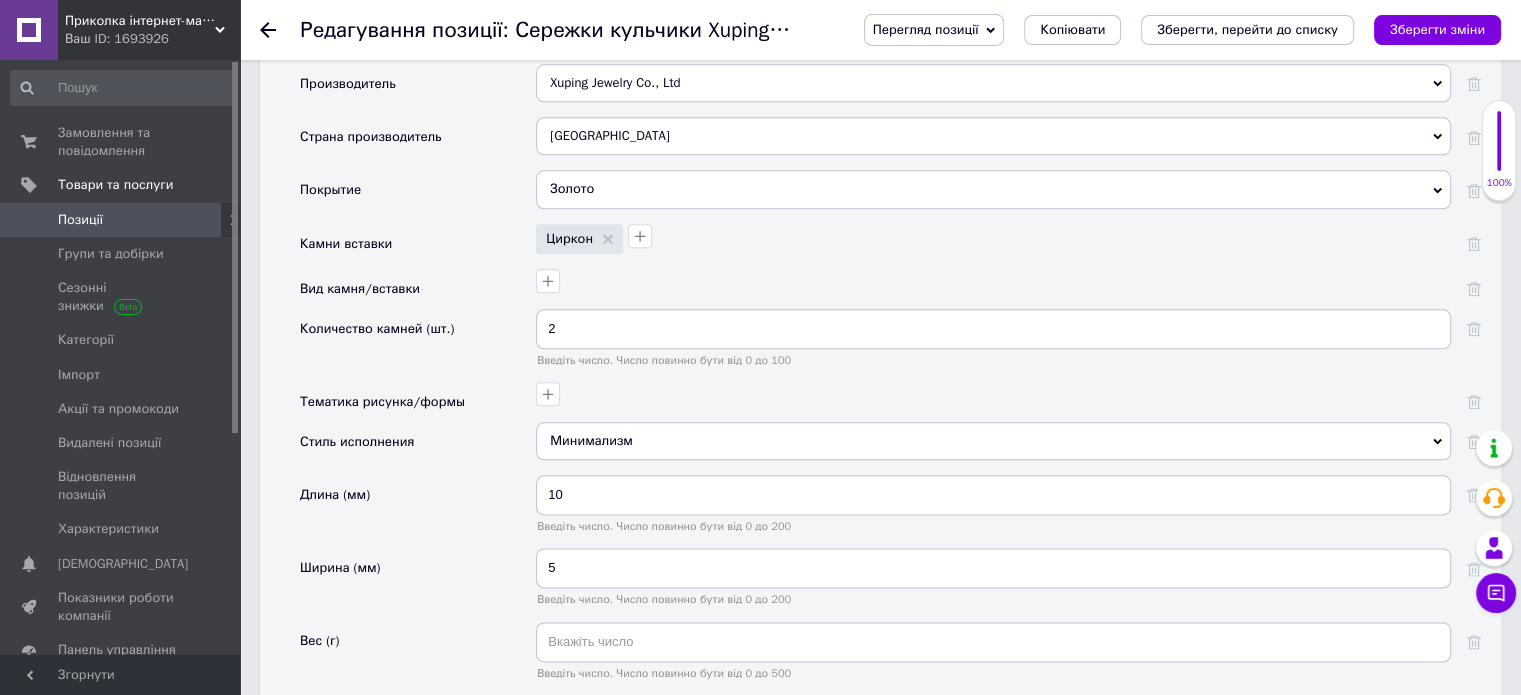 scroll, scrollTop: 2400, scrollLeft: 0, axis: vertical 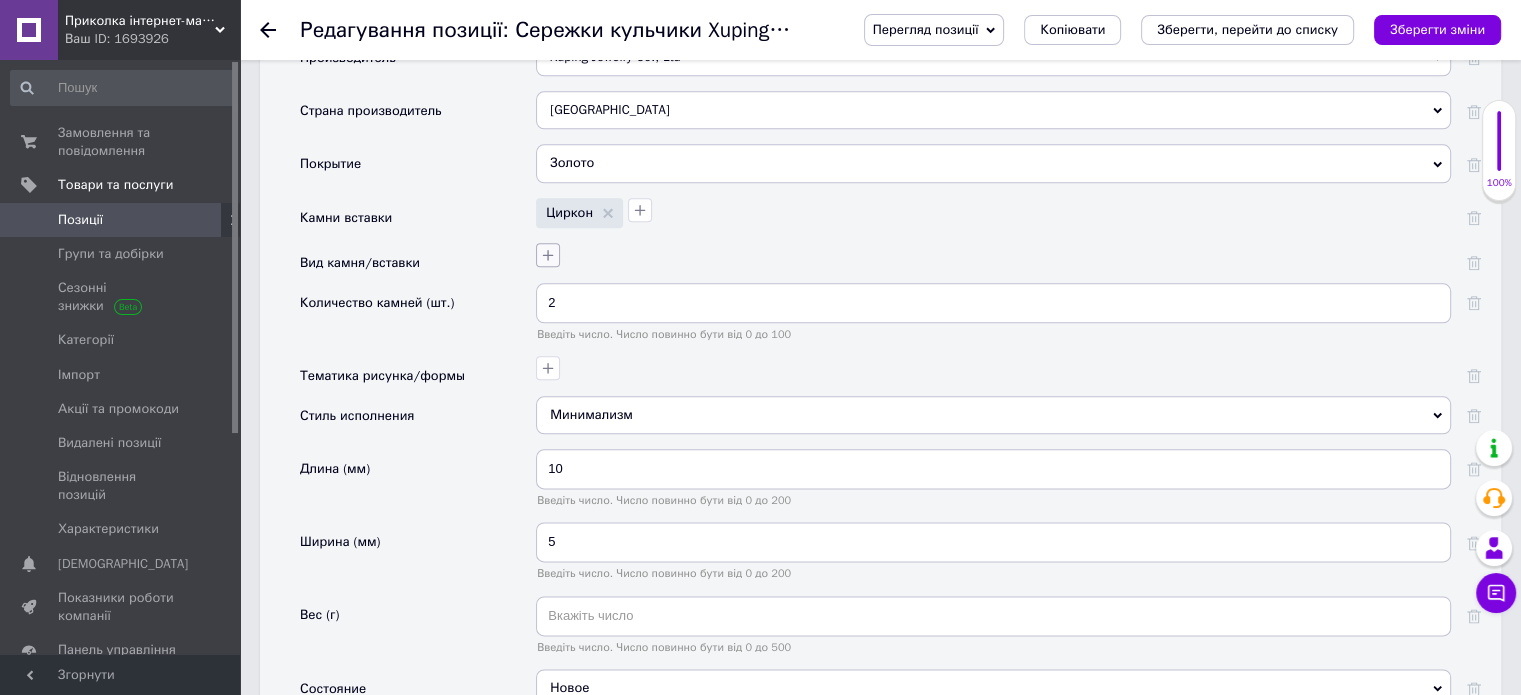 click 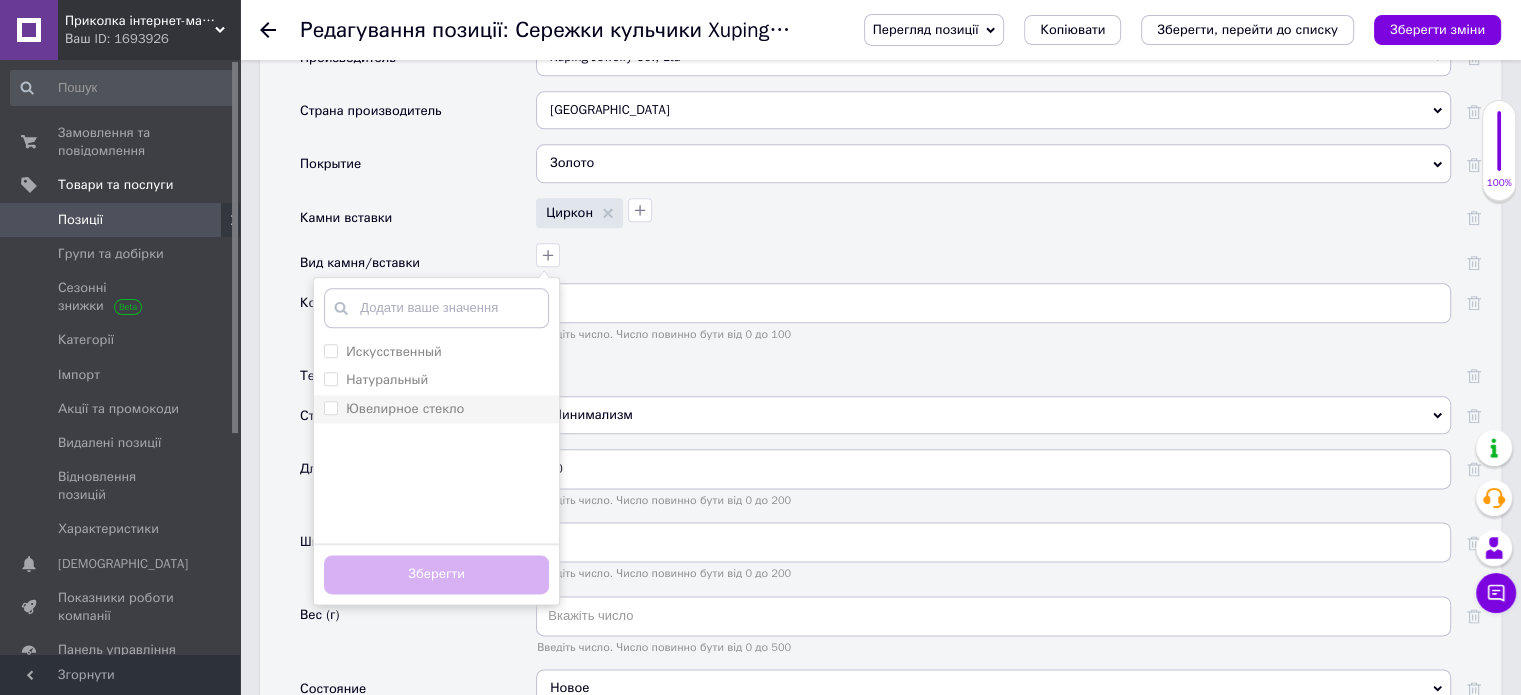 click on "Ювелирное стекло" at bounding box center [330, 407] 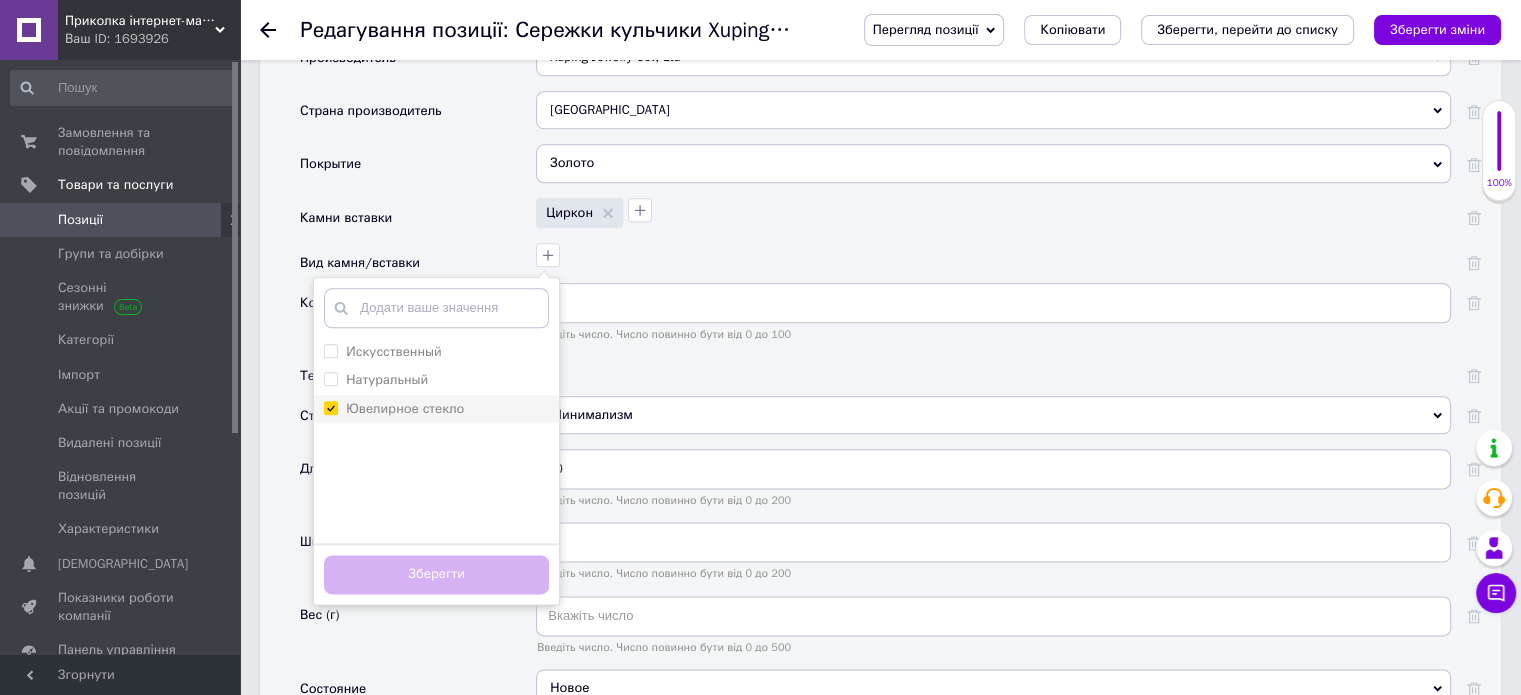 checkbox on "true" 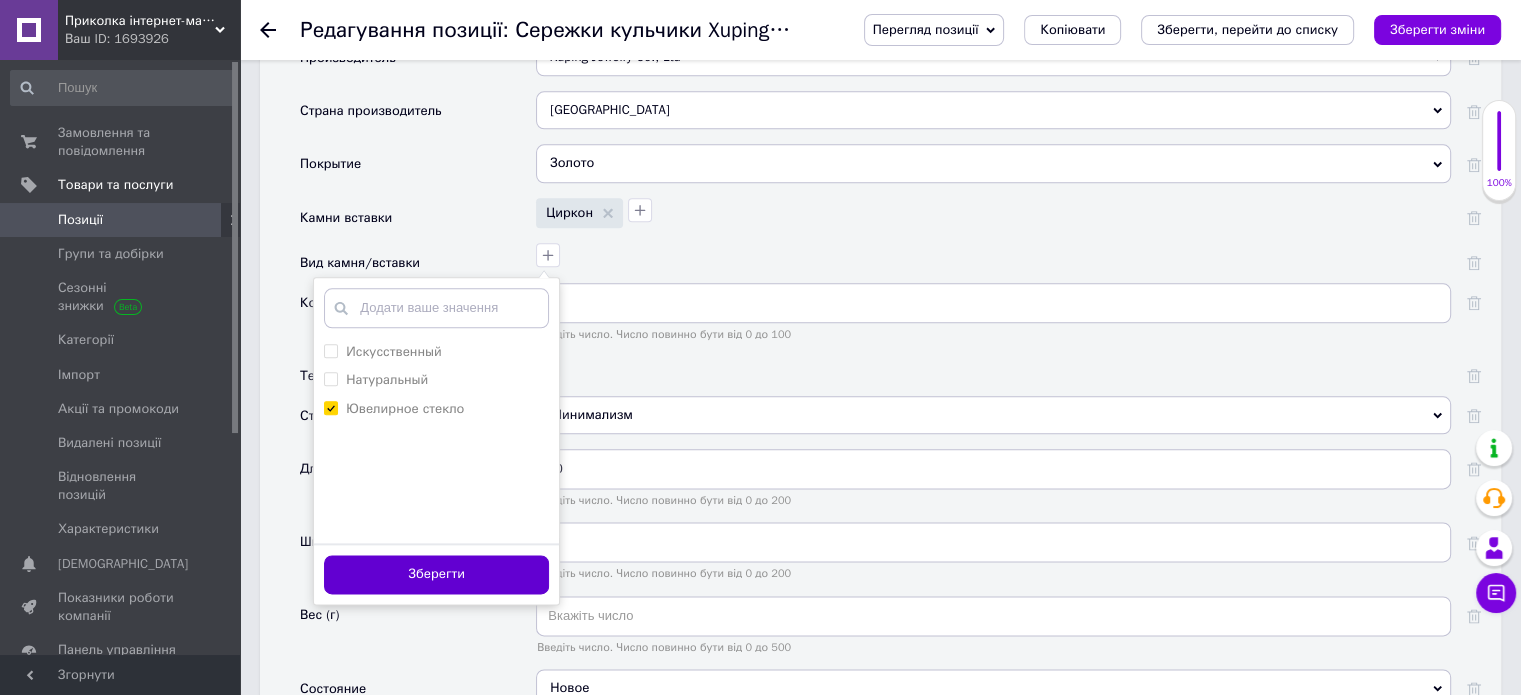 click on "Зберегти" at bounding box center [436, 574] 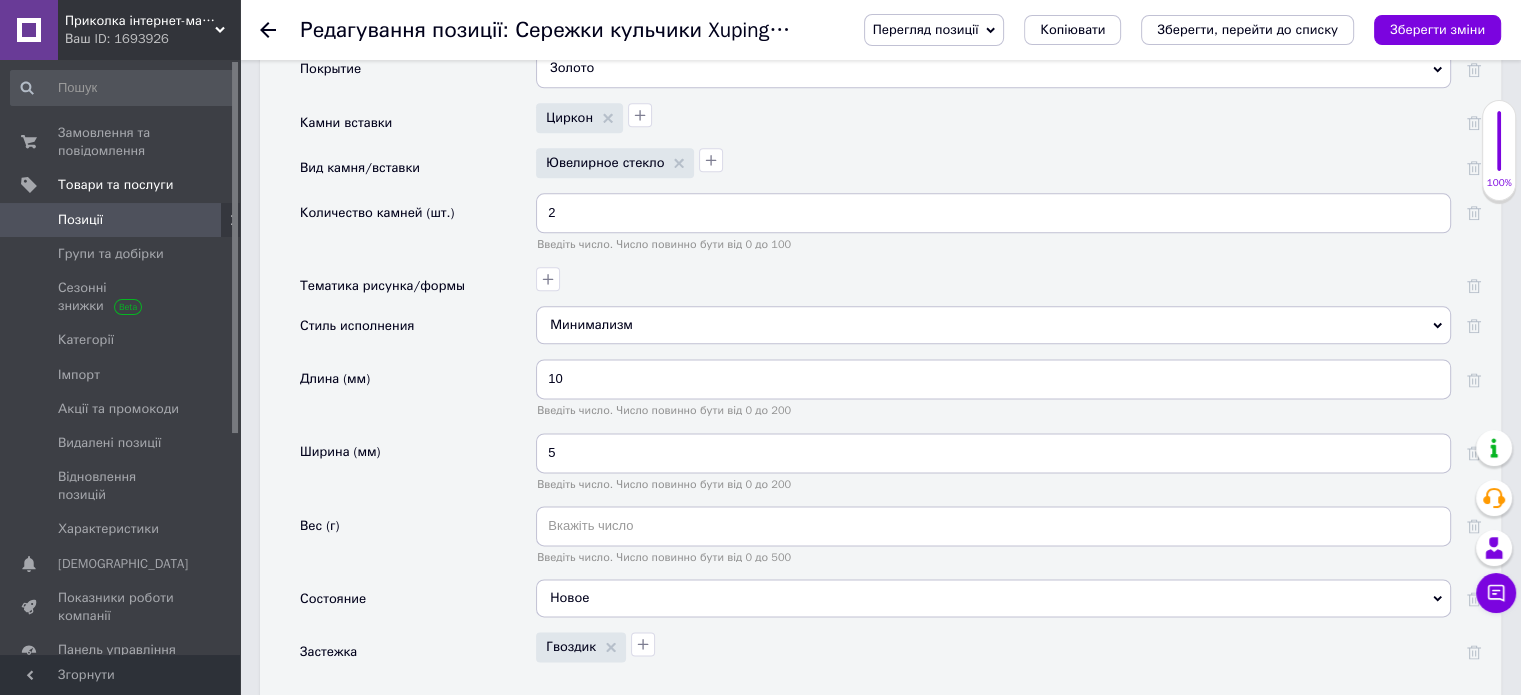 scroll, scrollTop: 2533, scrollLeft: 0, axis: vertical 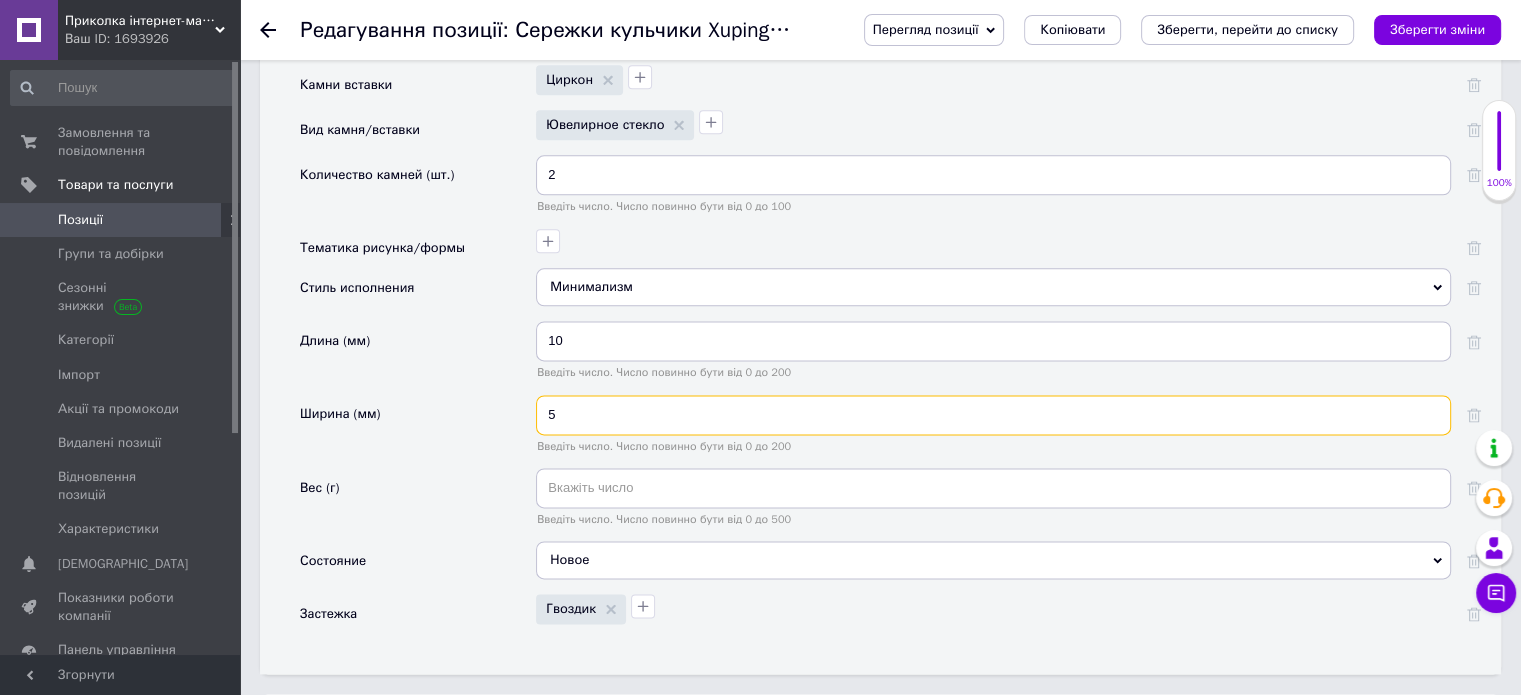 click on "5" at bounding box center [993, 415] 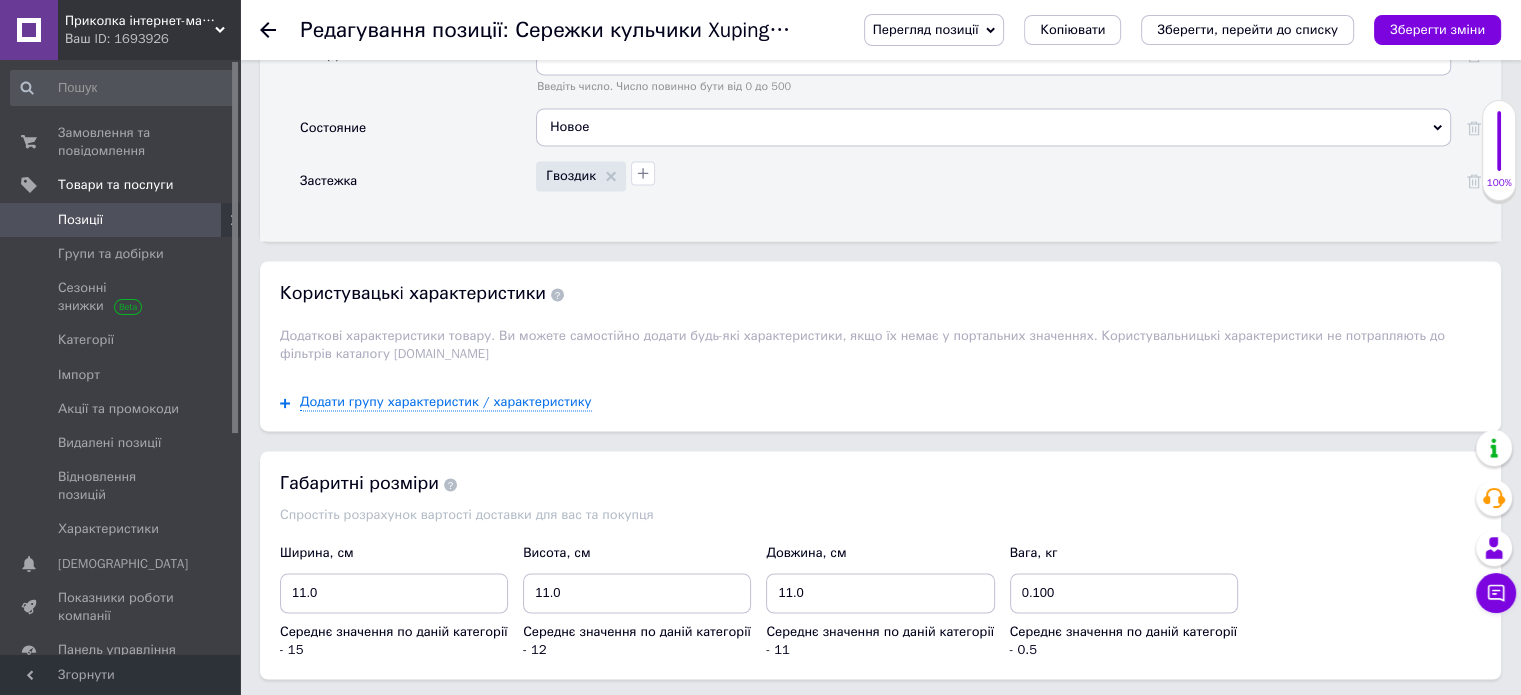 scroll, scrollTop: 3000, scrollLeft: 0, axis: vertical 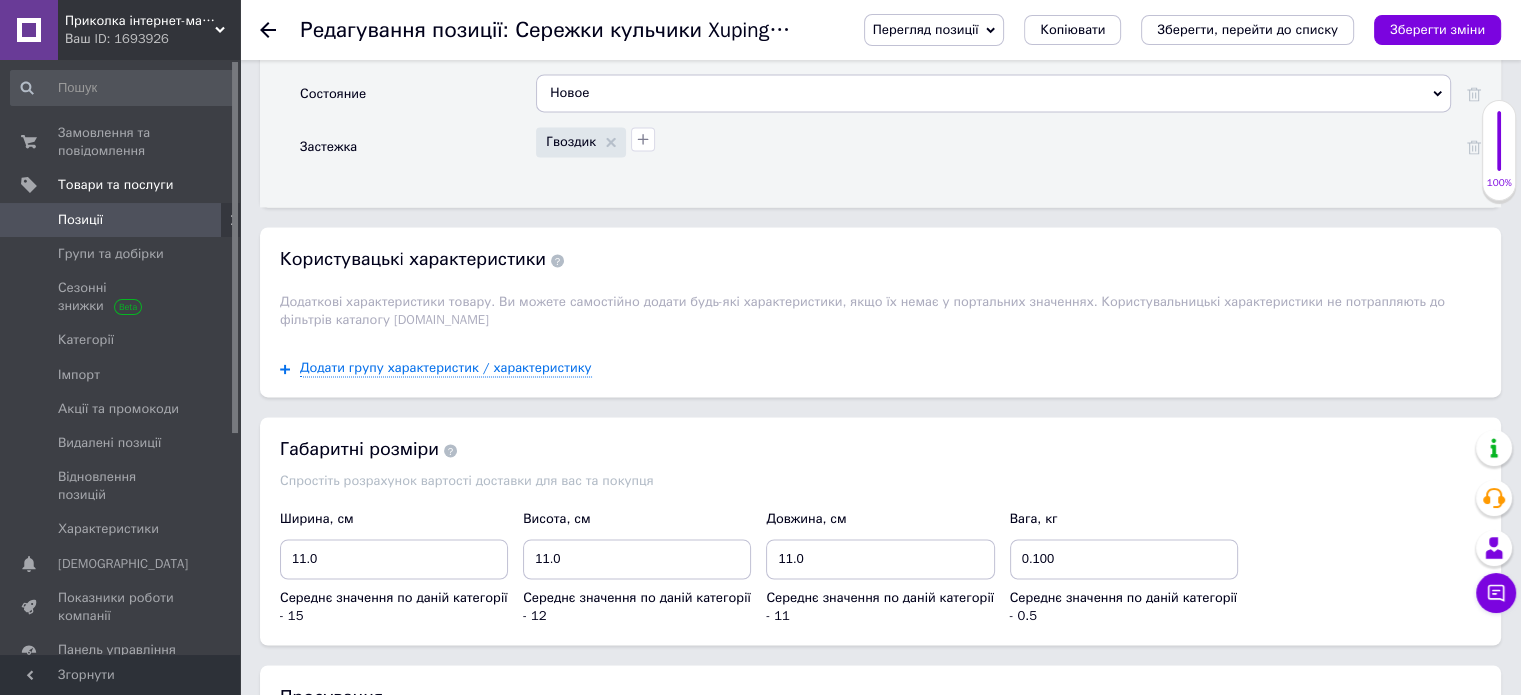 type on "6" 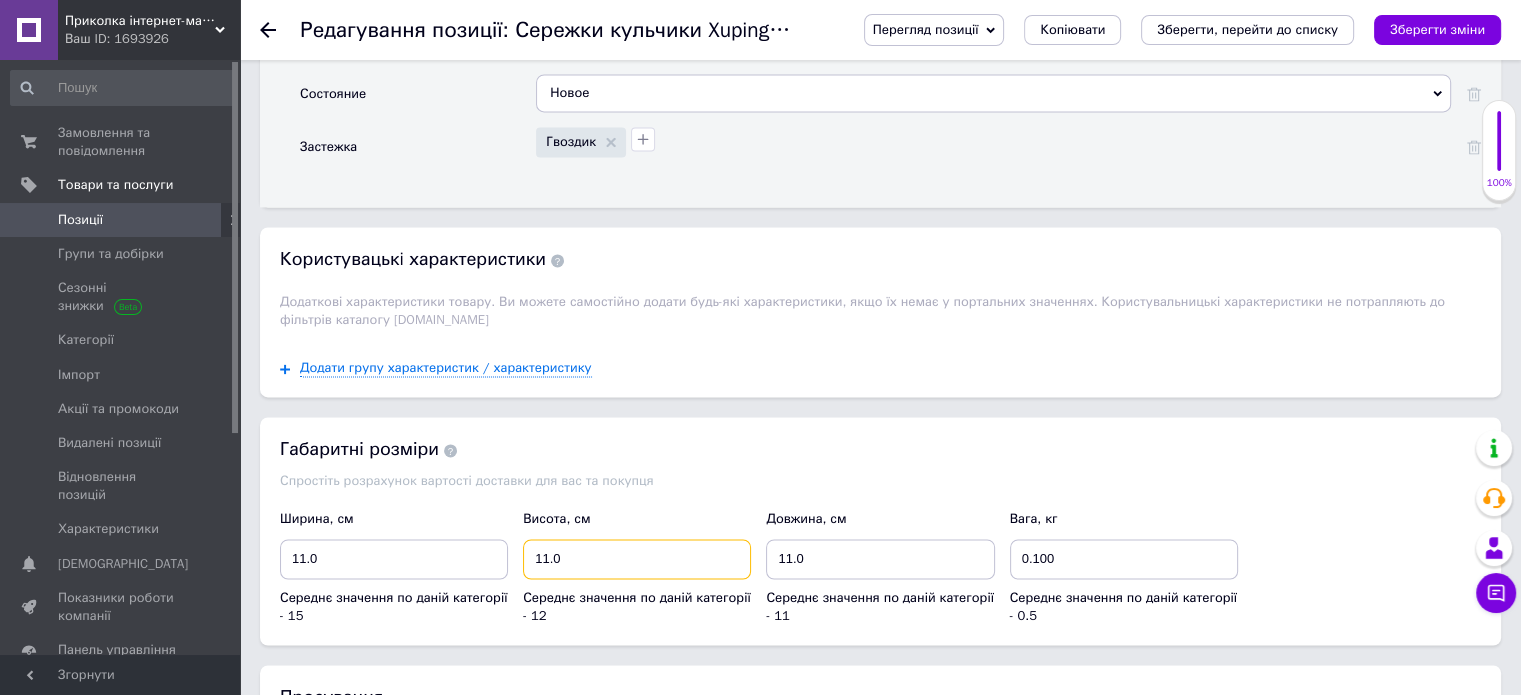 drag, startPoint x: 580, startPoint y: 545, endPoint x: 534, endPoint y: 534, distance: 47.296936 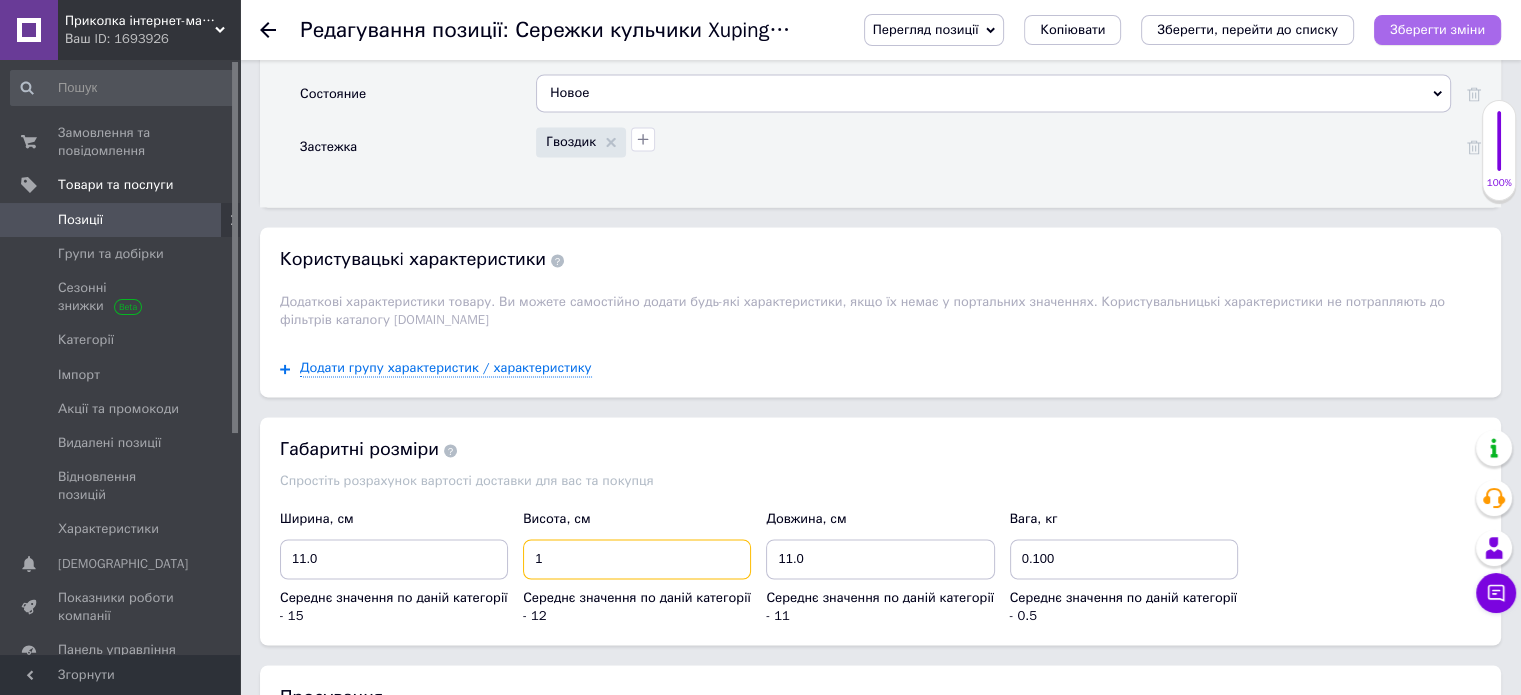 type on "1" 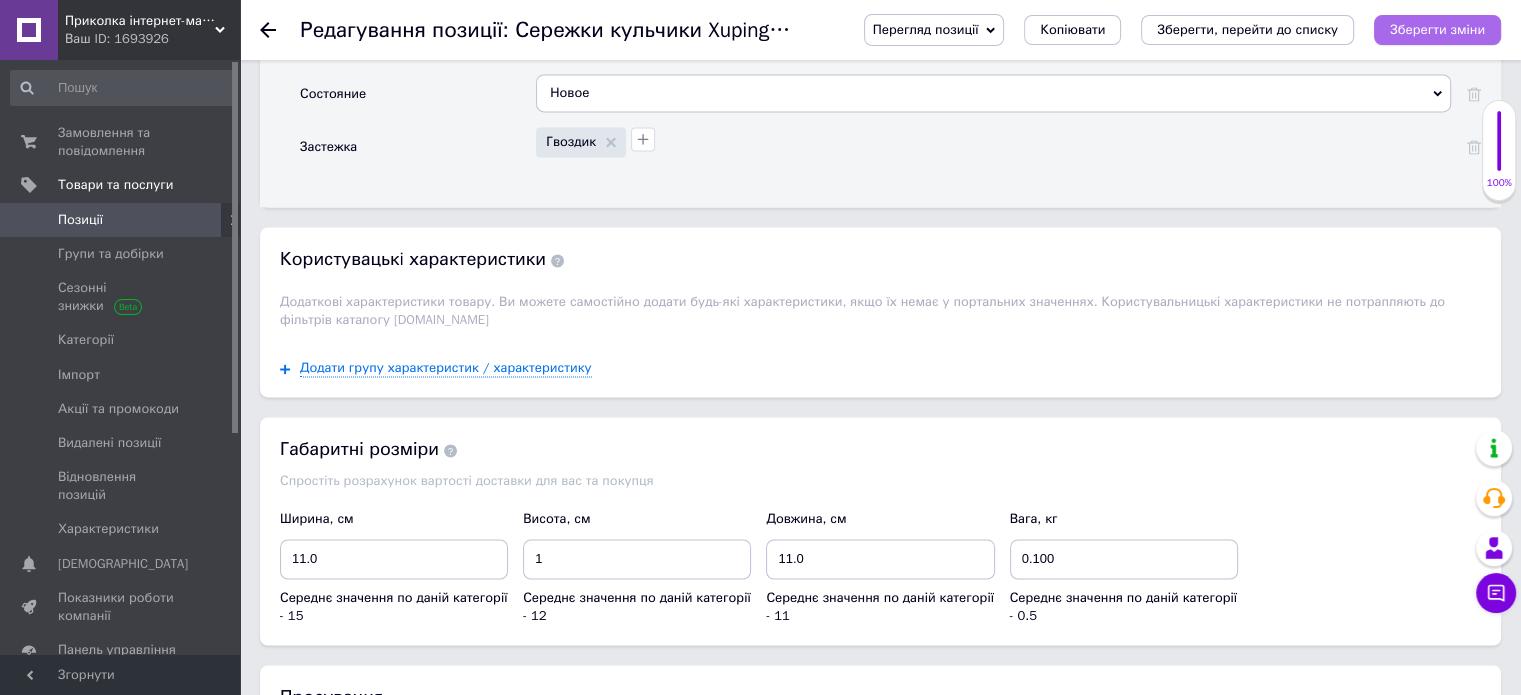 click on "Зберегти зміни" at bounding box center (1437, 29) 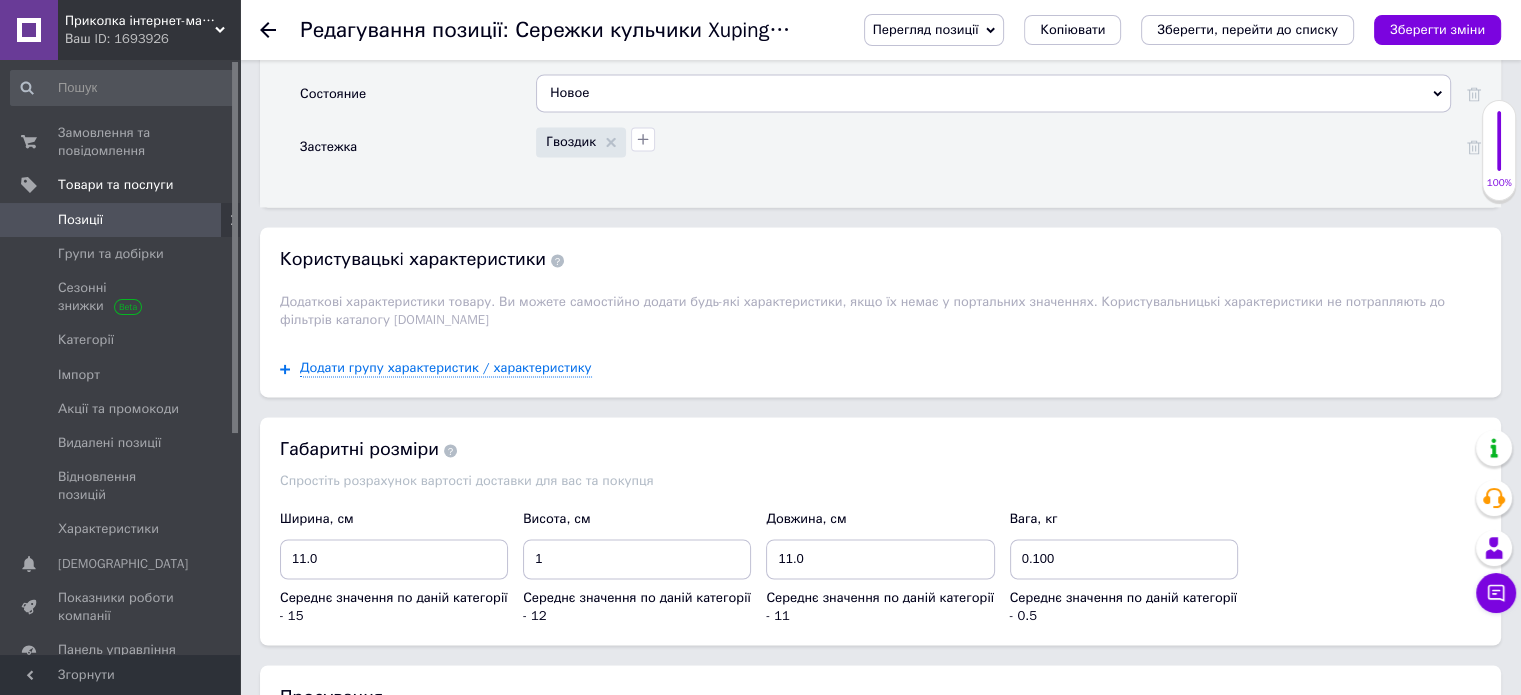 click on "Зберегти зміни" at bounding box center (1437, 29) 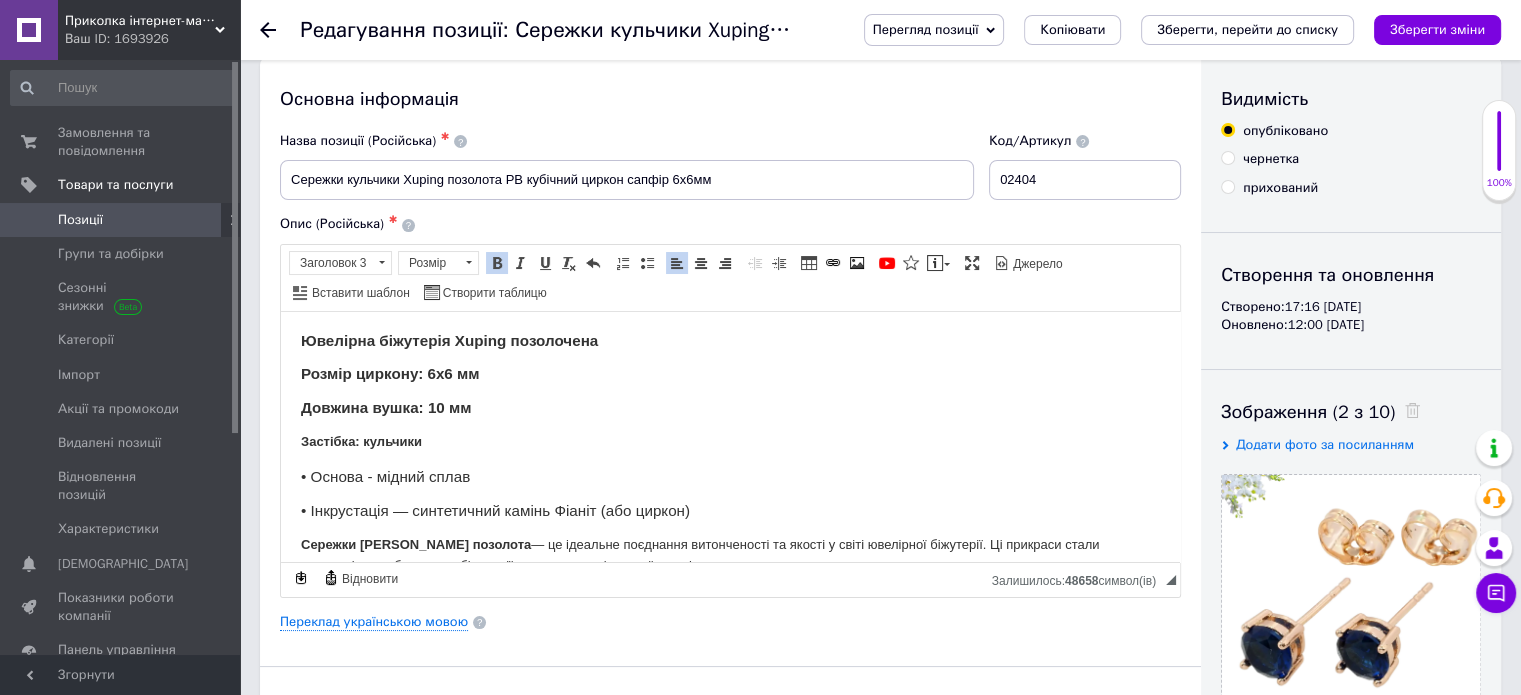 scroll, scrollTop: 0, scrollLeft: 0, axis: both 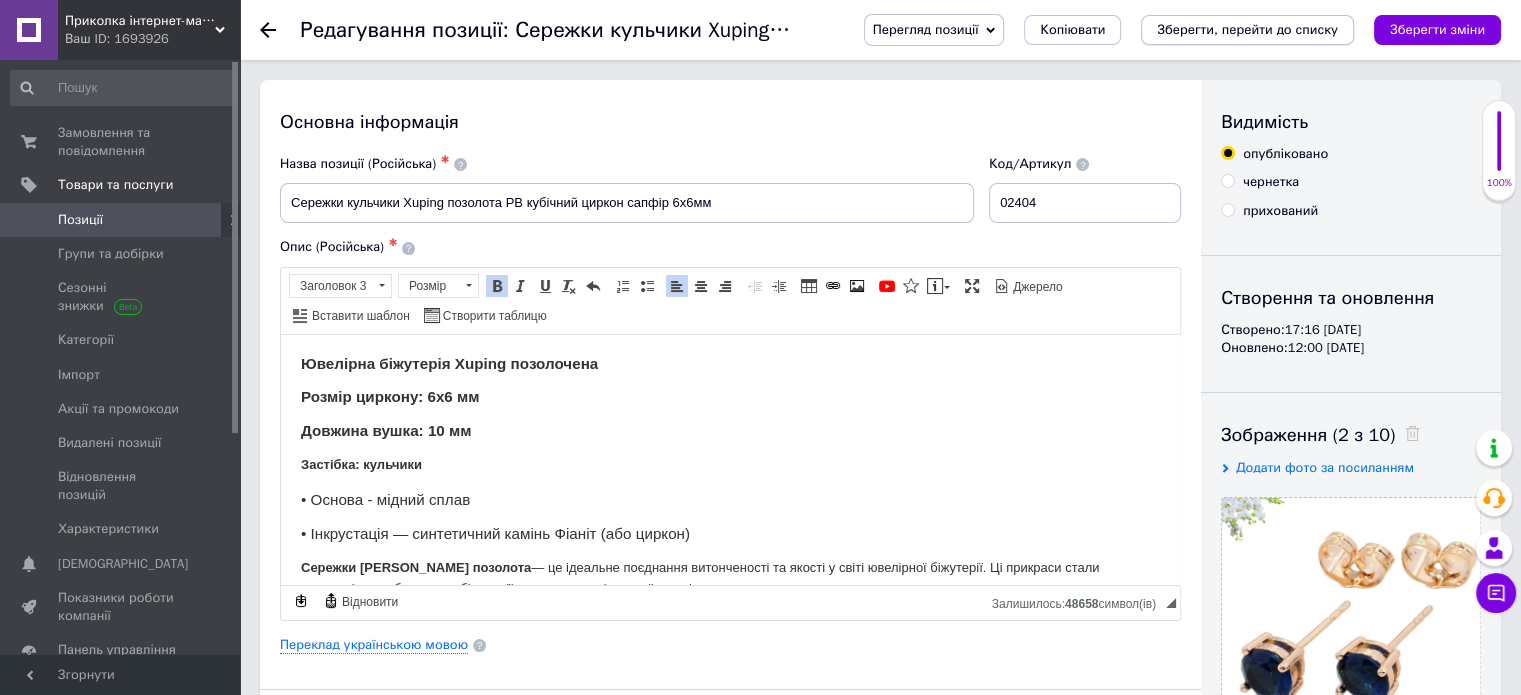 click on "Зберегти, перейти до списку" at bounding box center (1247, 29) 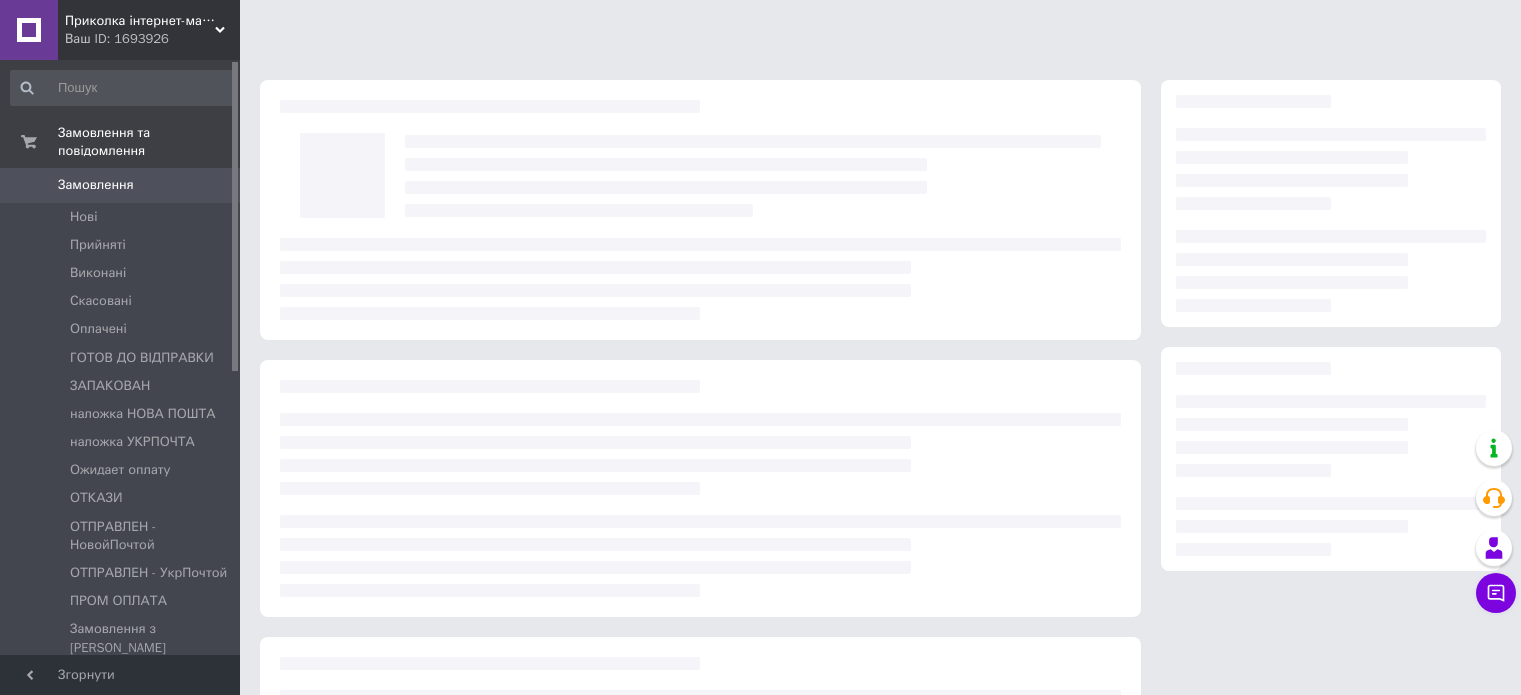 scroll, scrollTop: 0, scrollLeft: 0, axis: both 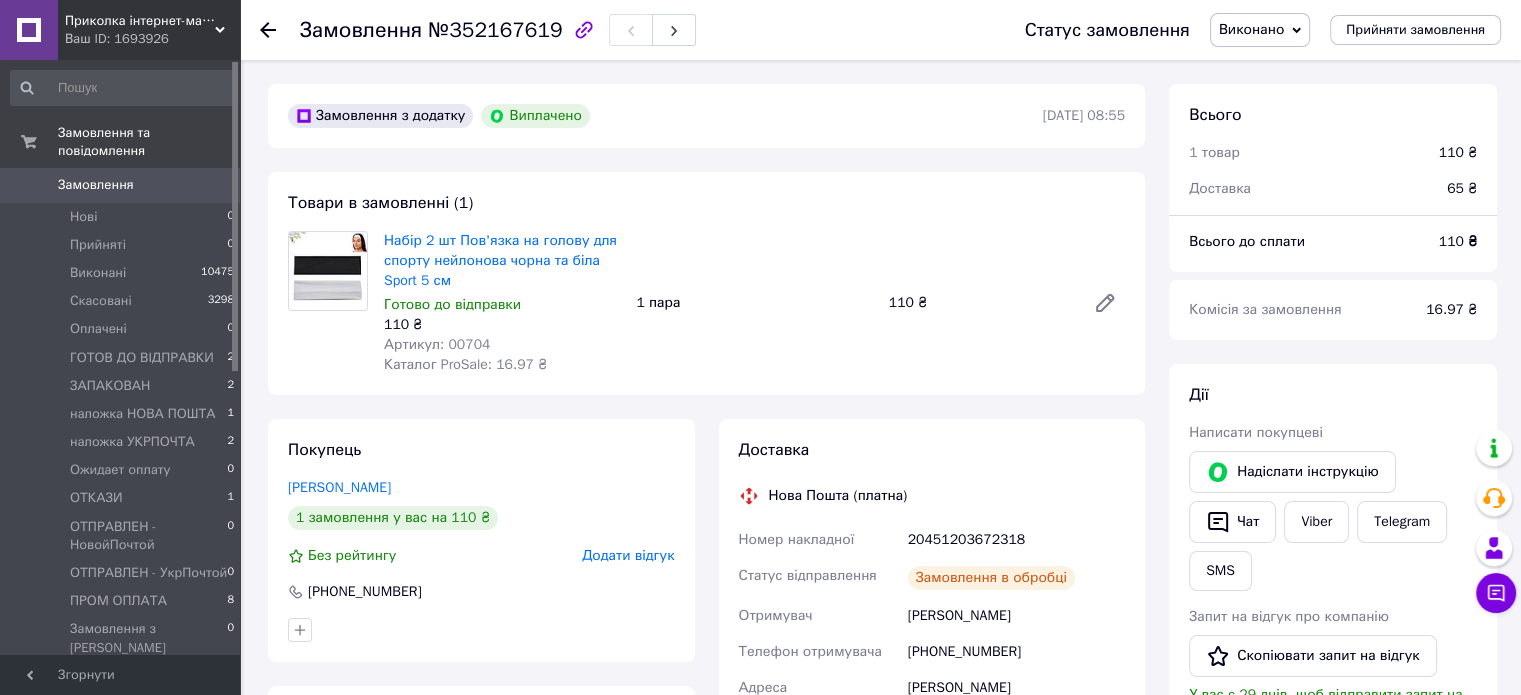 click on "Додати відгук" at bounding box center (628, 555) 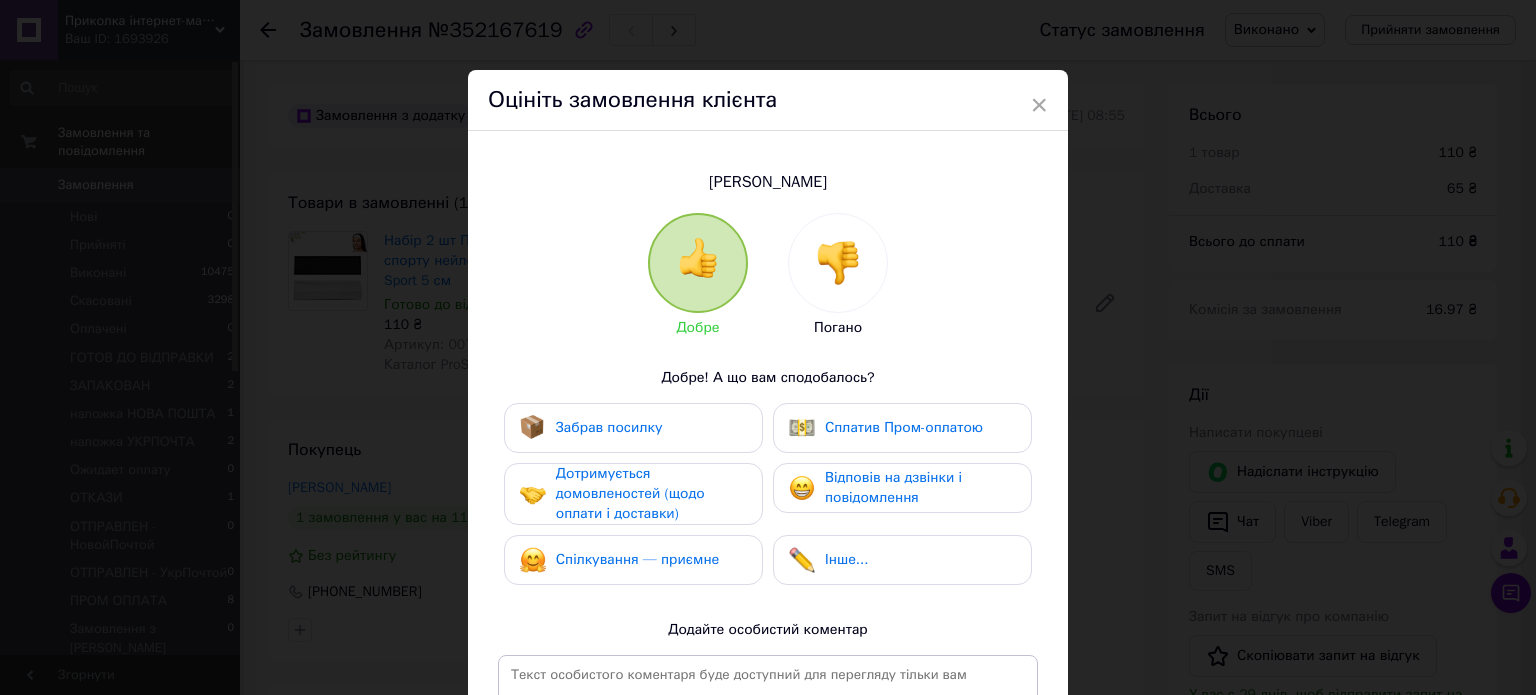 drag, startPoint x: 645, startPoint y: 555, endPoint x: 648, endPoint y: 519, distance: 36.124783 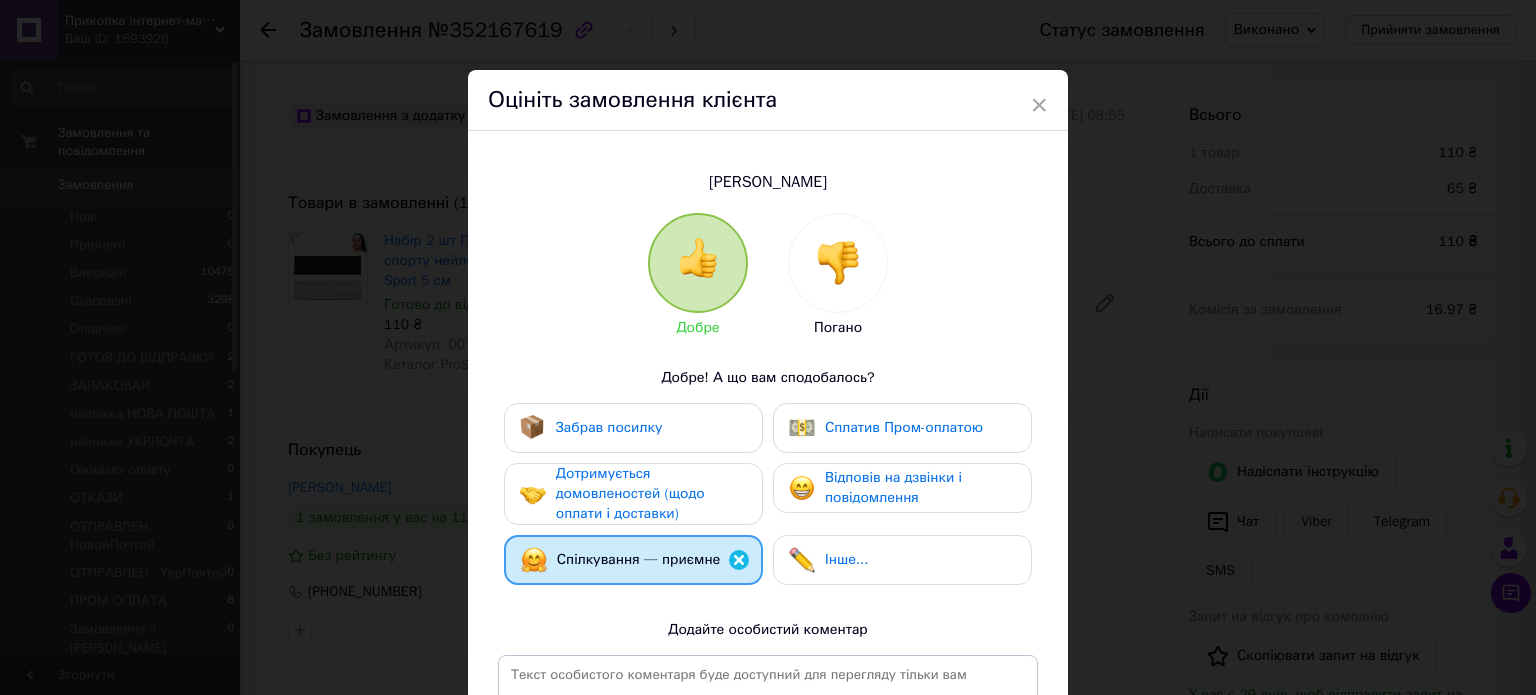 click on "Дотримується домовленостей (щодо оплати і доставки)" at bounding box center [630, 493] 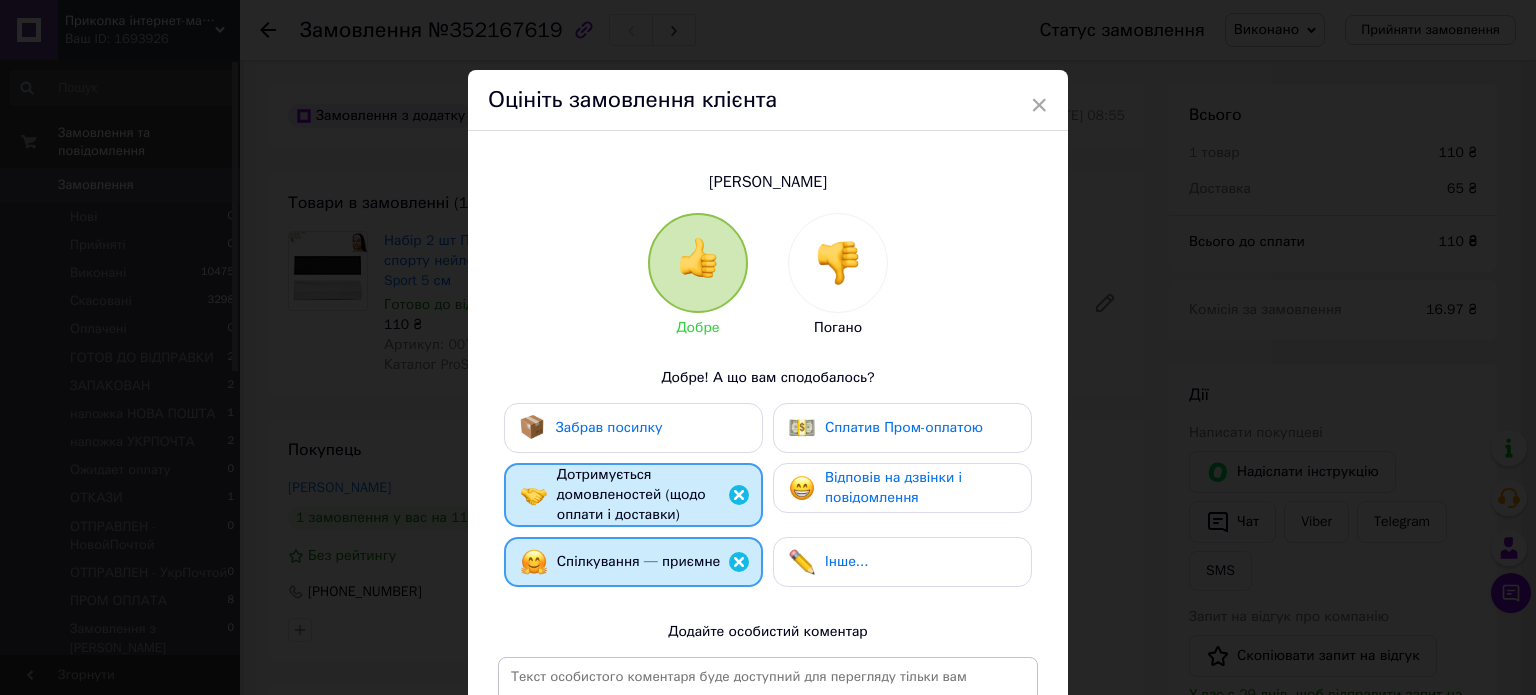 click on "Забрав посилку" at bounding box center [633, 428] 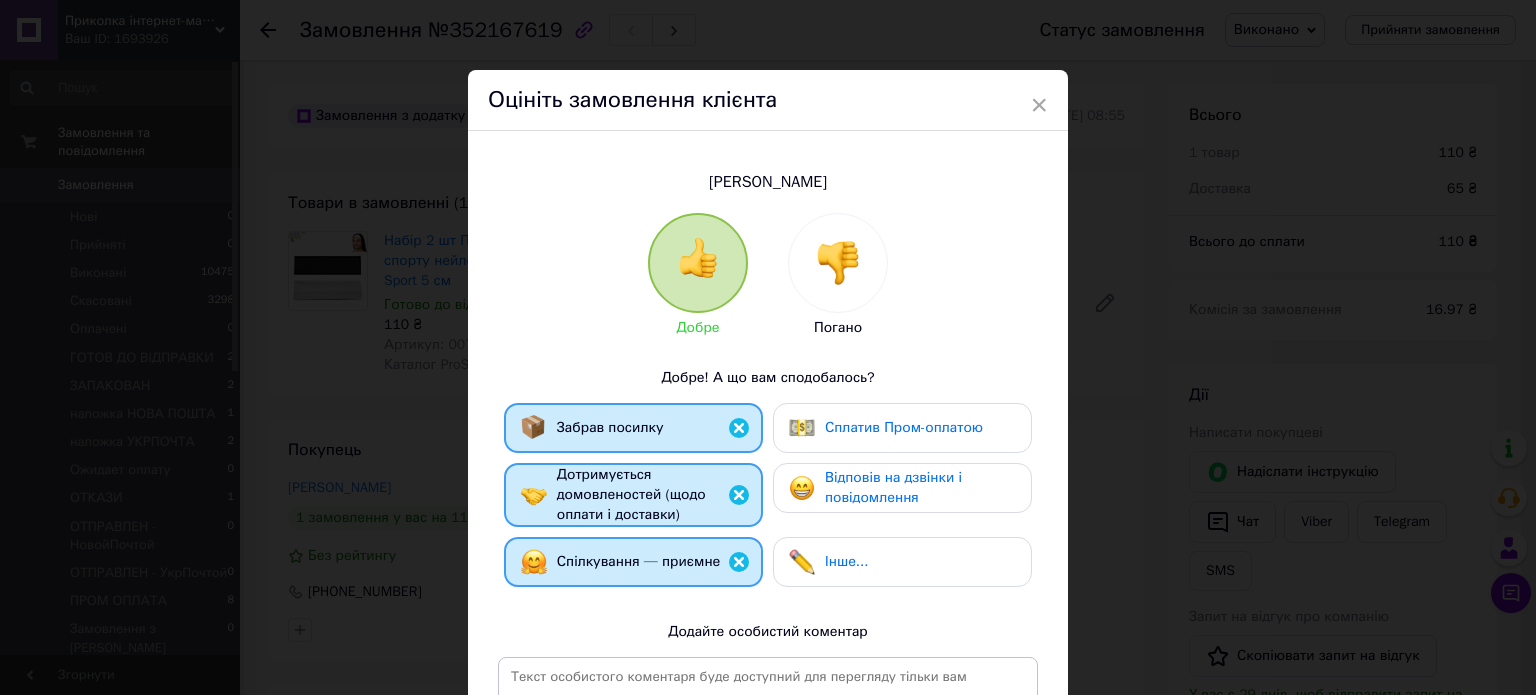 click on "Відповів на дзвінки і повідомлення" at bounding box center [893, 487] 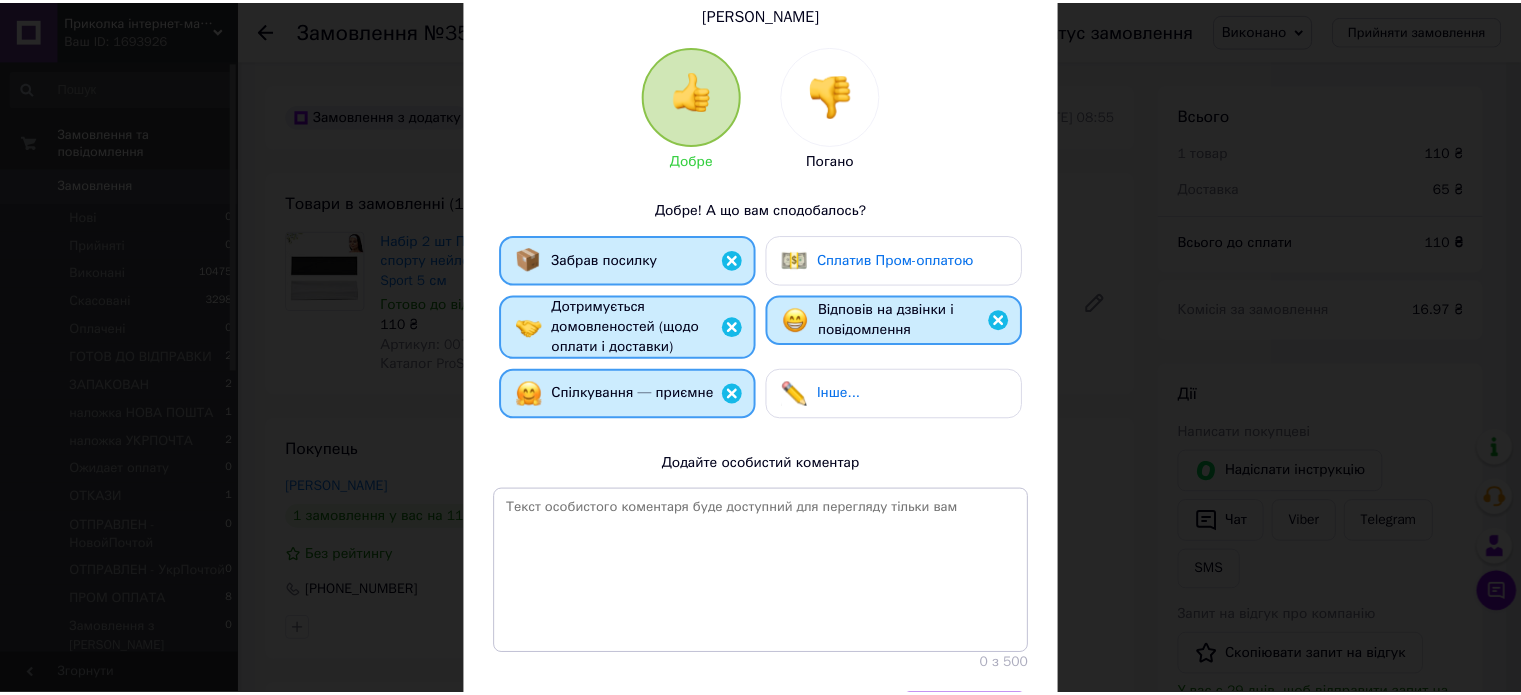 scroll, scrollTop: 295, scrollLeft: 0, axis: vertical 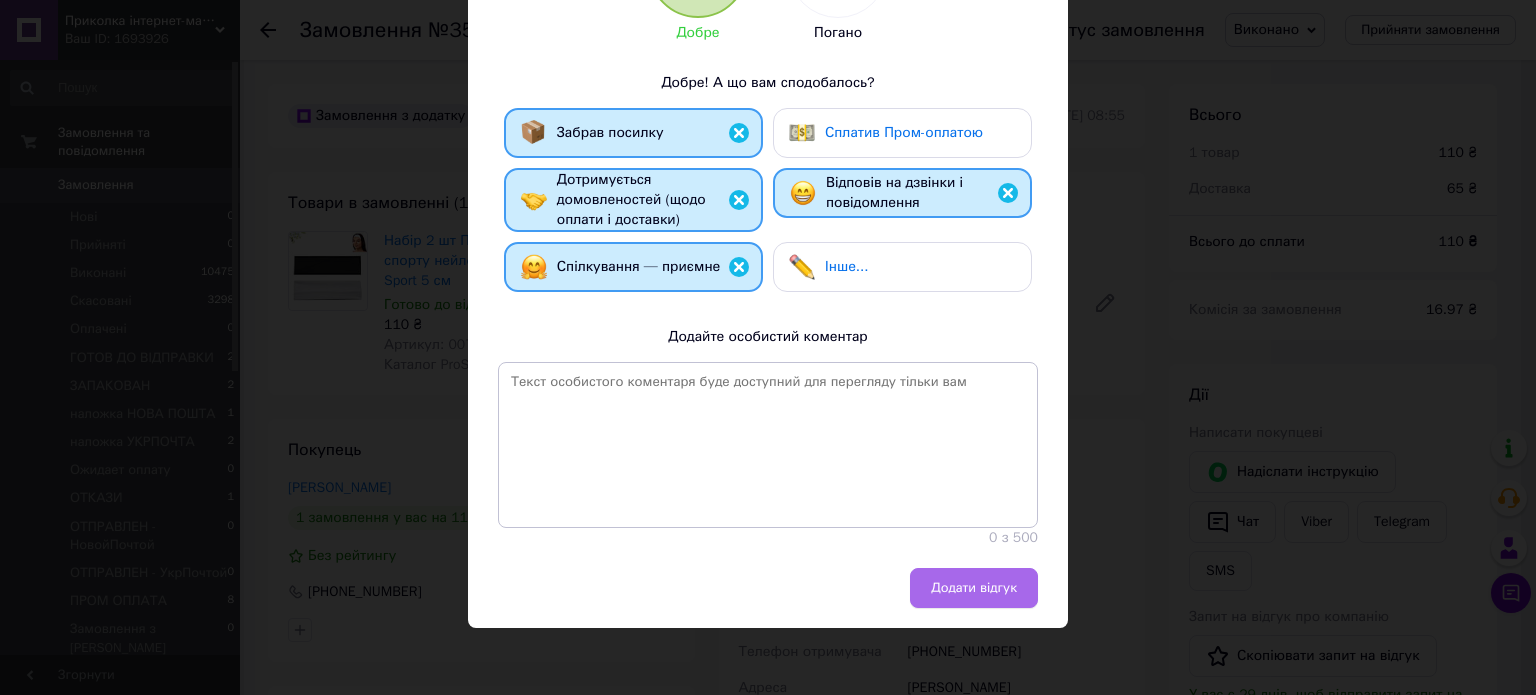 click on "Додати відгук" at bounding box center (974, 588) 